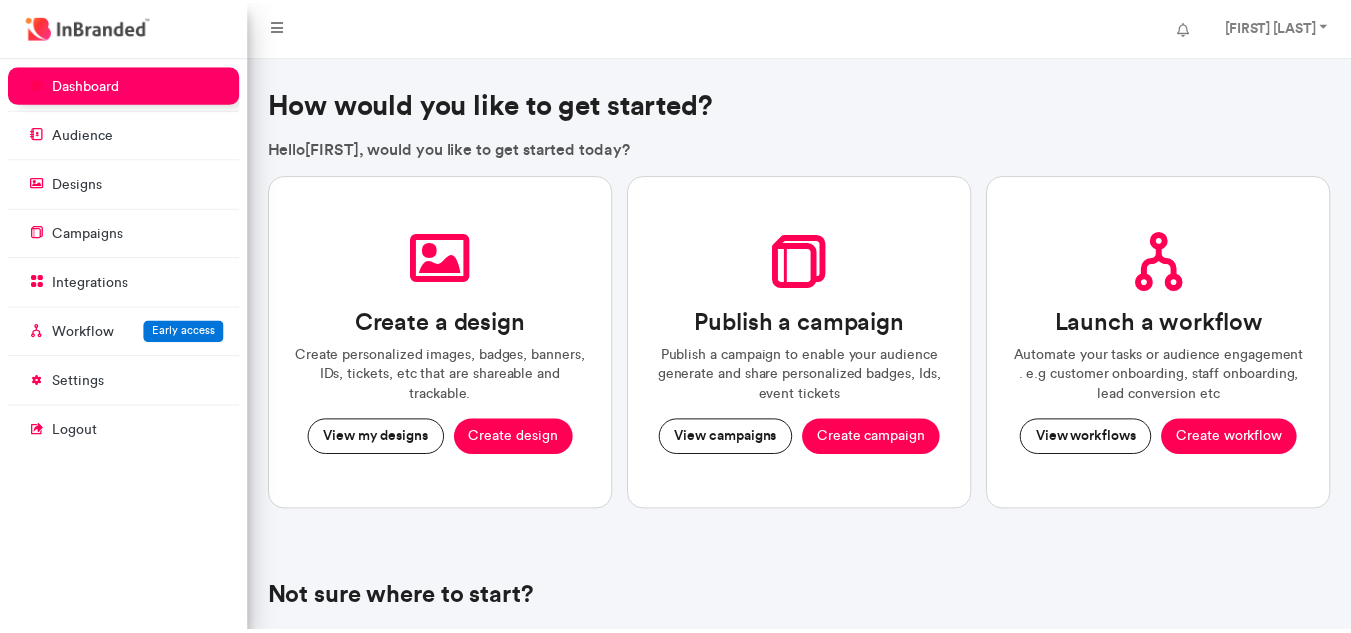 scroll, scrollTop: 0, scrollLeft: 0, axis: both 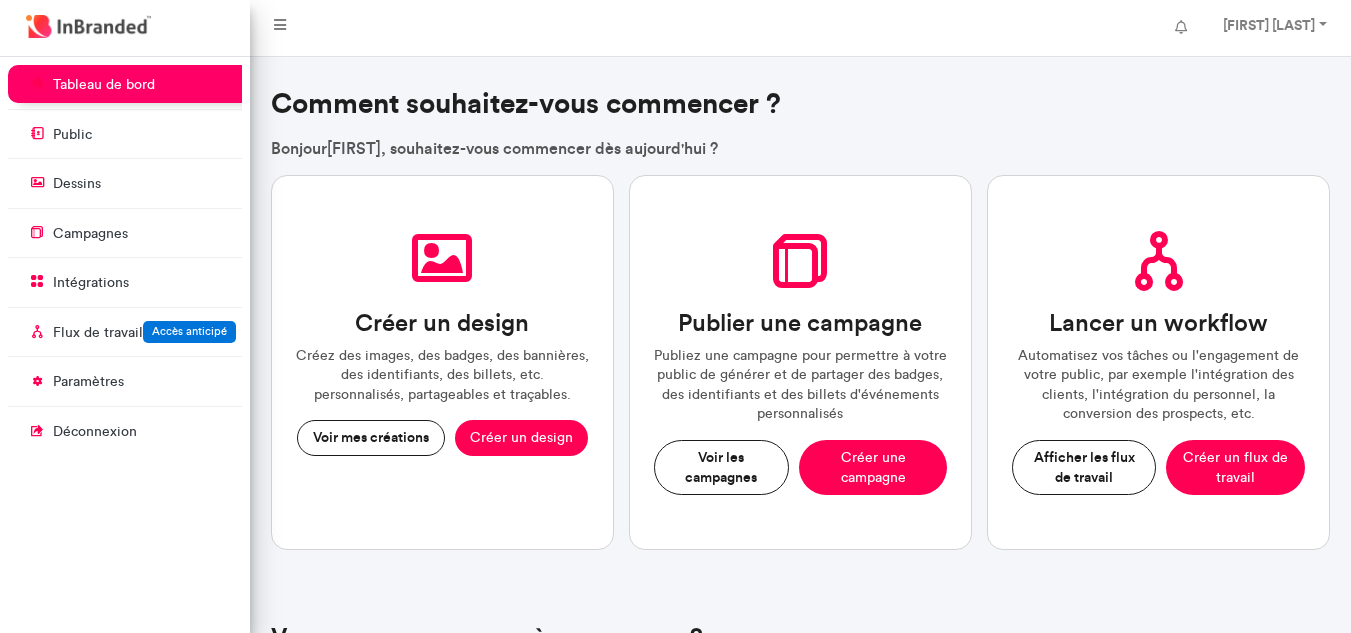 click on "Comment souhaitez-vous commencer ?" at bounding box center (801, 104) 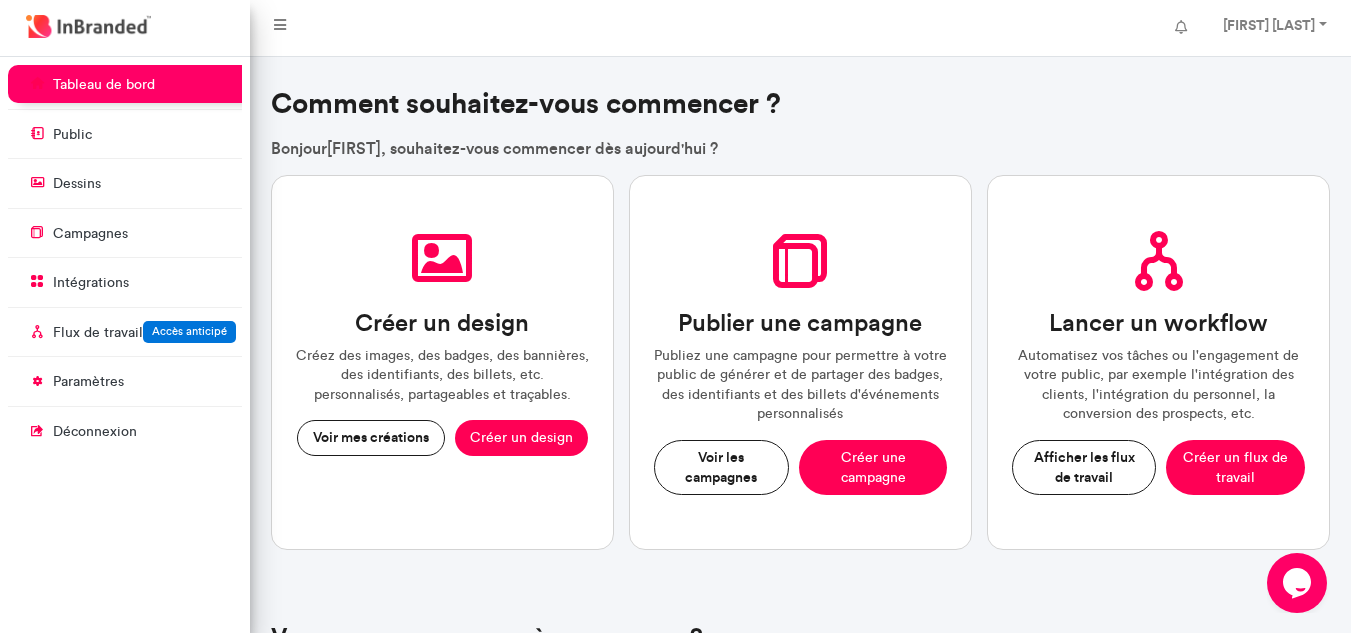 scroll, scrollTop: 0, scrollLeft: 0, axis: both 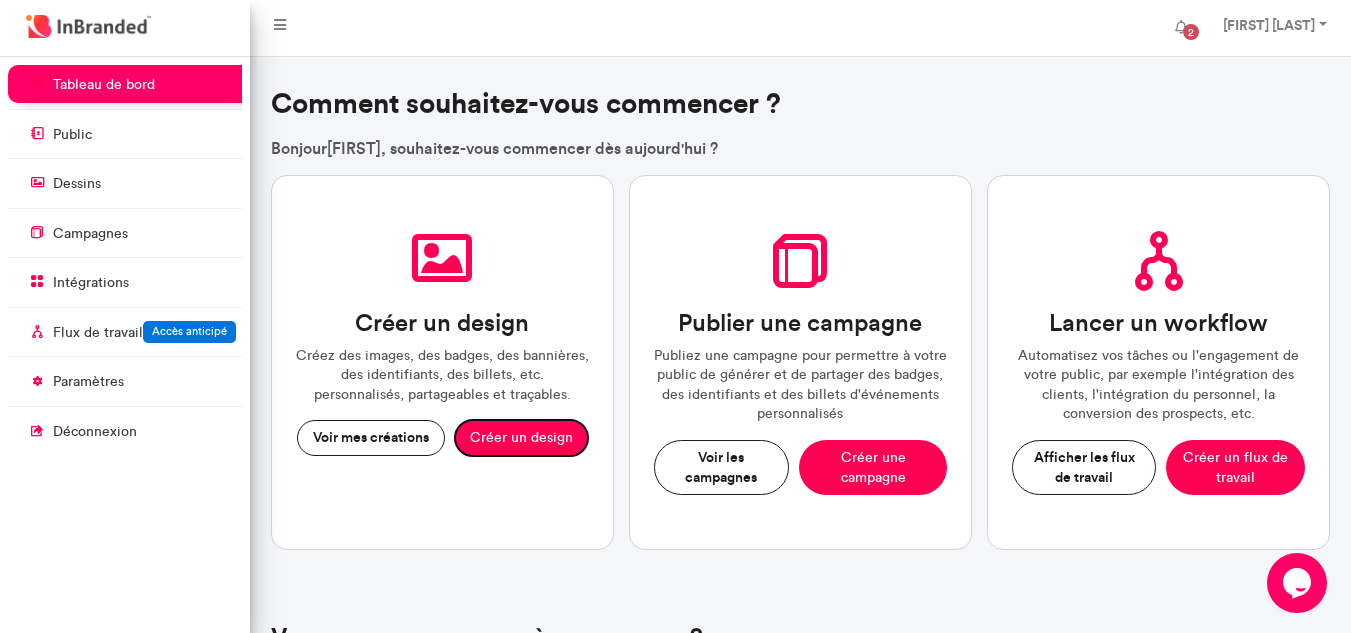 click on "Créer un design" at bounding box center (521, 438) 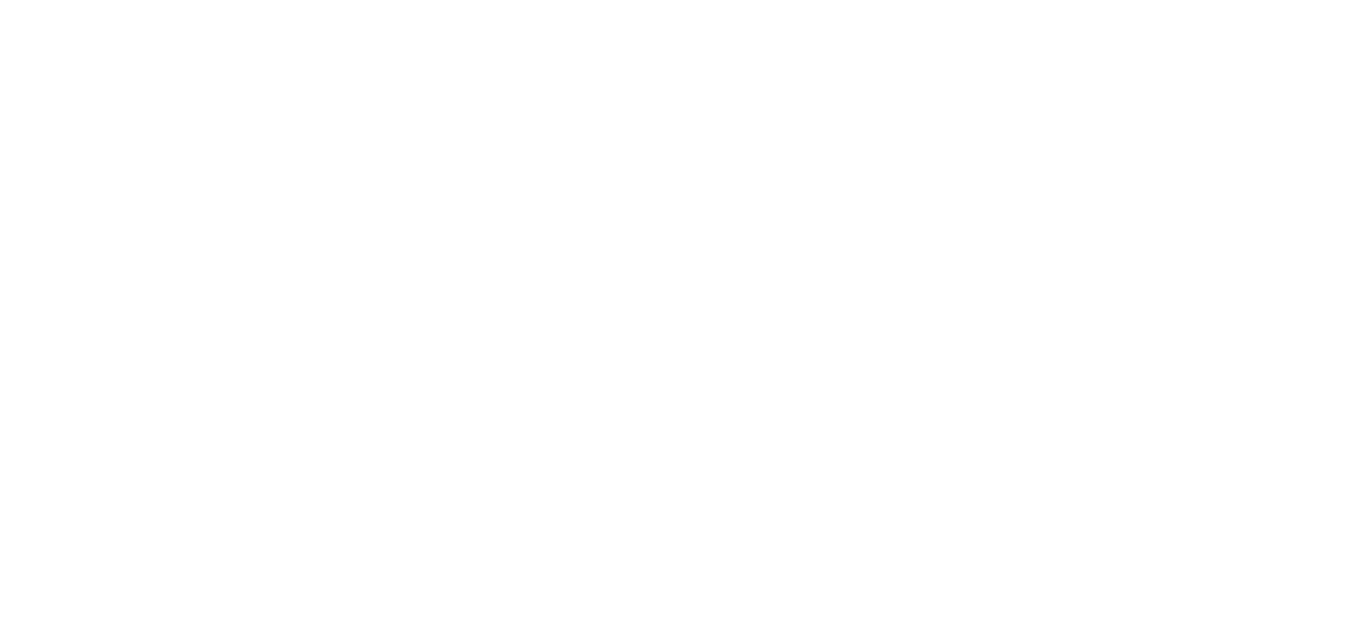 scroll, scrollTop: 0, scrollLeft: 0, axis: both 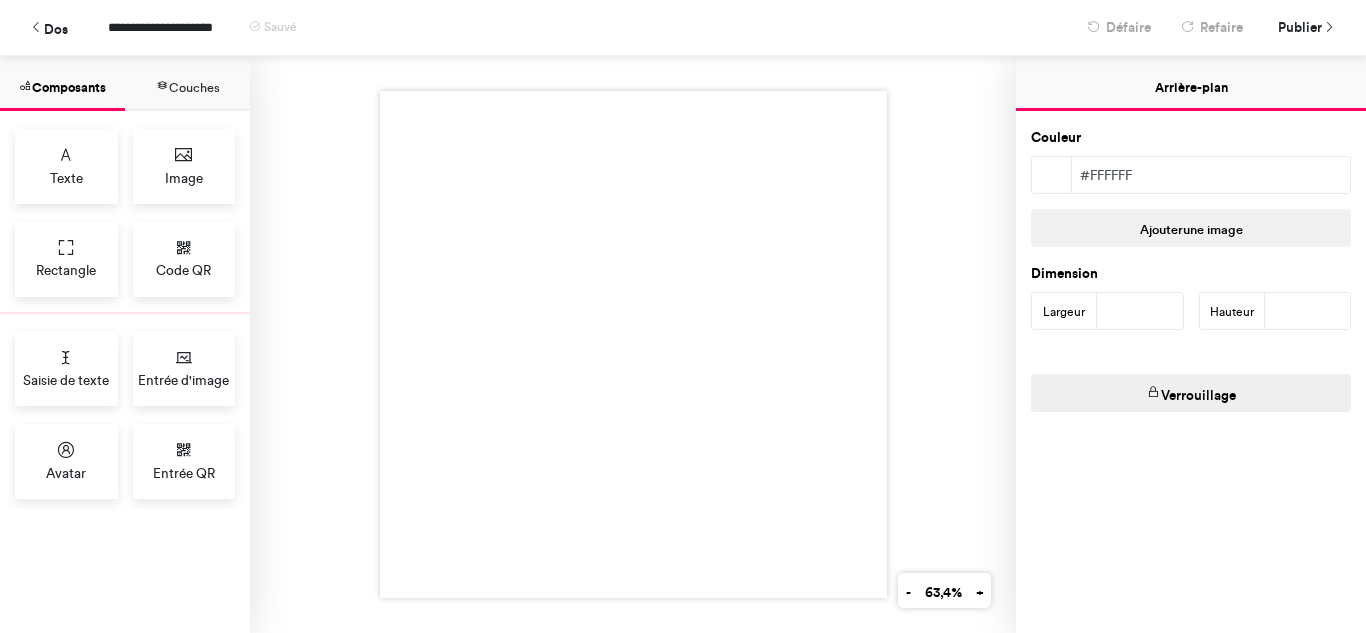 click at bounding box center [633, 344] 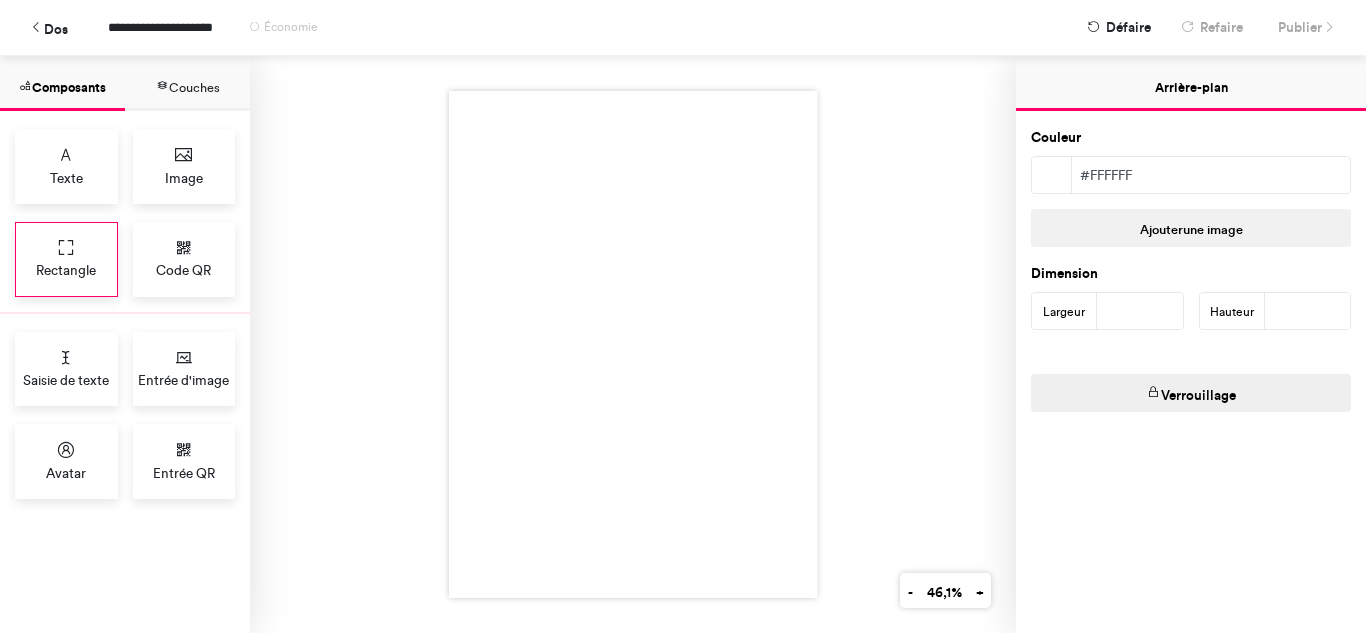 type on "****" 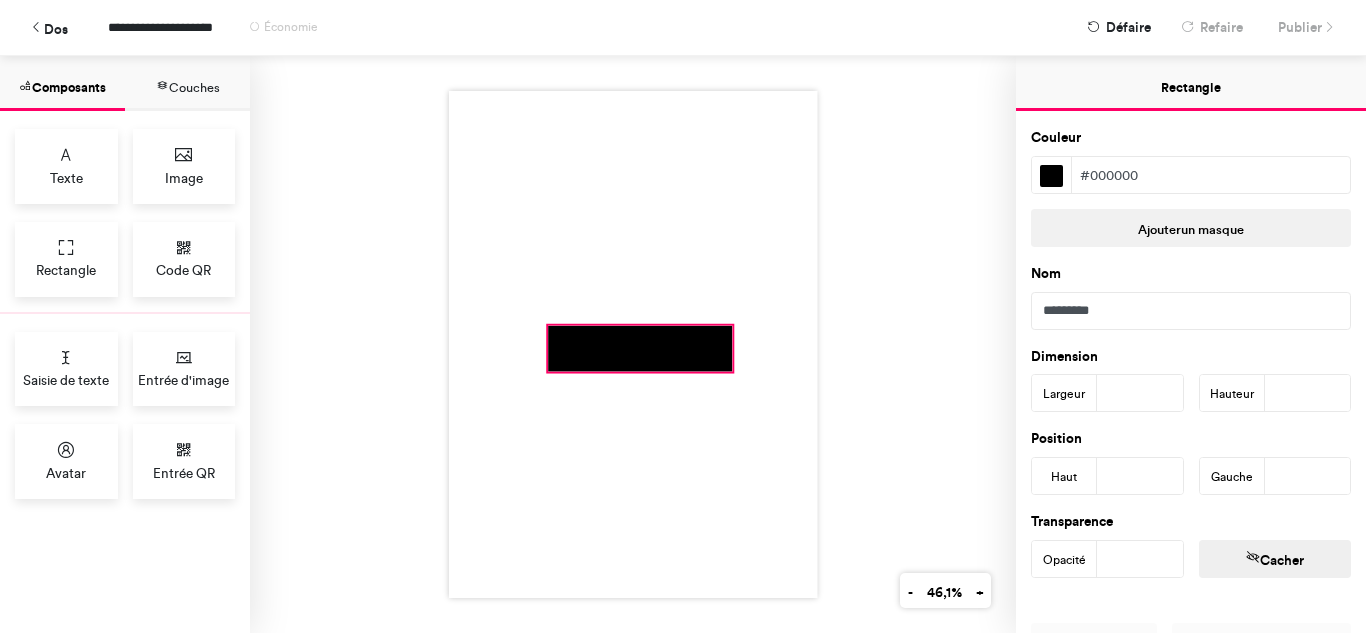 drag, startPoint x: 627, startPoint y: 256, endPoint x: 634, endPoint y: 361, distance: 105.23308 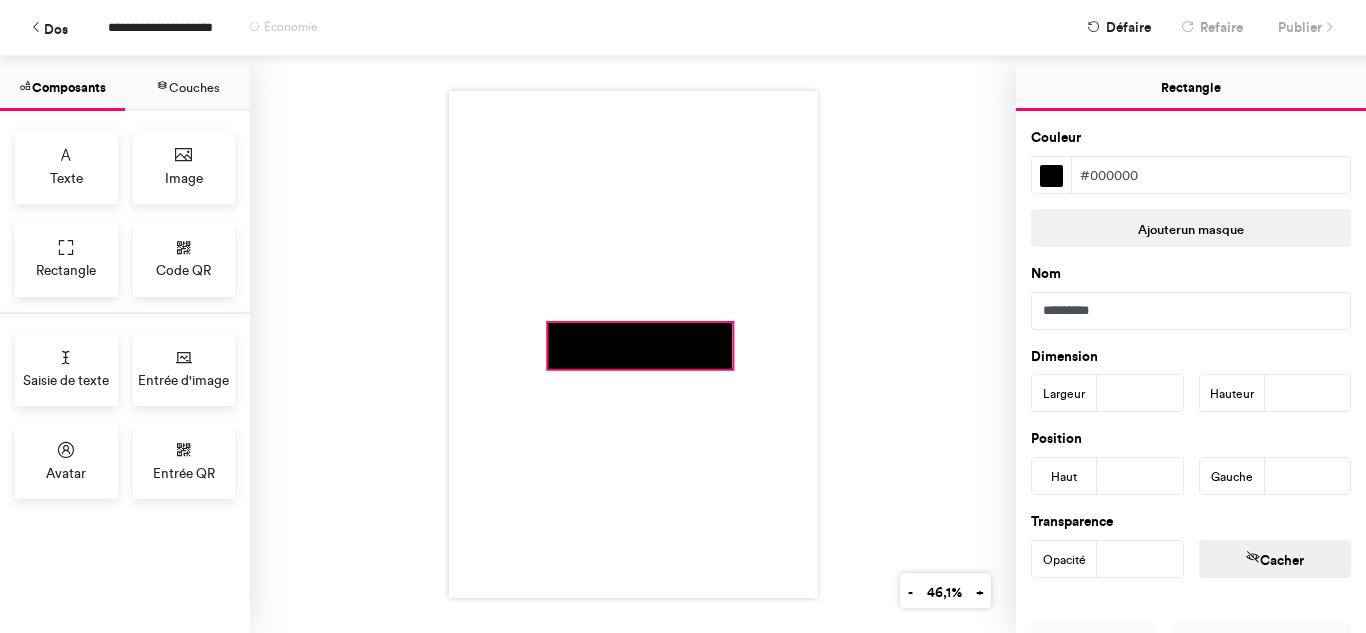 click at bounding box center [640, 346] 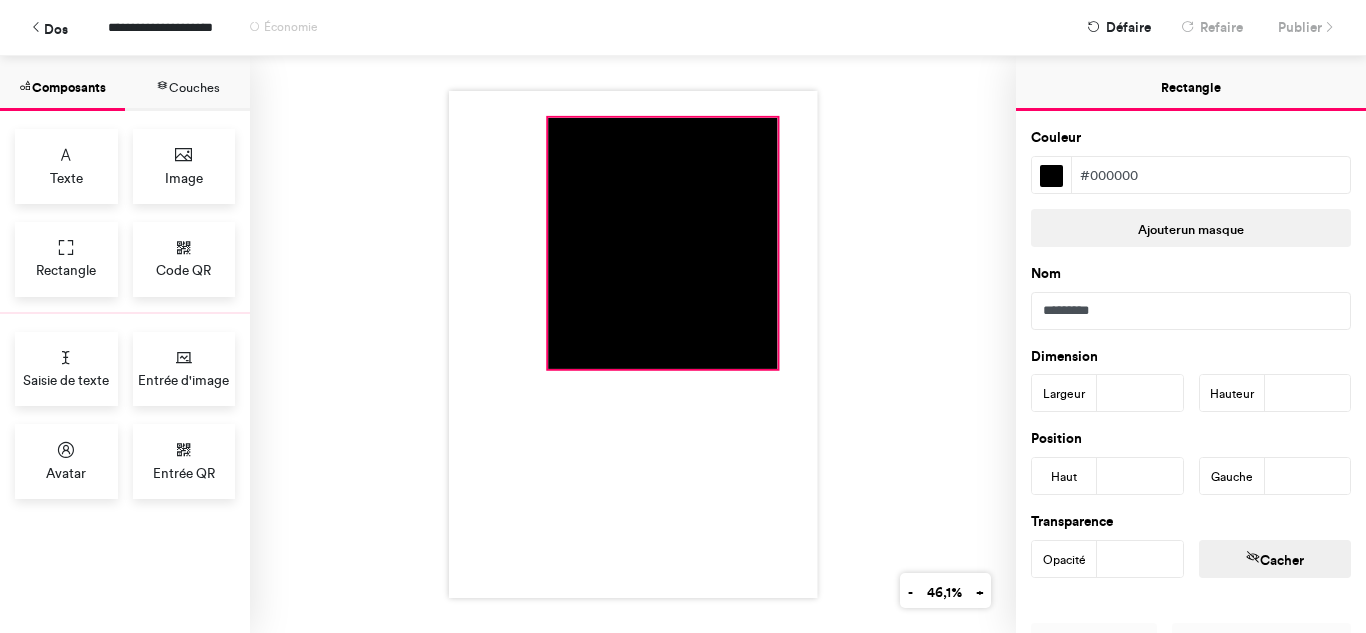 drag, startPoint x: 723, startPoint y: 313, endPoint x: 770, endPoint y: 108, distance: 210.3188 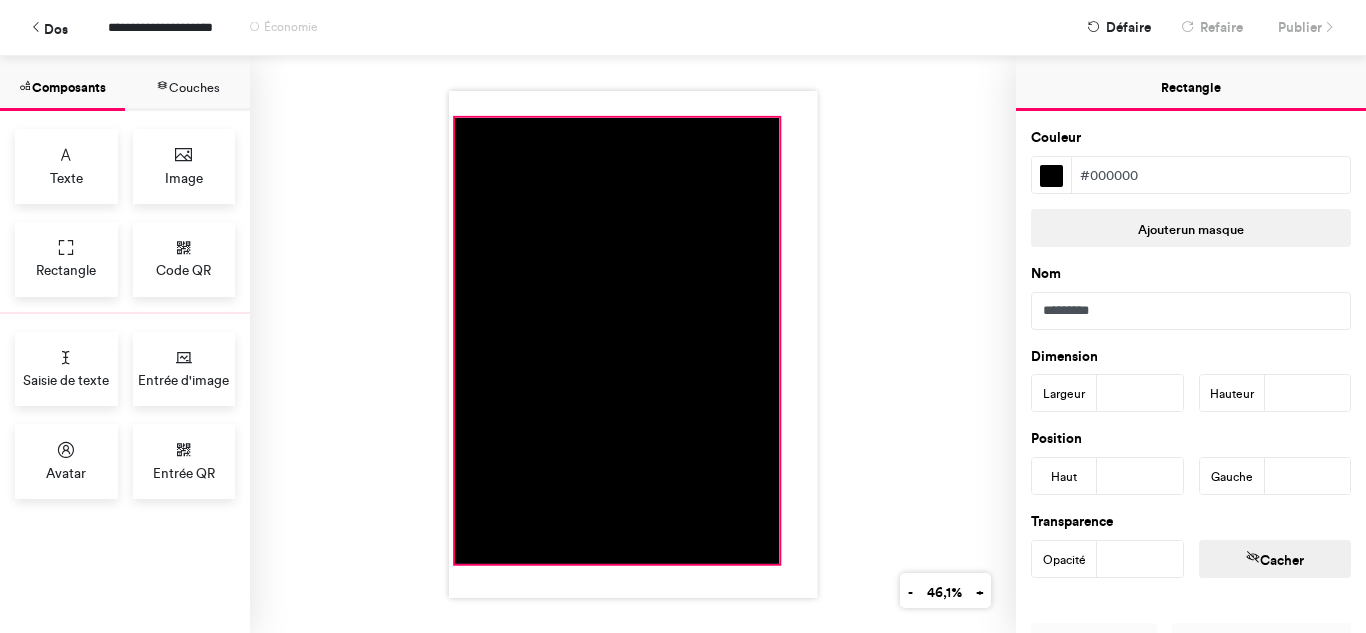 drag, startPoint x: 541, startPoint y: 361, endPoint x: 447, endPoint y: 556, distance: 216.47401 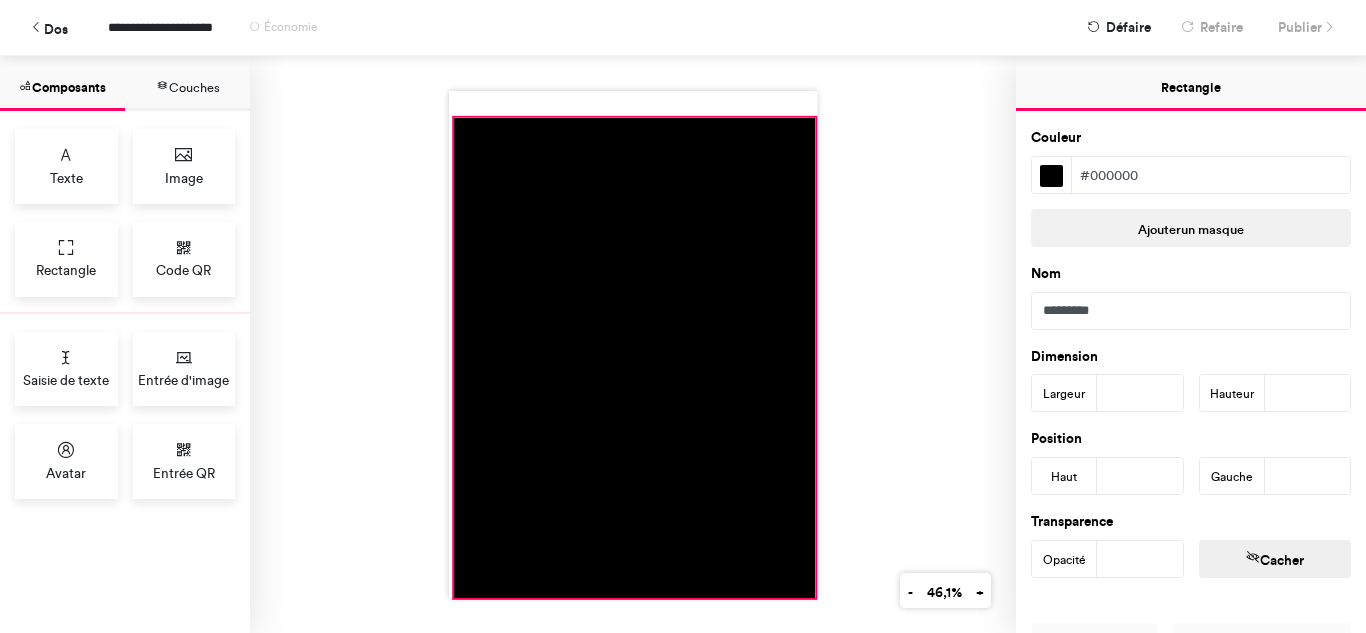drag, startPoint x: 767, startPoint y: 554, endPoint x: 803, endPoint y: 588, distance: 49.517673 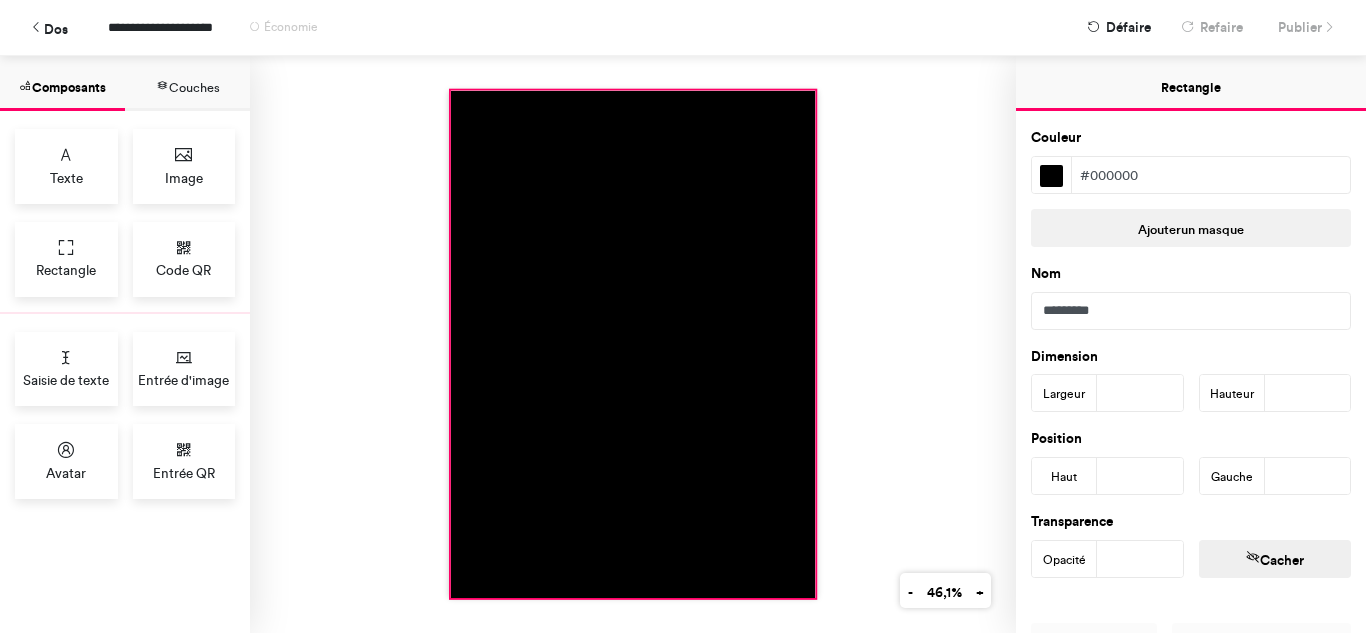 drag, startPoint x: 443, startPoint y: 107, endPoint x: 440, endPoint y: 80, distance: 27.166155 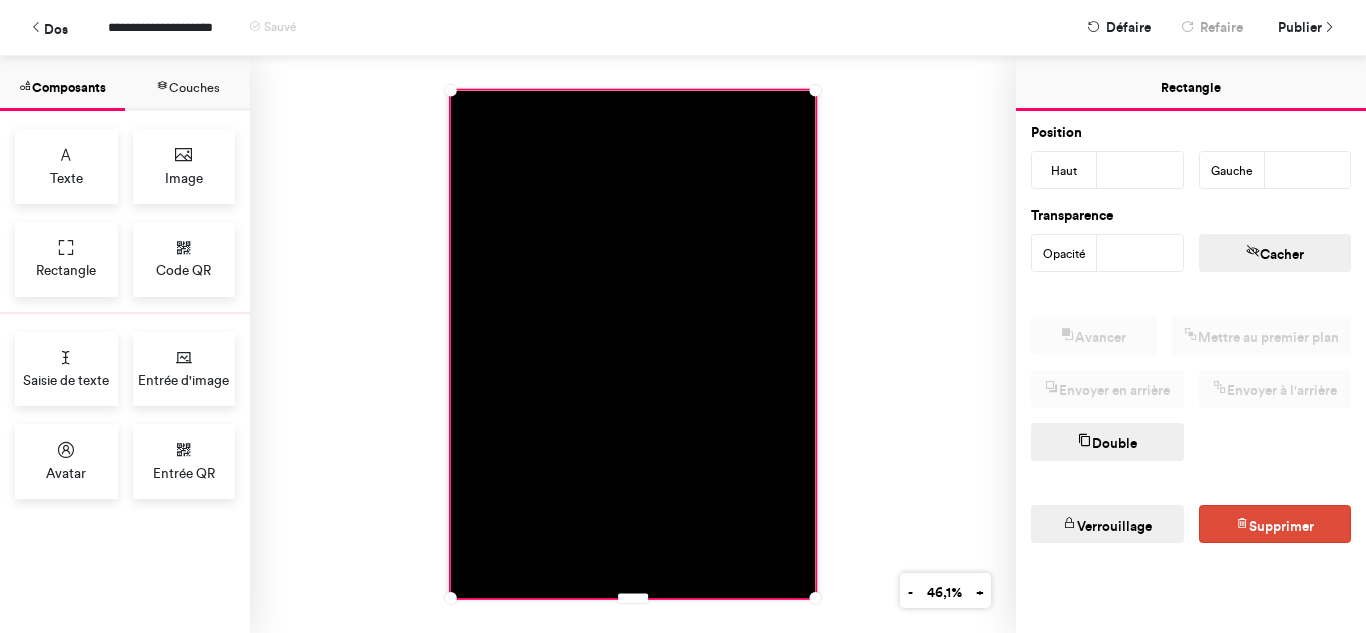 scroll, scrollTop: 321, scrollLeft: 0, axis: vertical 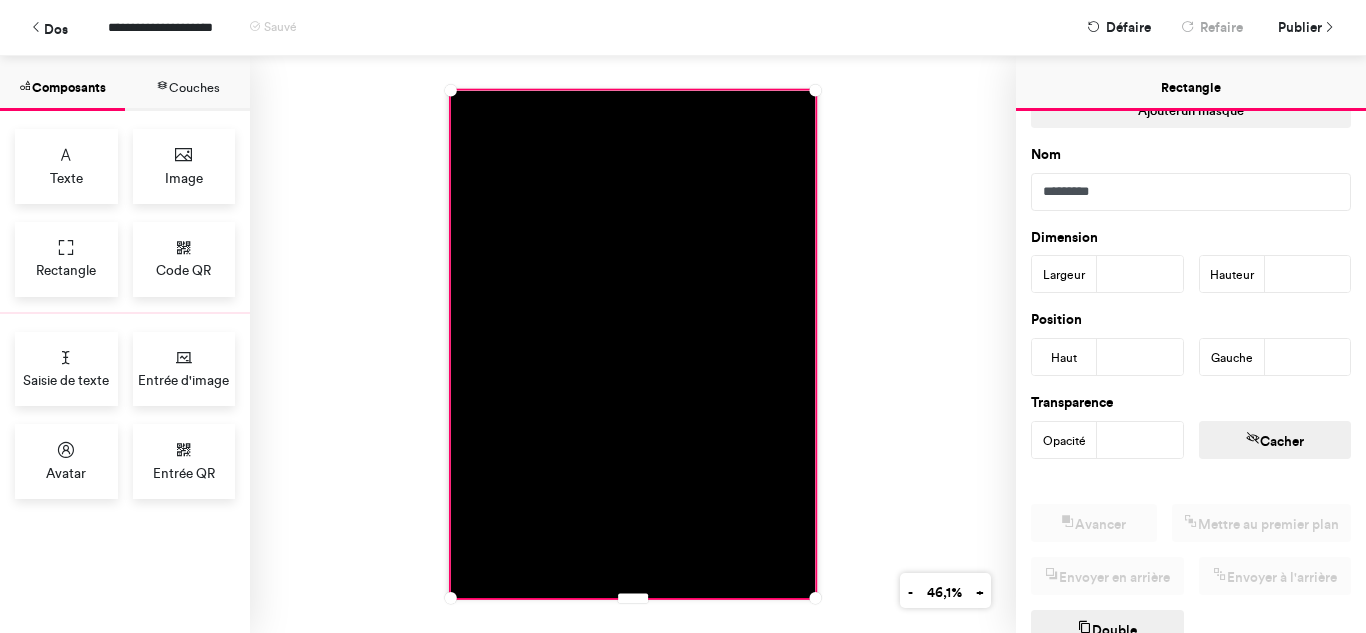 click on "Hauteur ****" at bounding box center (1283, 260) 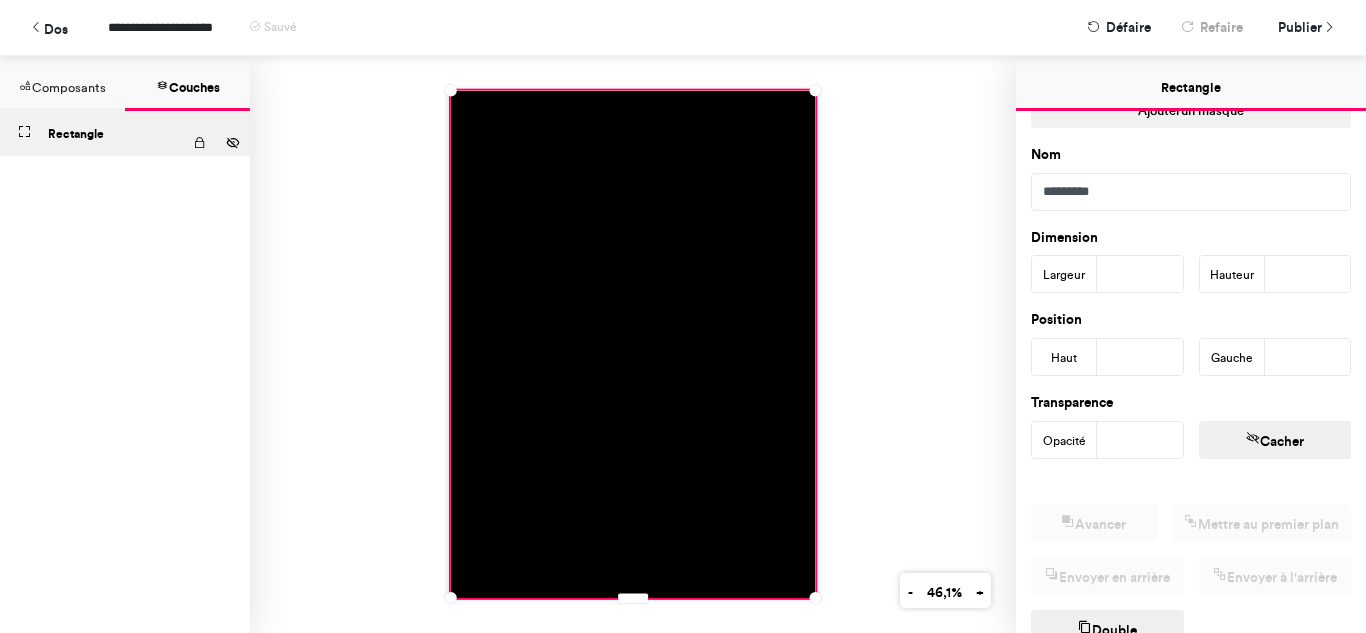 click on "Couches" at bounding box center (194, 87) 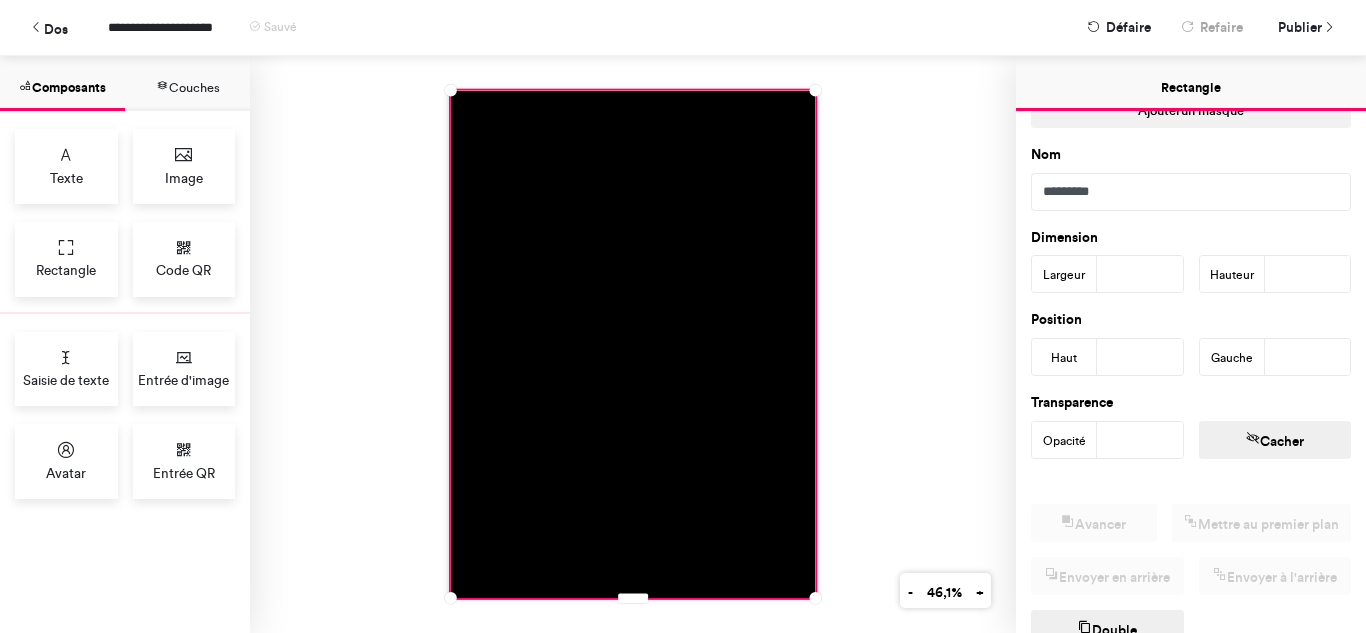 click at bounding box center (162, 86) 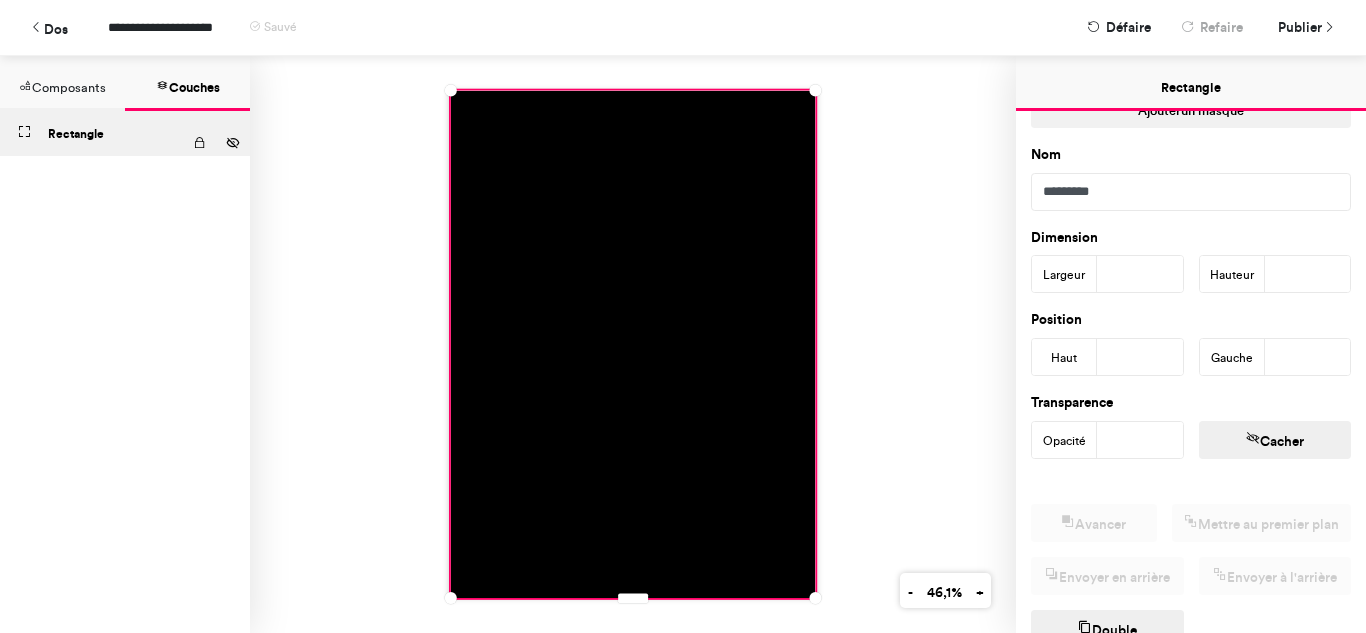click at bounding box center [199, 143] 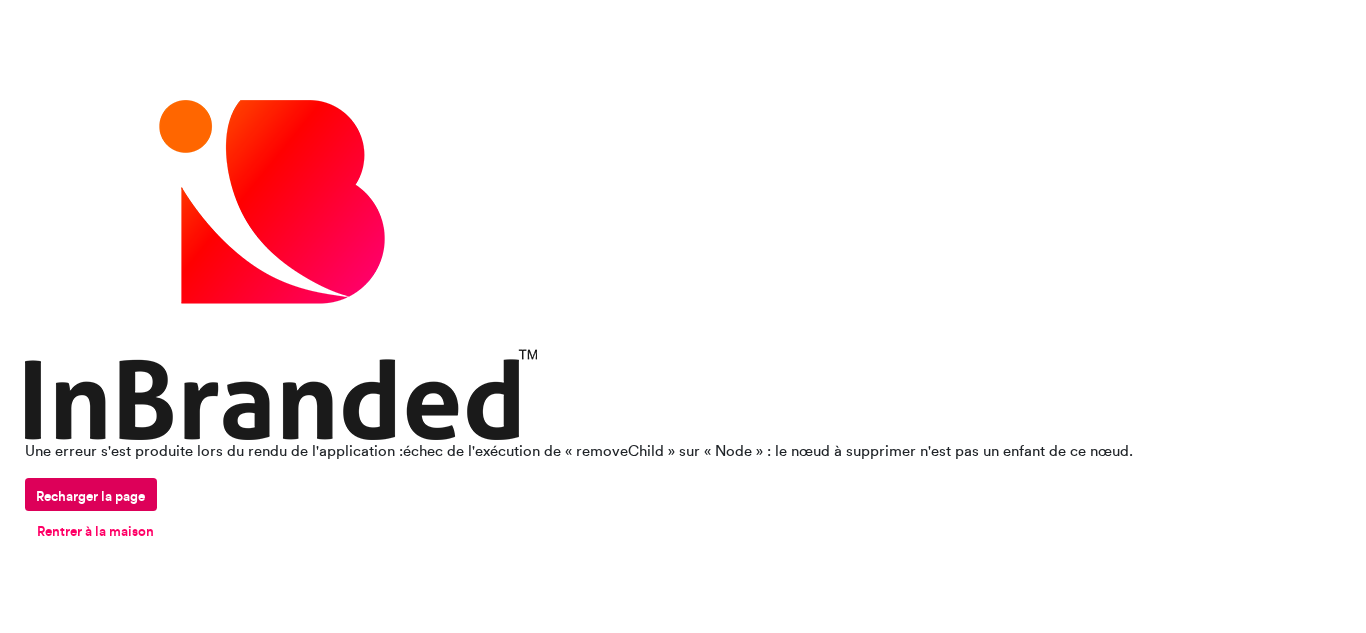click on "Recharger la page" at bounding box center (91, 495) 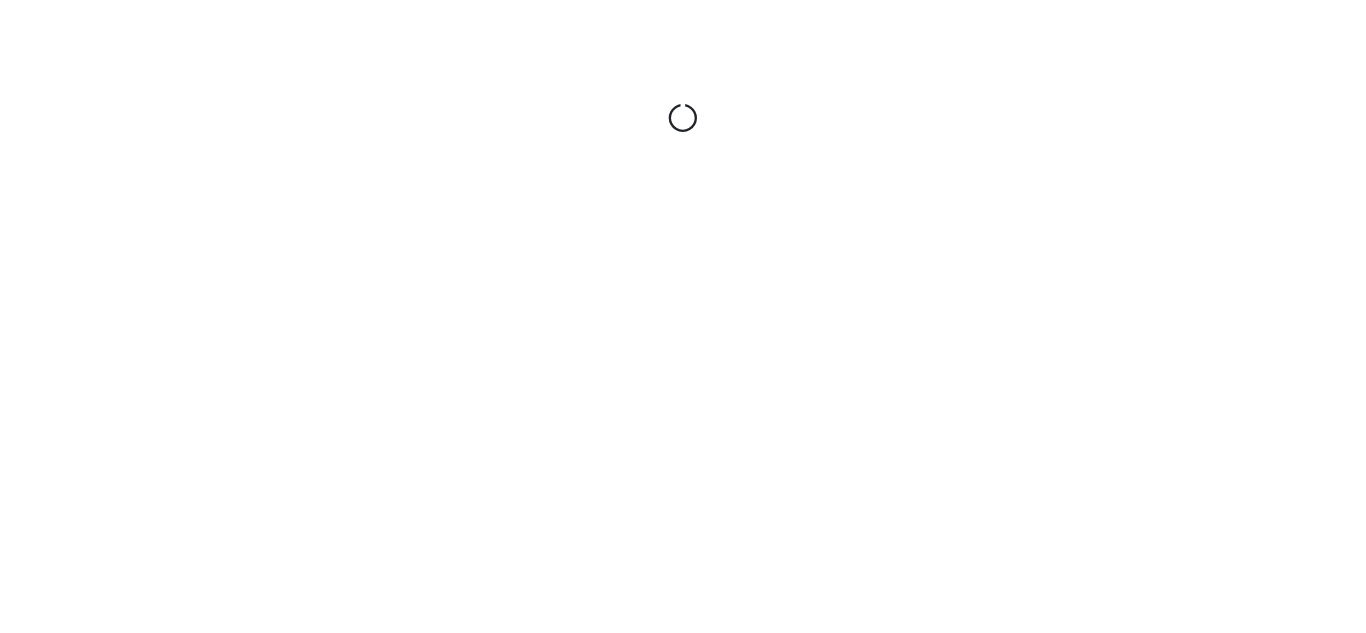 scroll, scrollTop: 0, scrollLeft: 0, axis: both 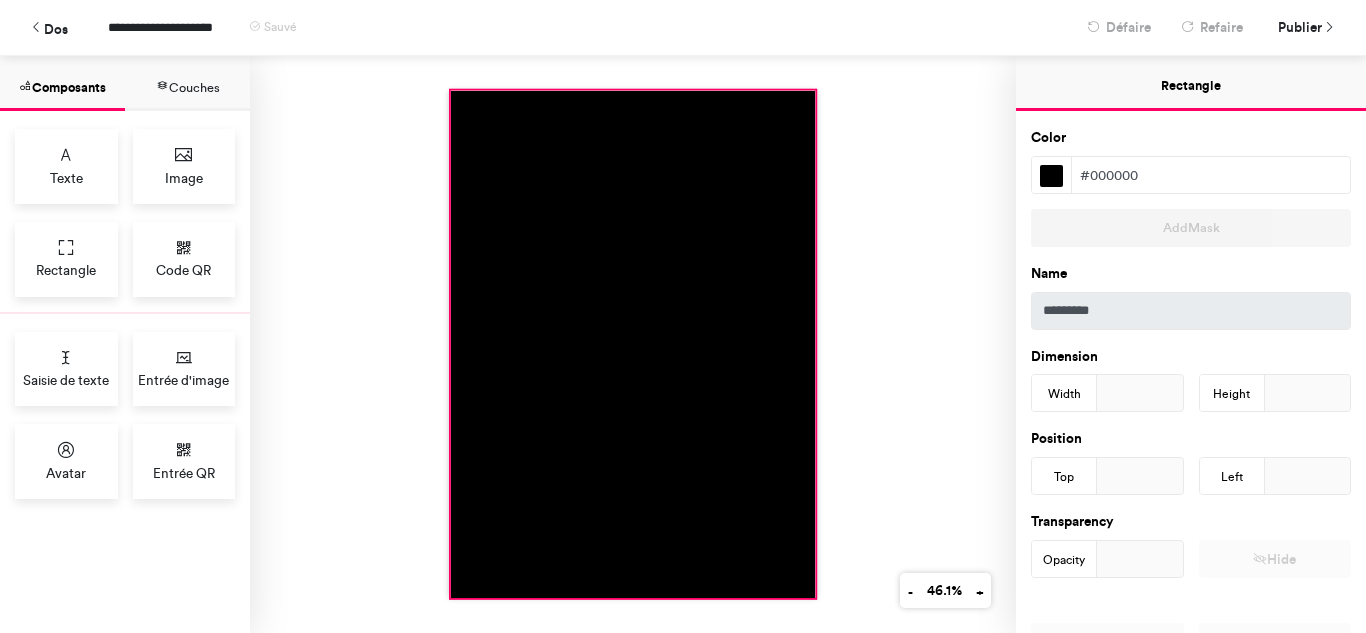click at bounding box center (632, 344) 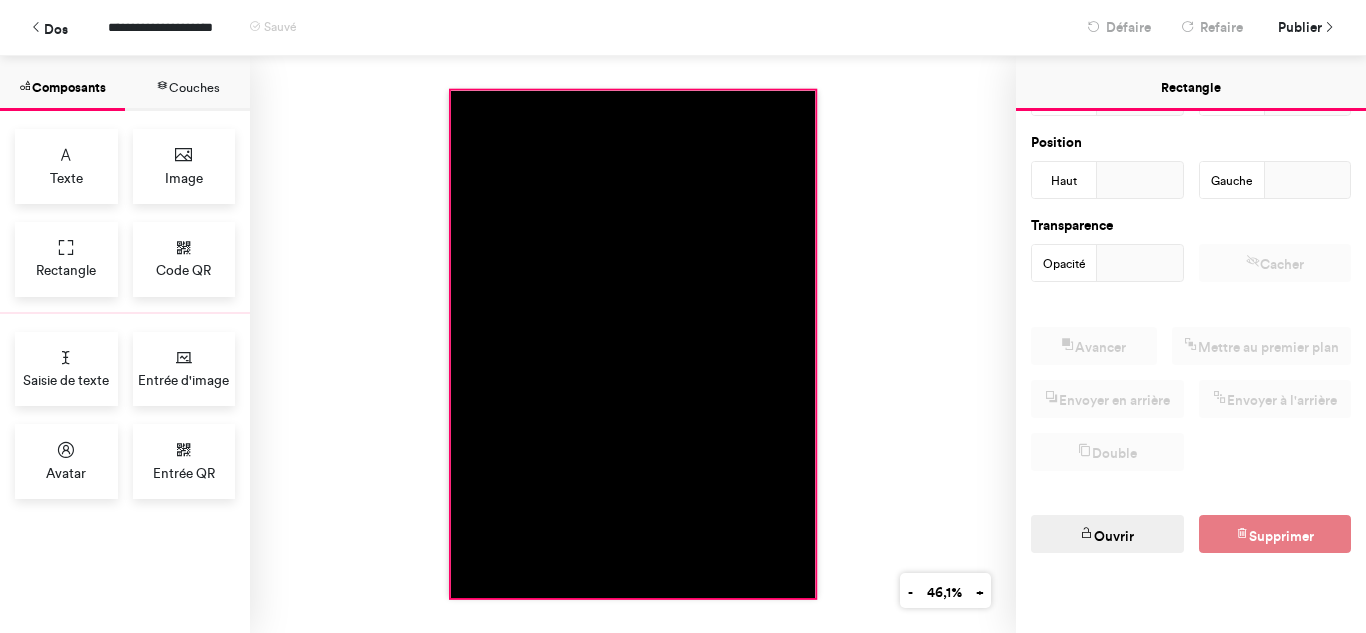 scroll, scrollTop: 321, scrollLeft: 0, axis: vertical 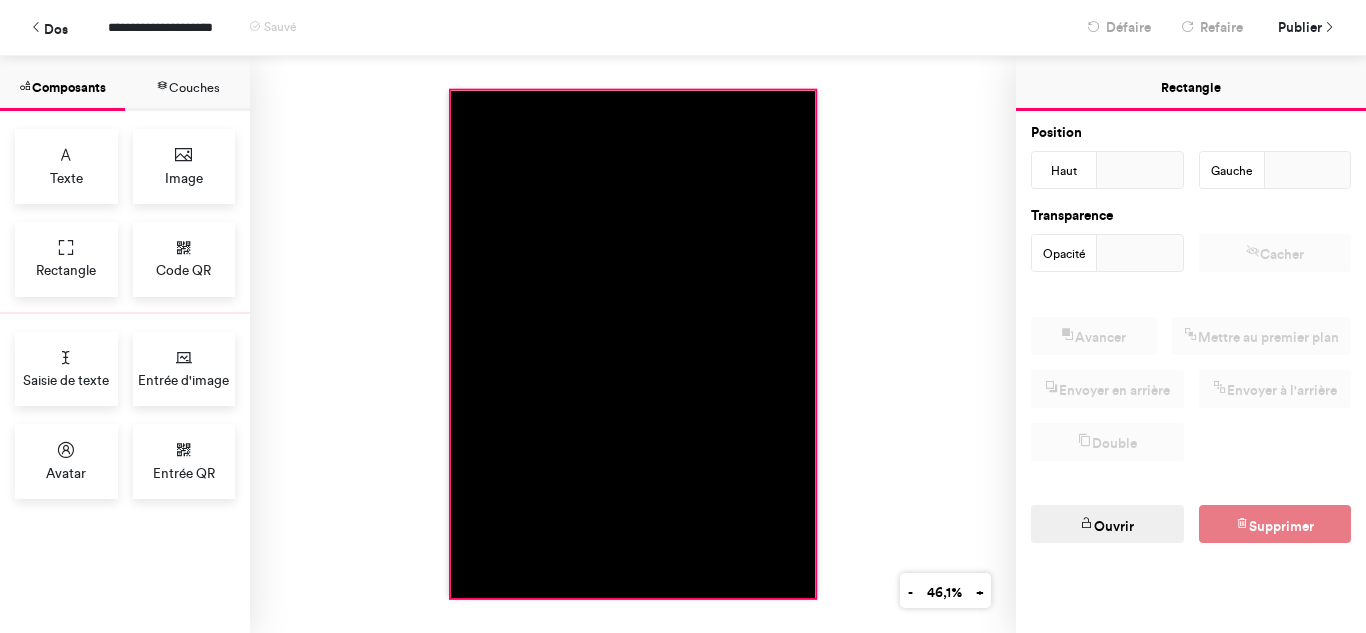 click on "Ouvrir" at bounding box center (1107, 524) 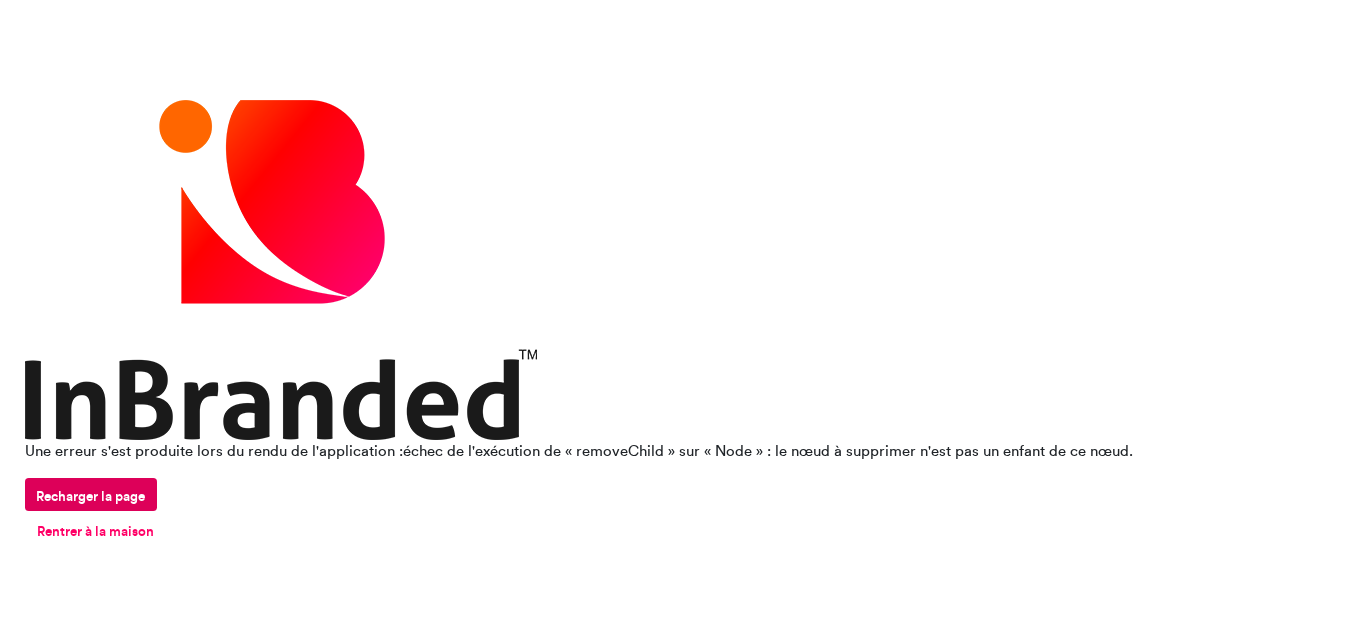 click on "Recharger la page" at bounding box center [90, 496] 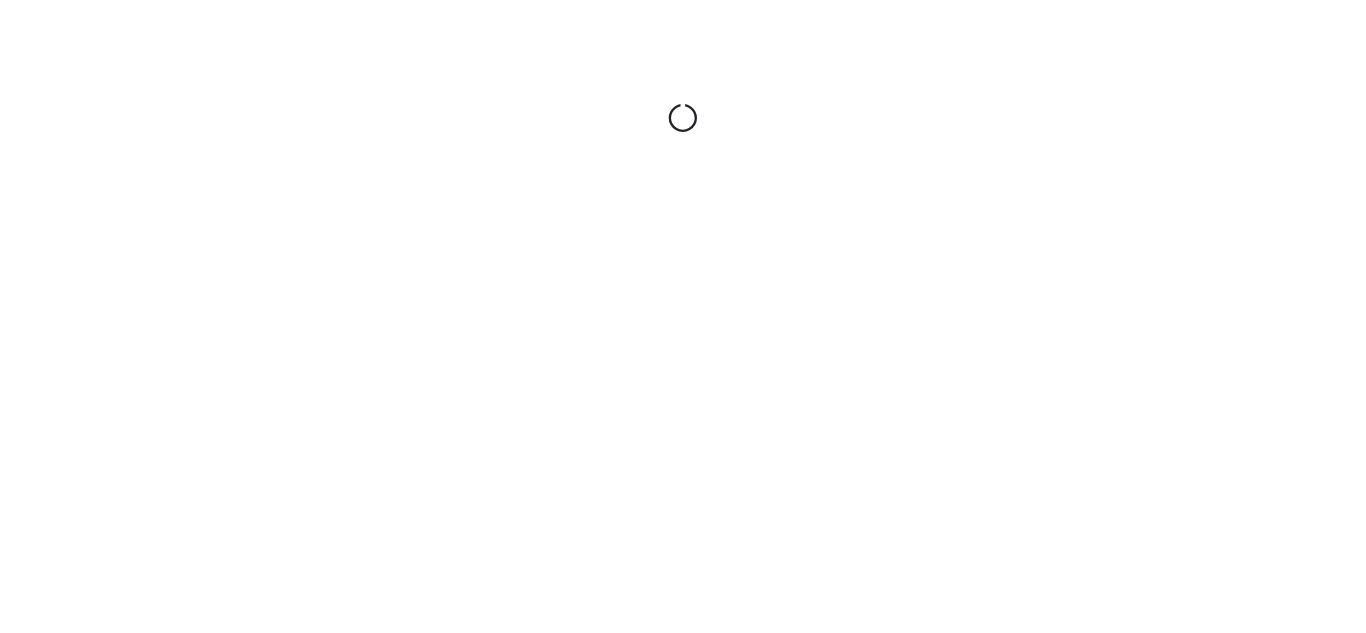 scroll, scrollTop: 0, scrollLeft: 0, axis: both 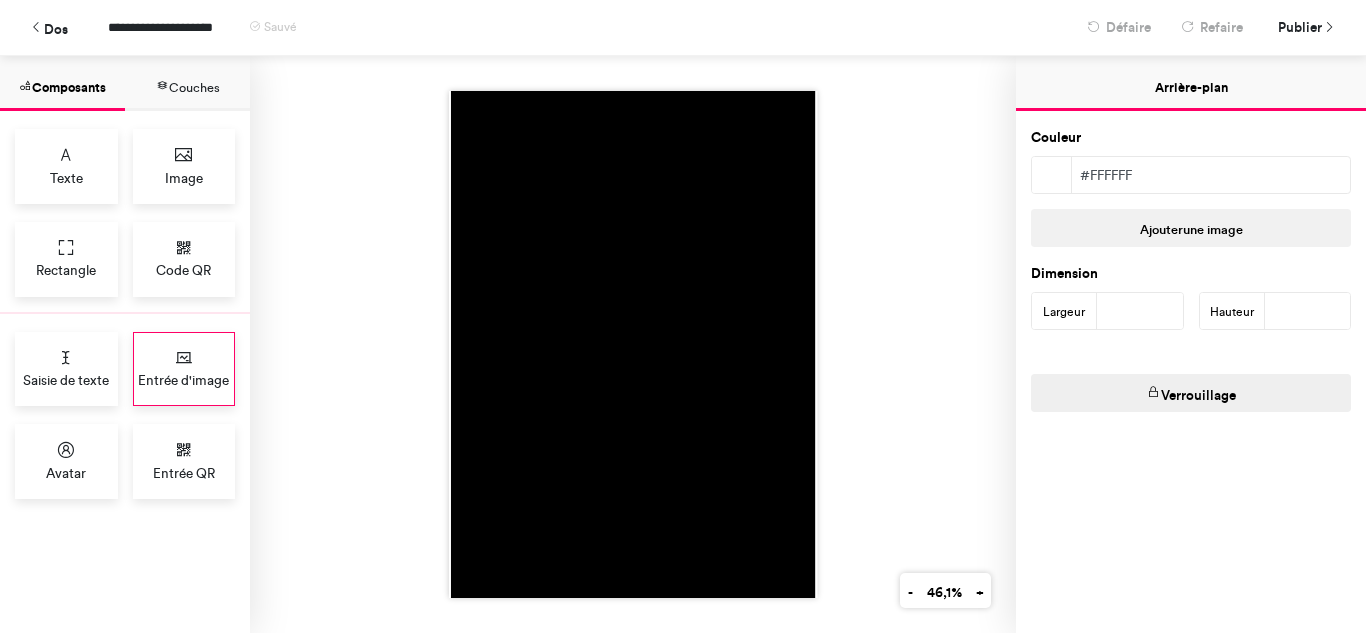 drag, startPoint x: 176, startPoint y: 375, endPoint x: 231, endPoint y: 334, distance: 68.60029 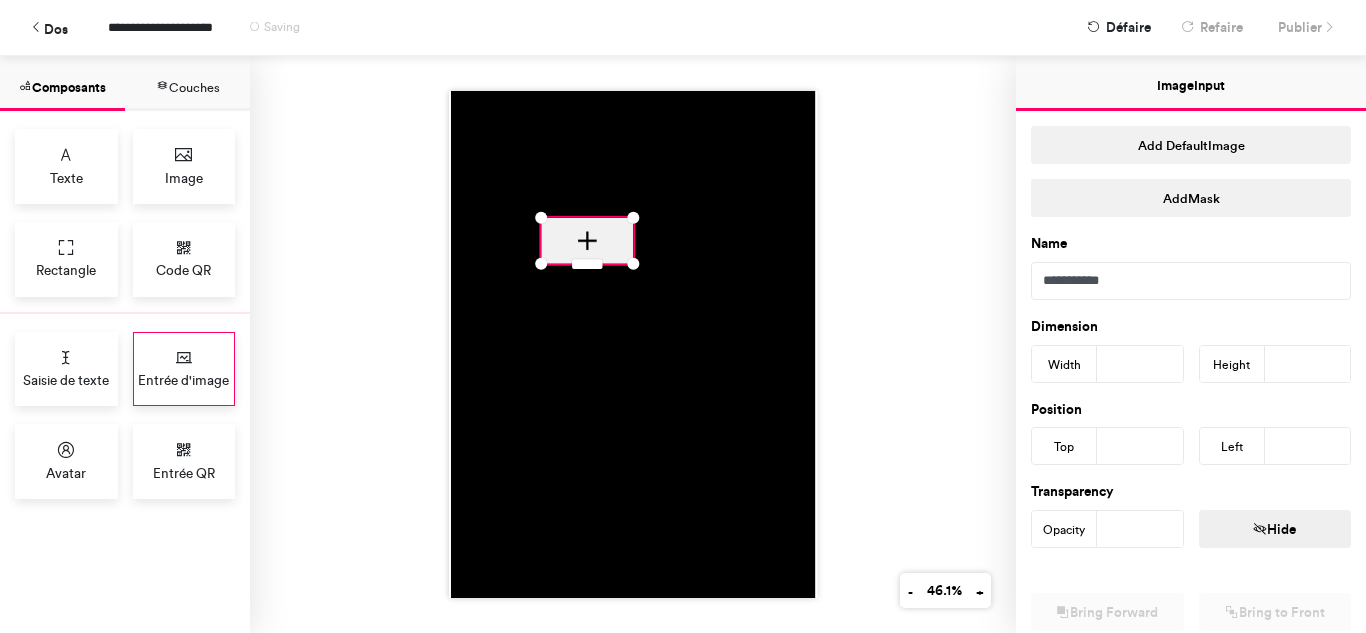 click on "Entrée d'image" at bounding box center [184, 369] 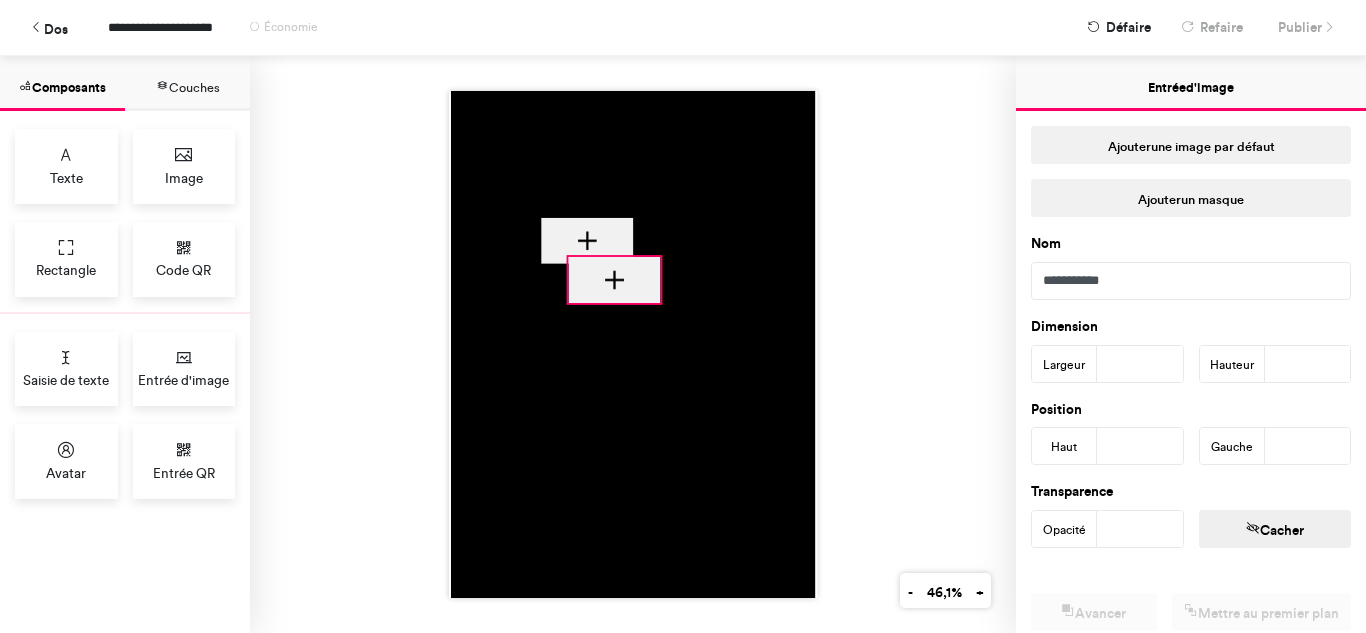 drag, startPoint x: 583, startPoint y: 253, endPoint x: 610, endPoint y: 292, distance: 47.434166 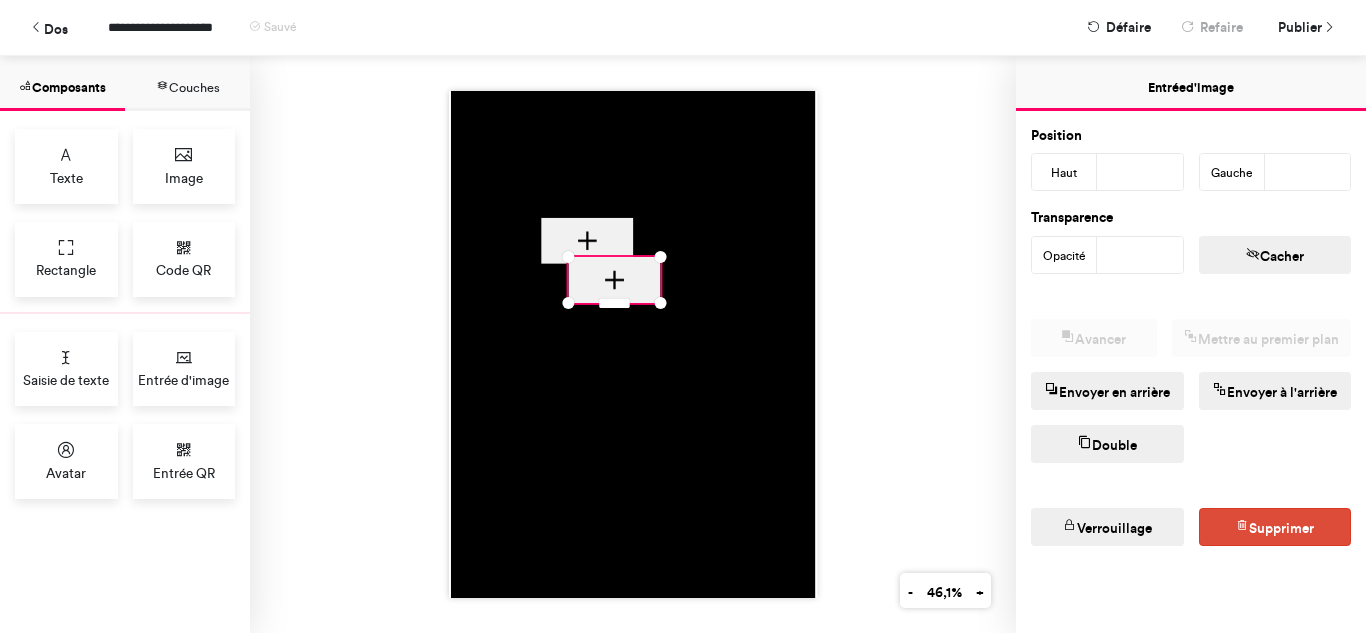 scroll, scrollTop: 292, scrollLeft: 0, axis: vertical 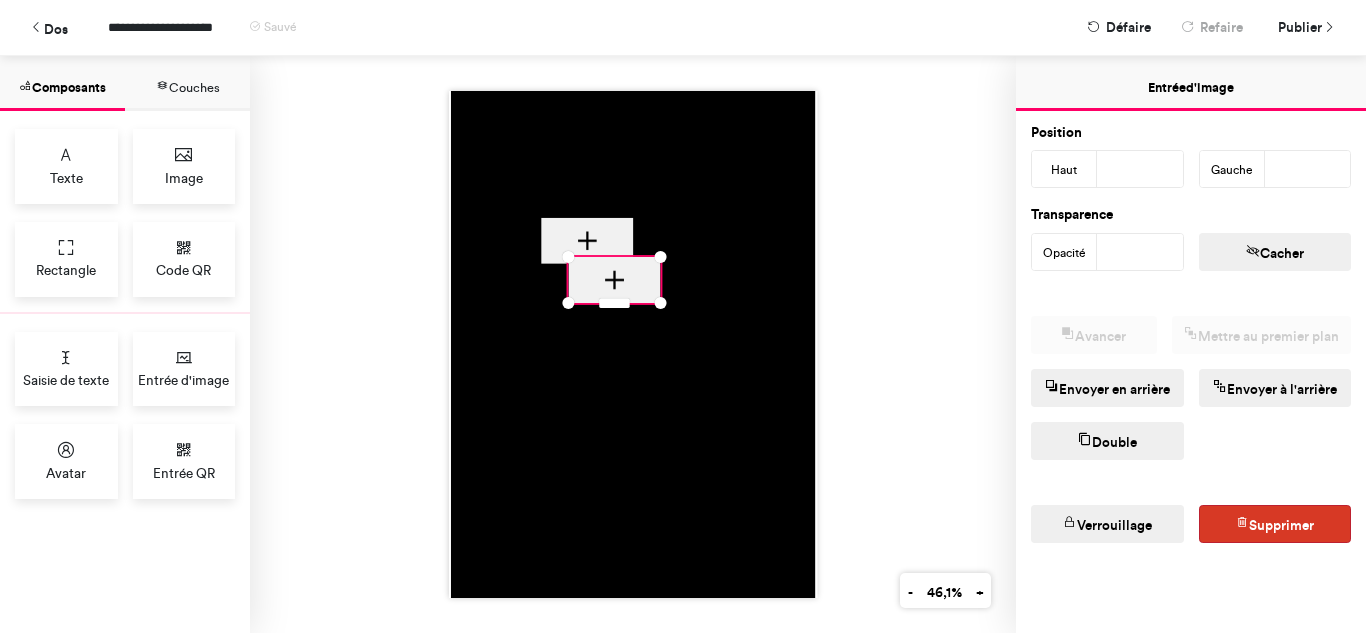 click on "Supprimer" at bounding box center (1281, 525) 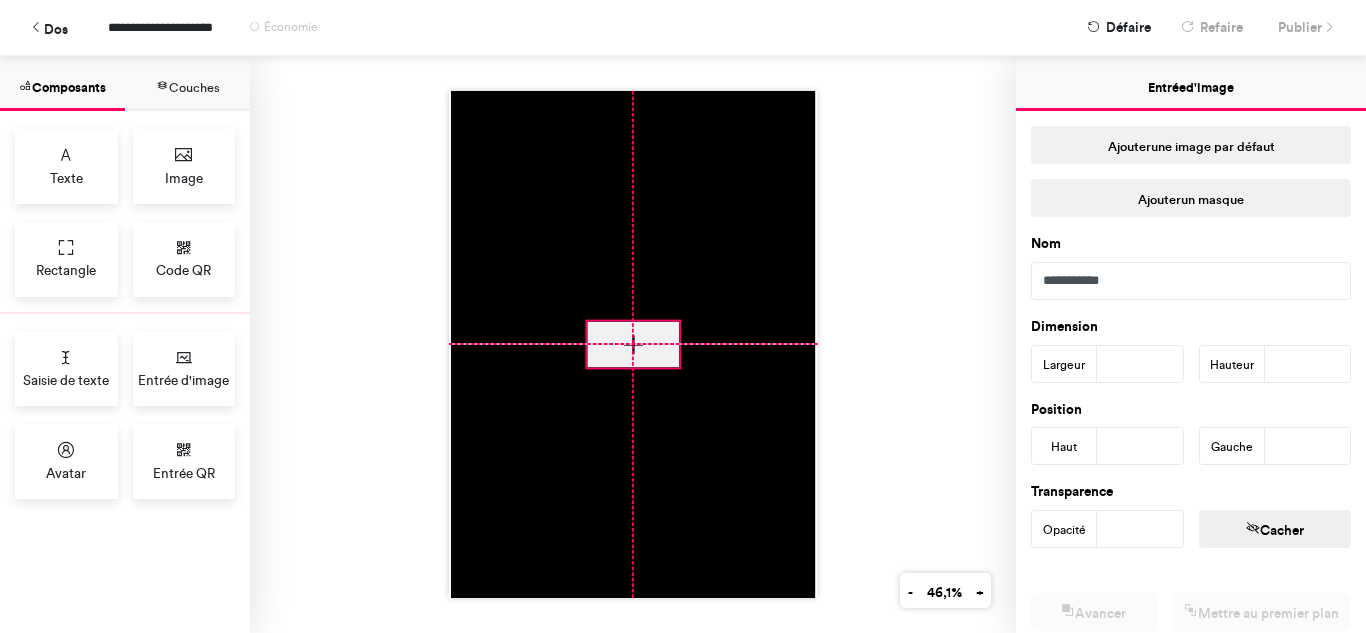 drag, startPoint x: 562, startPoint y: 229, endPoint x: 609, endPoint y: 336, distance: 116.86745 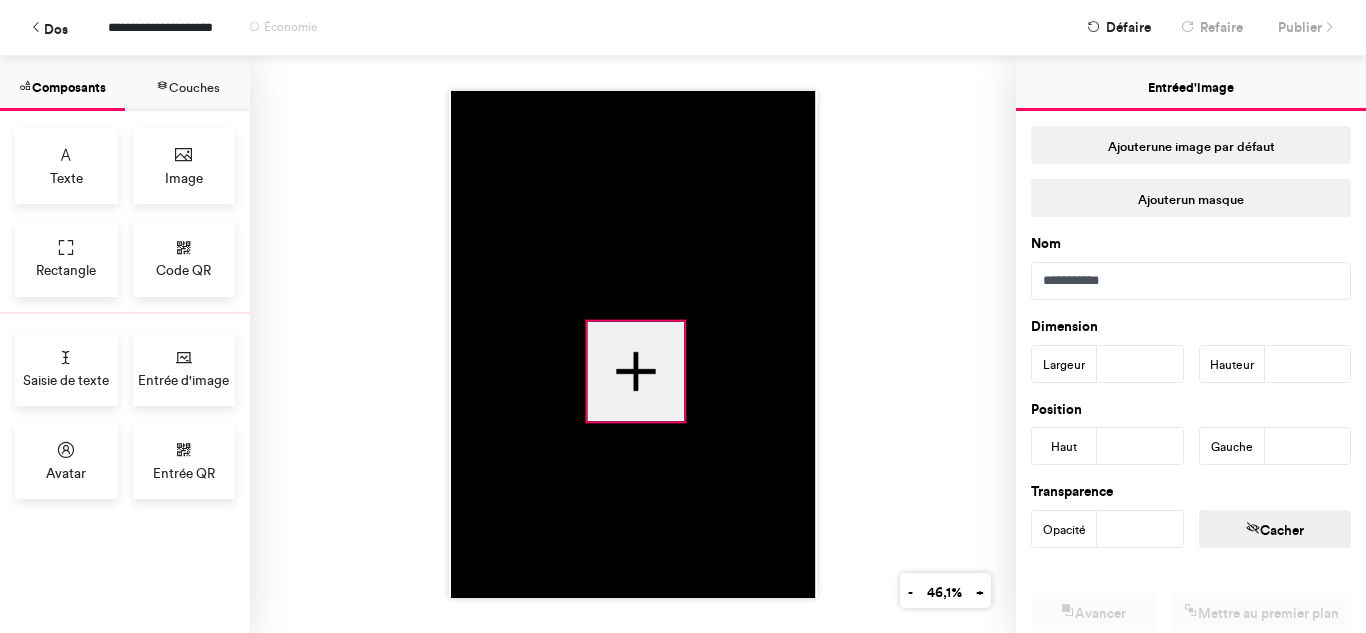 drag, startPoint x: 672, startPoint y: 361, endPoint x: 677, endPoint y: 415, distance: 54.230988 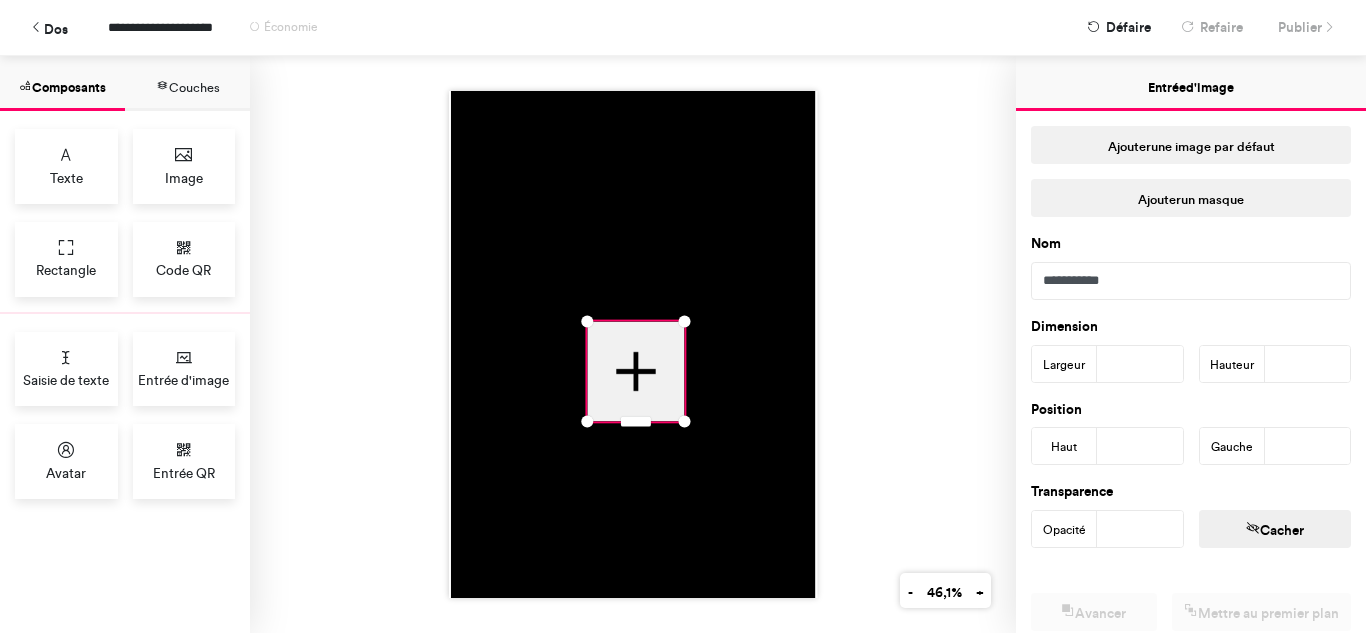 click at bounding box center (635, 371) 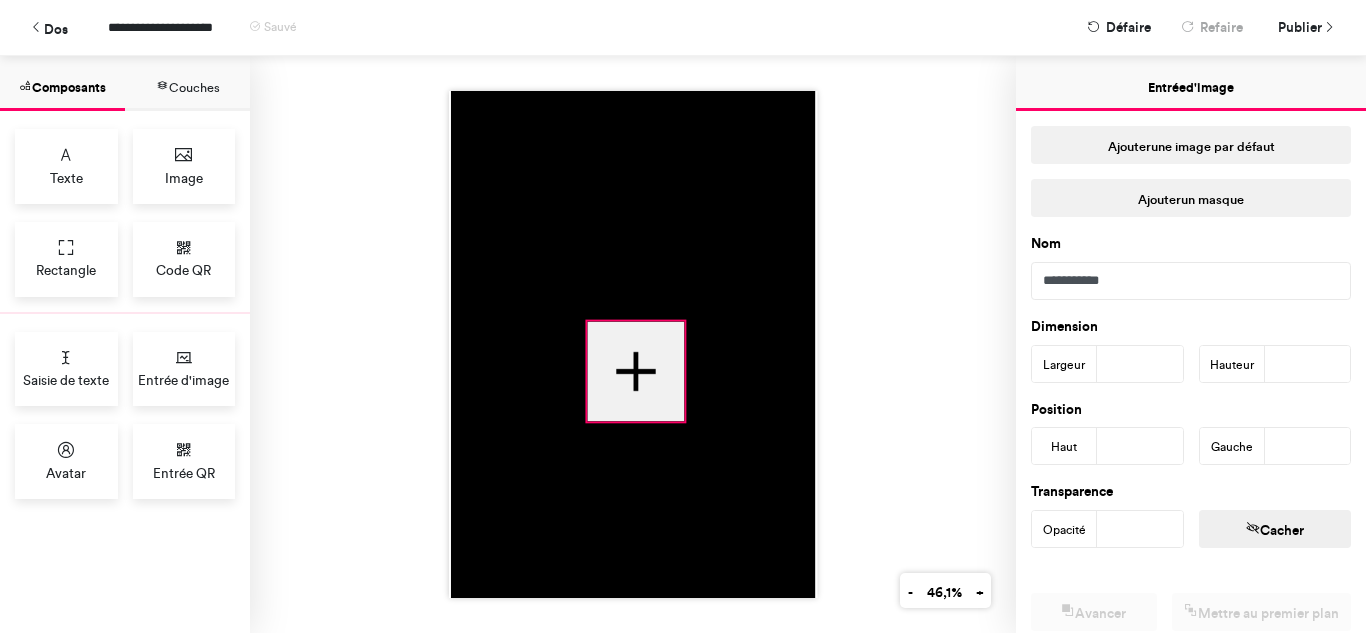 click at bounding box center [635, 371] 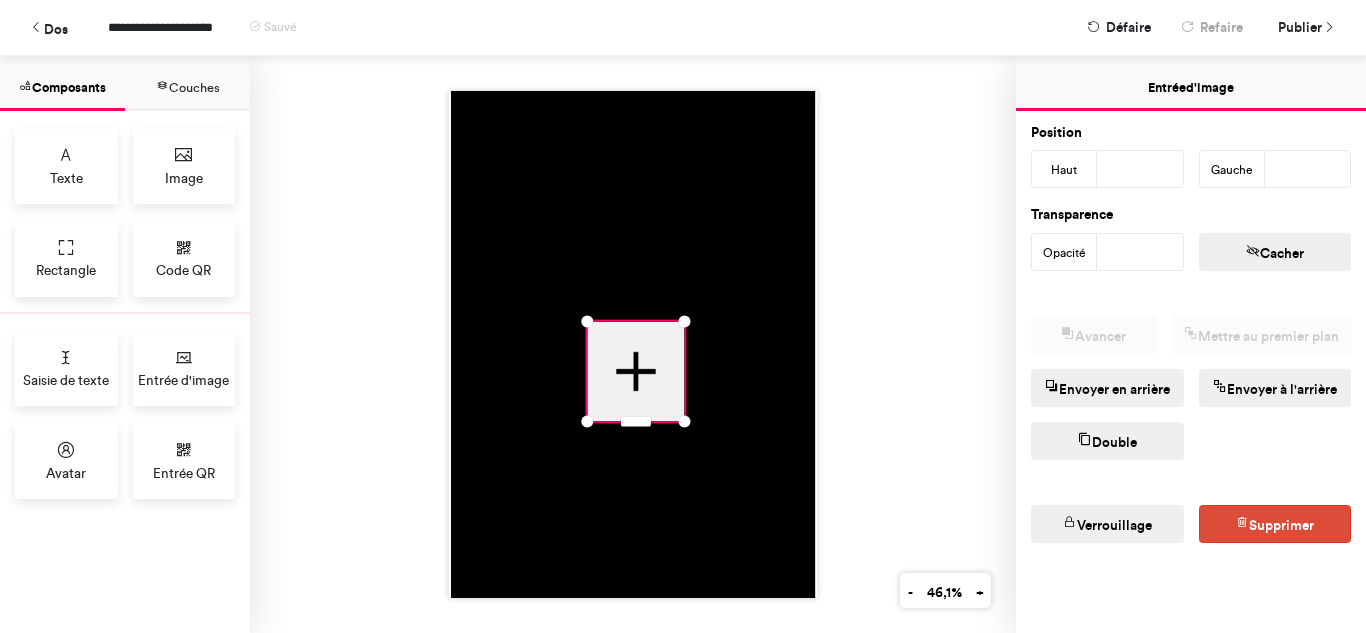 scroll, scrollTop: 292, scrollLeft: 0, axis: vertical 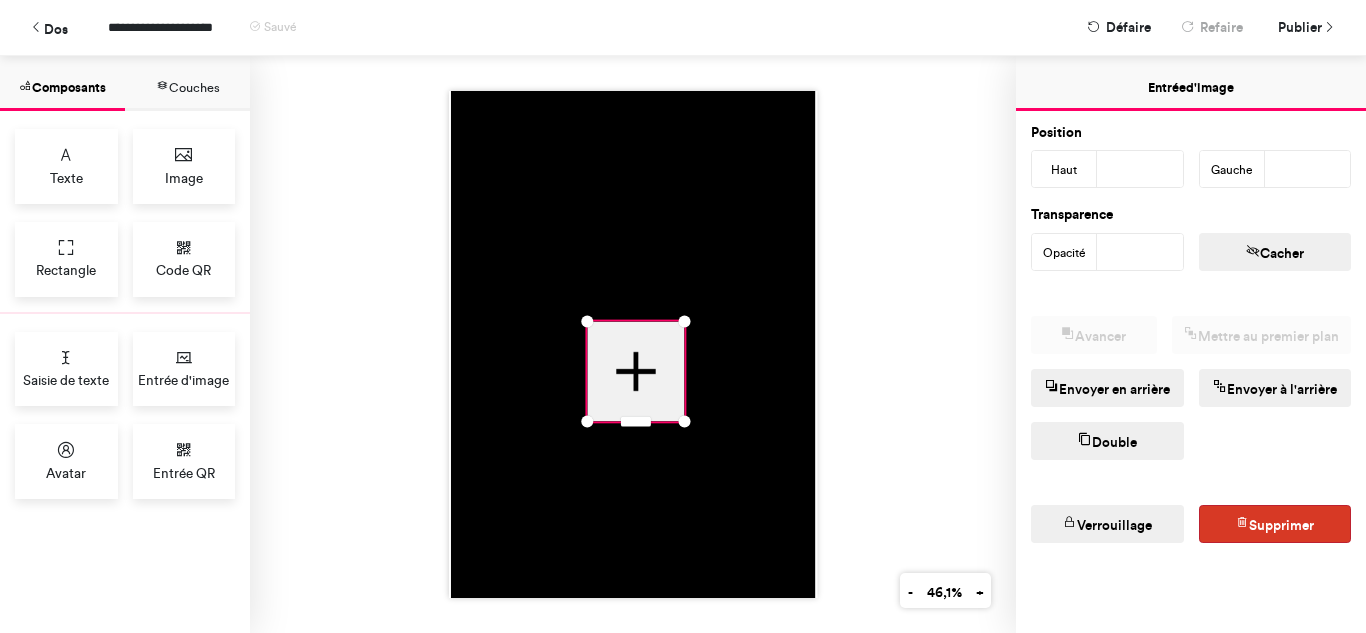 click on "Supprimer" at bounding box center (1275, 524) 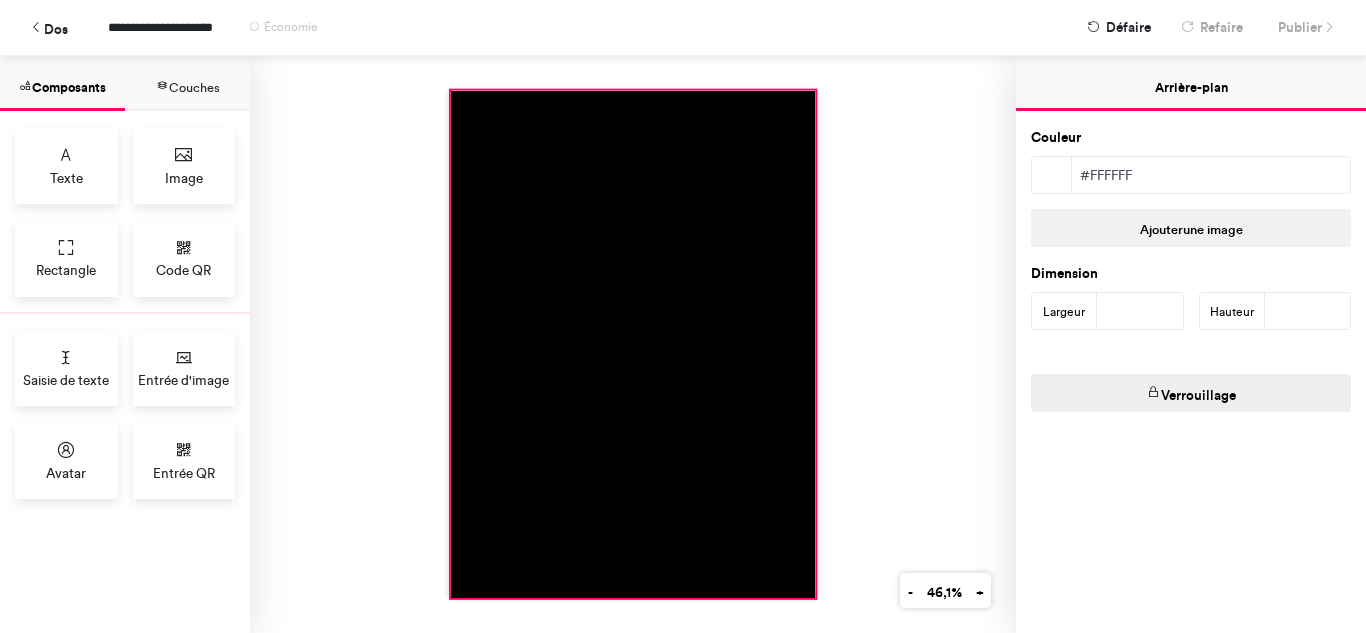 click at bounding box center [632, 344] 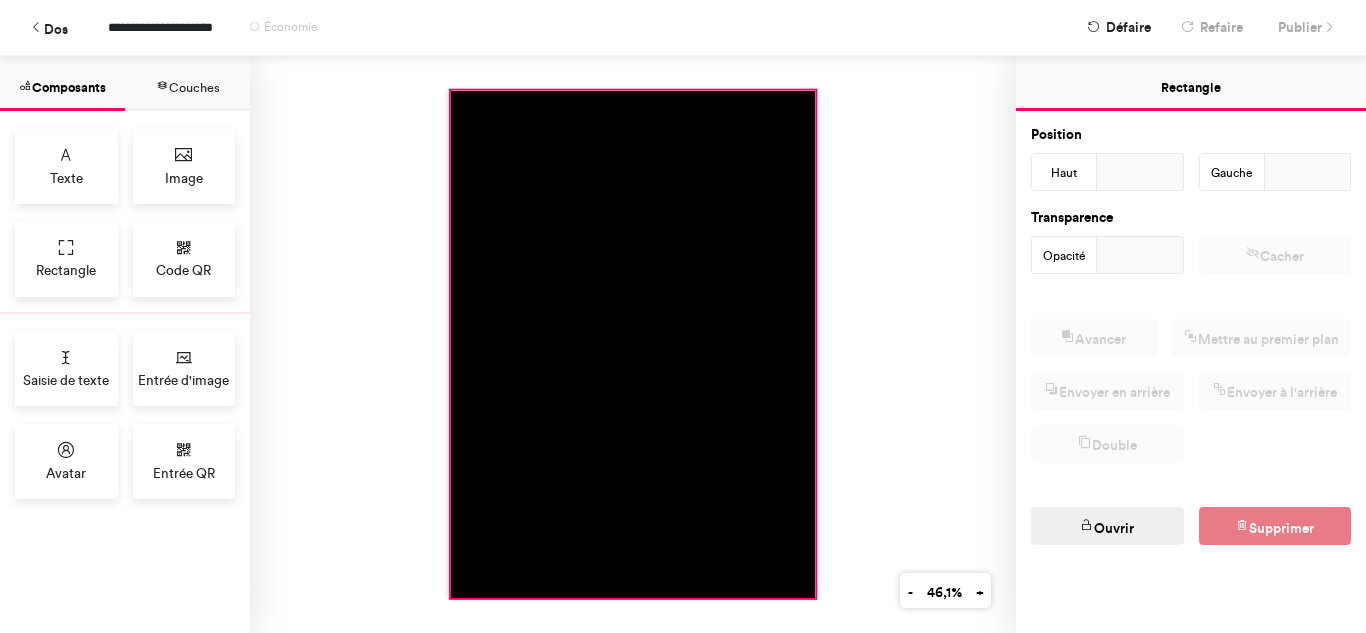 scroll, scrollTop: 321, scrollLeft: 0, axis: vertical 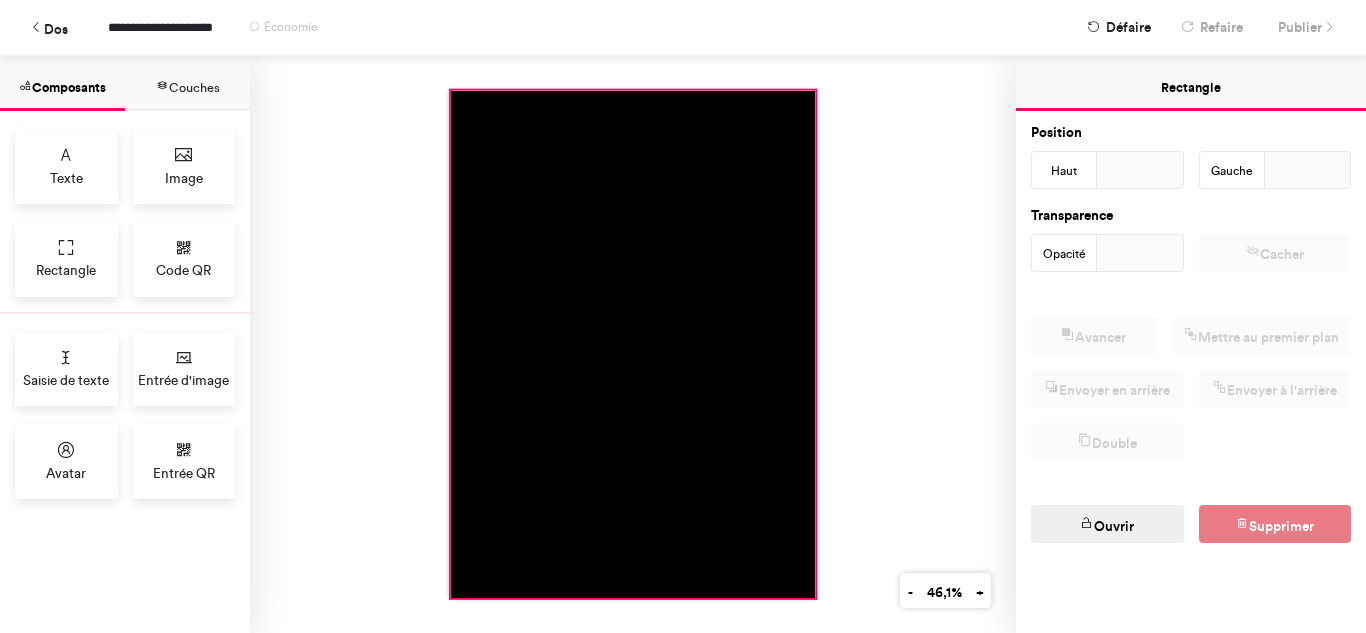 click at bounding box center (632, 344) 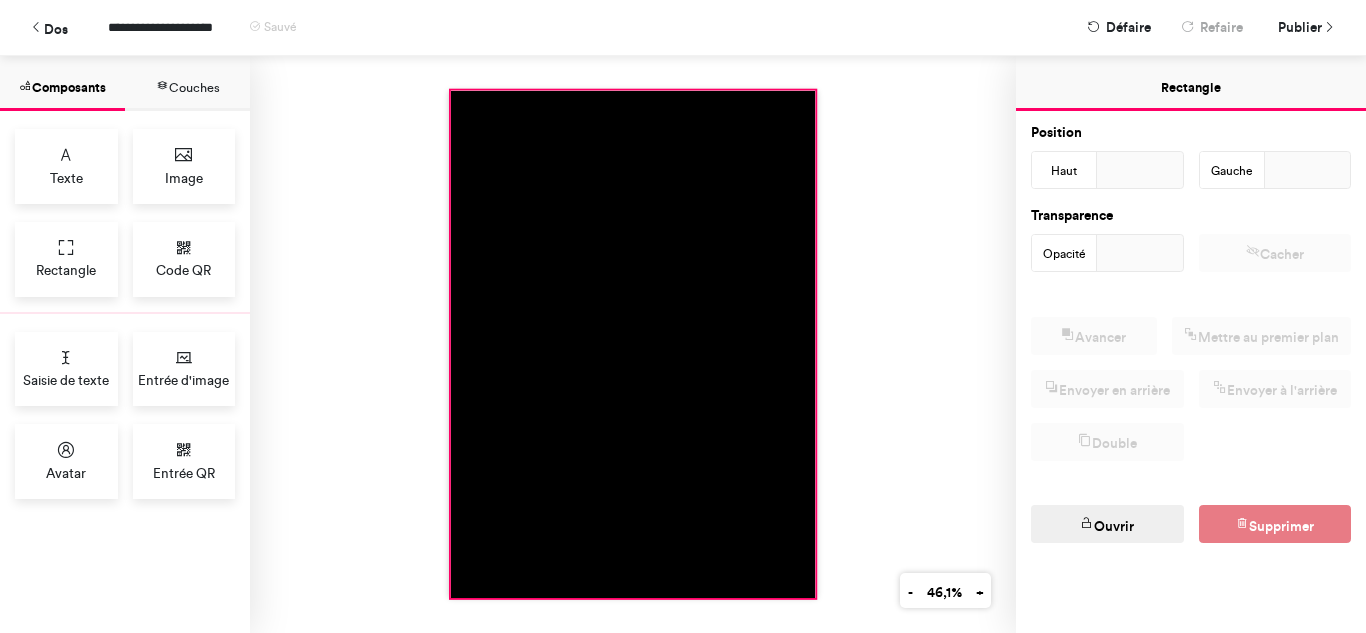click on "Ouvrir" at bounding box center [1114, 525] 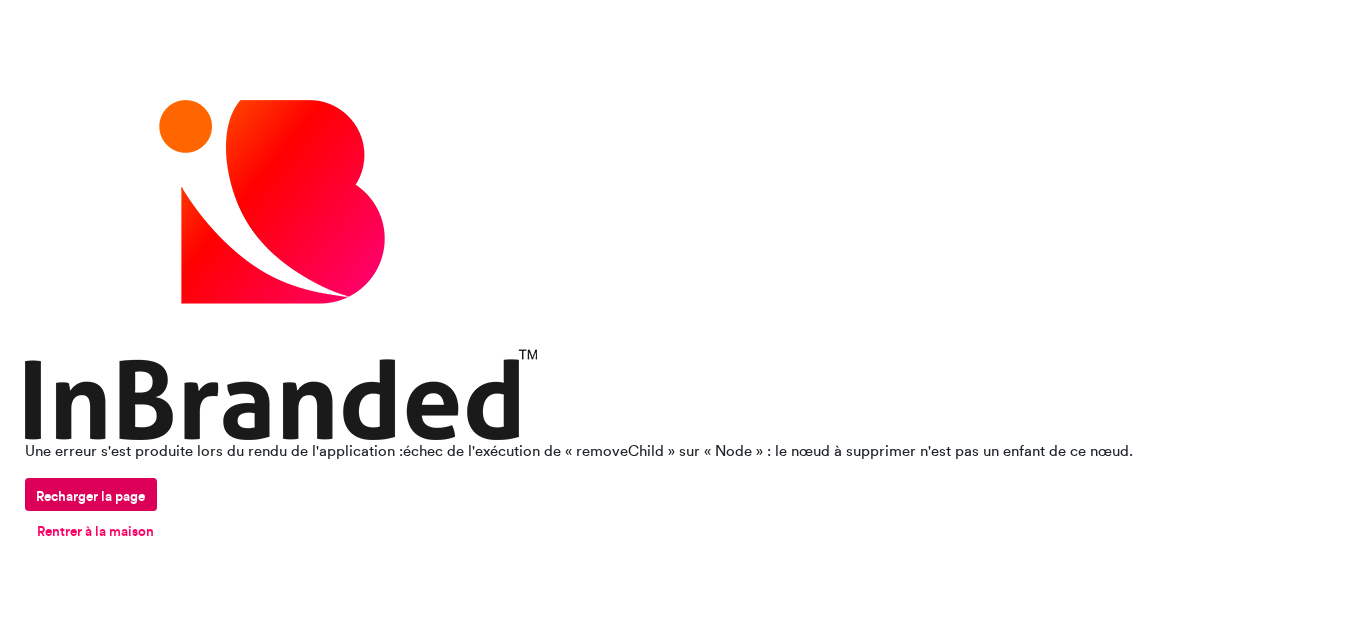 click on "Recharger la page" at bounding box center (90, 496) 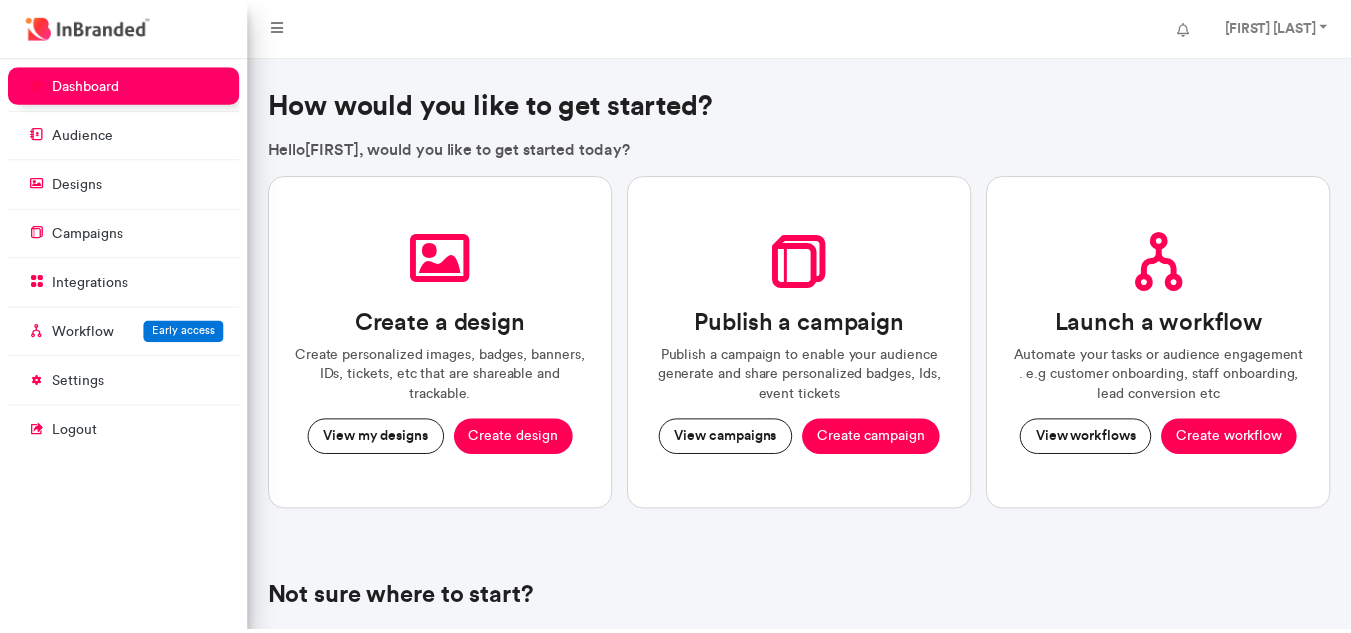 scroll, scrollTop: 0, scrollLeft: 0, axis: both 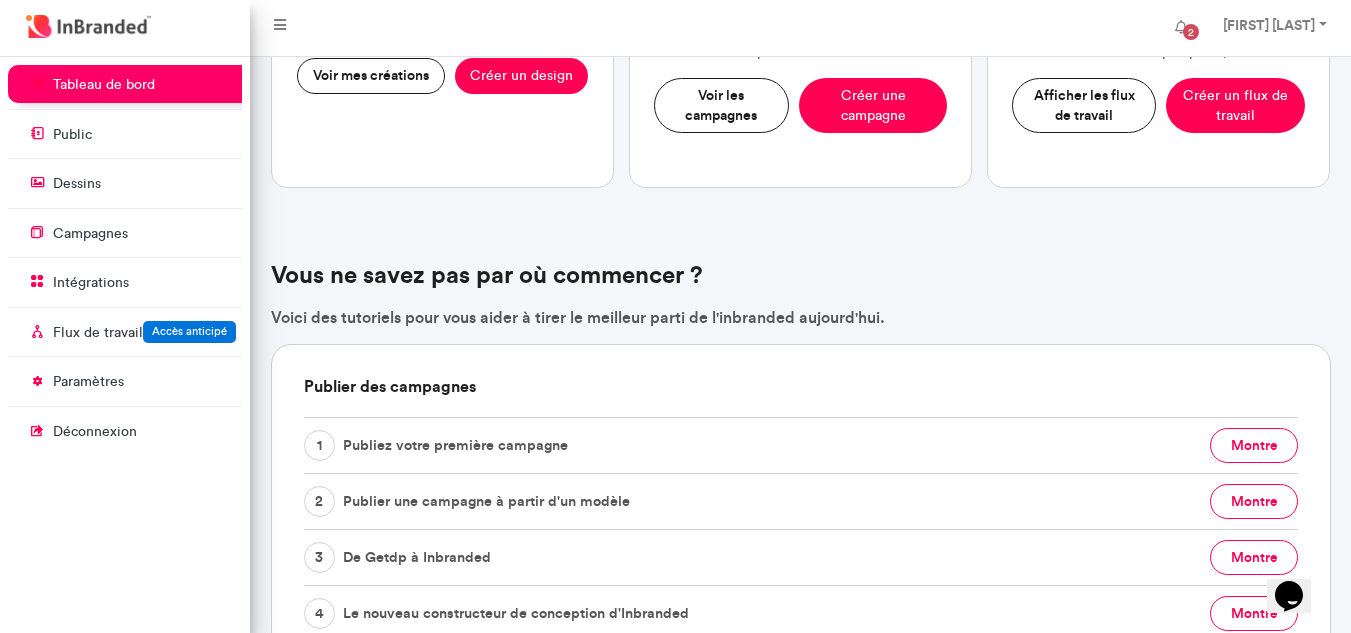 click on "Vous ne savez pas par où commencer ? Voici des tutoriels pour vous aider à tirer le meilleur parti de l'inbranded aujourd'hui." at bounding box center [801, 294] 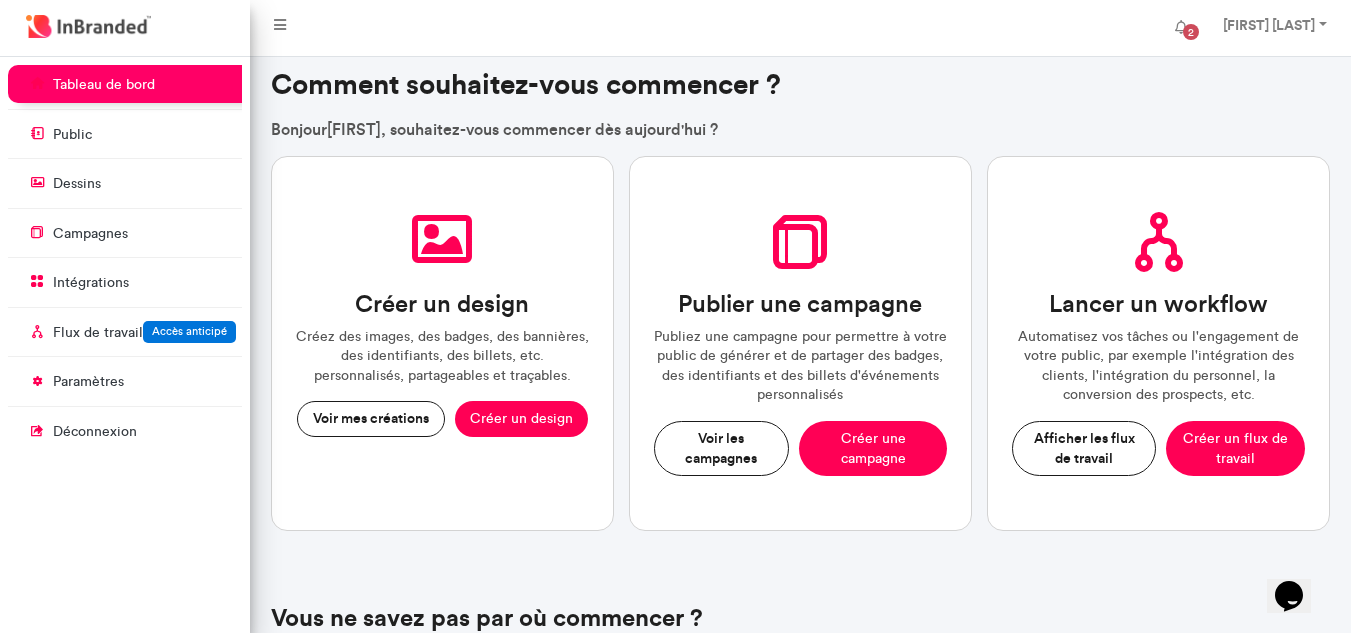 scroll, scrollTop: 0, scrollLeft: 0, axis: both 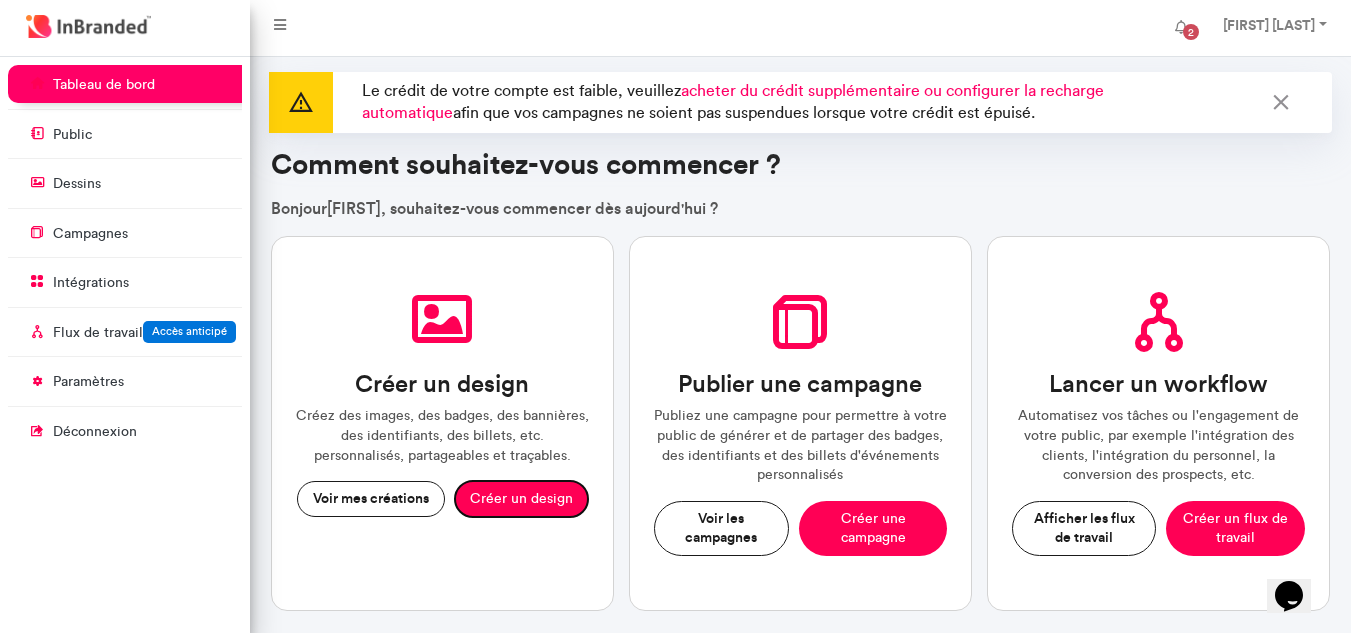 click on "Créer un design" at bounding box center [521, 498] 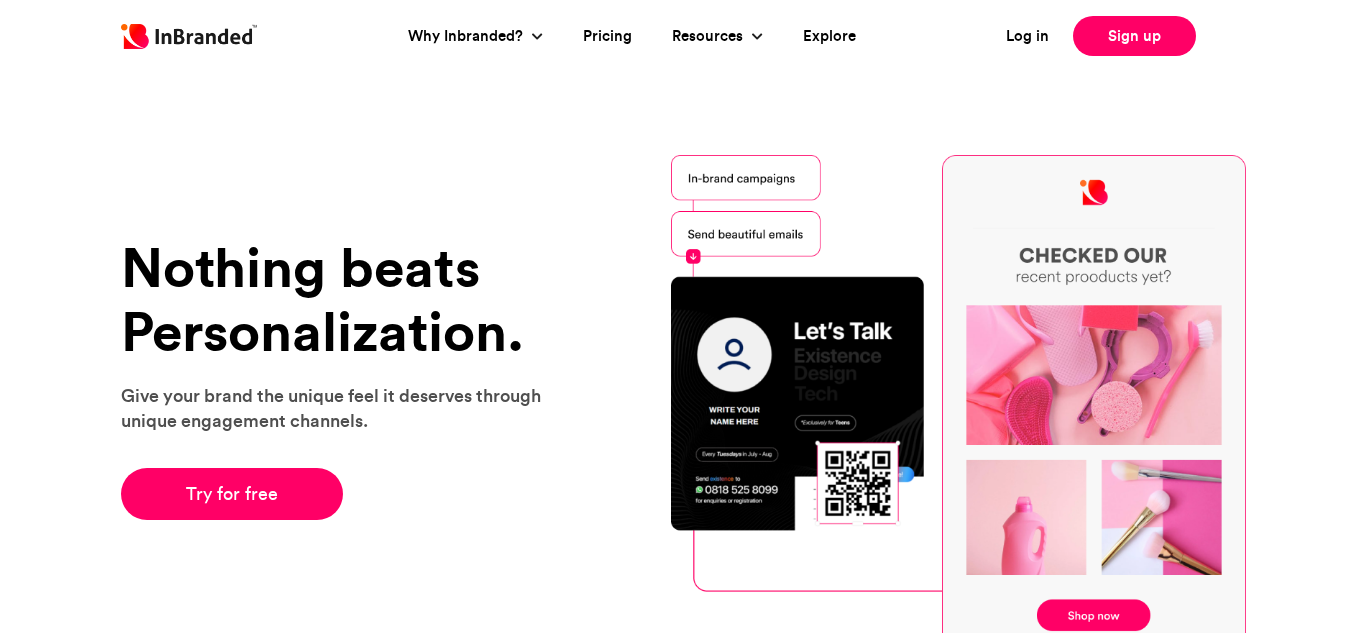 scroll, scrollTop: 0, scrollLeft: 0, axis: both 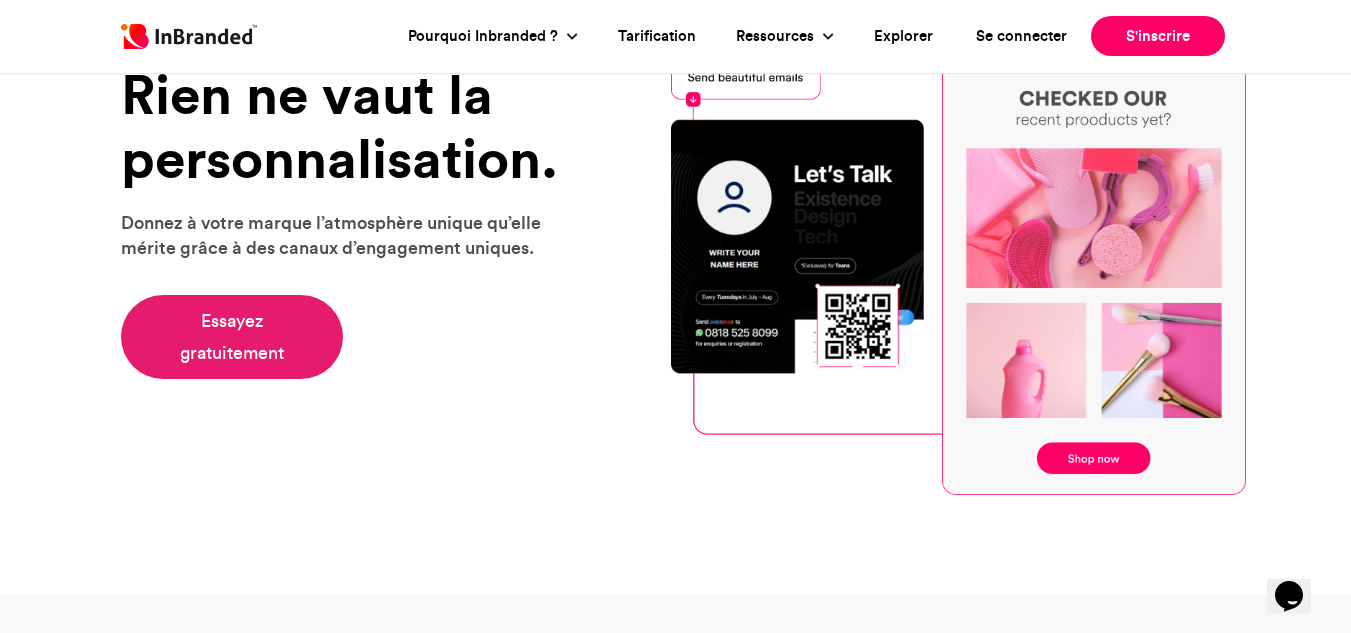 click on "Essayez gratuitement" at bounding box center [232, 337] 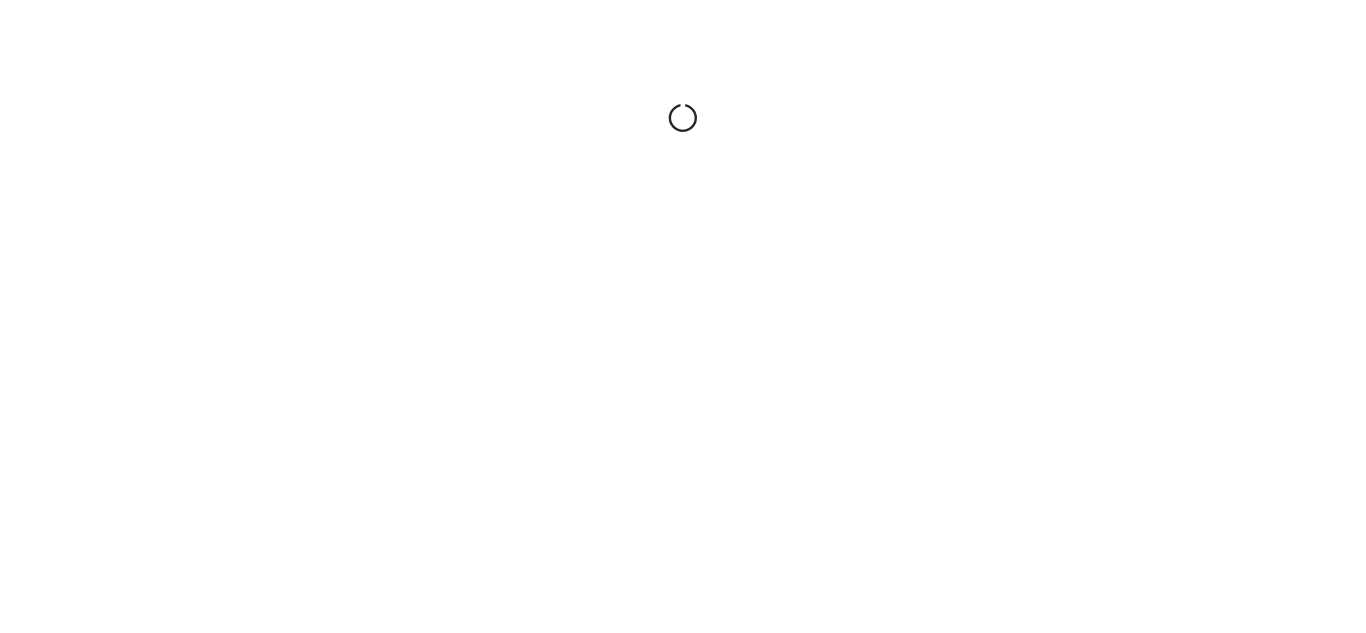 scroll, scrollTop: 0, scrollLeft: 0, axis: both 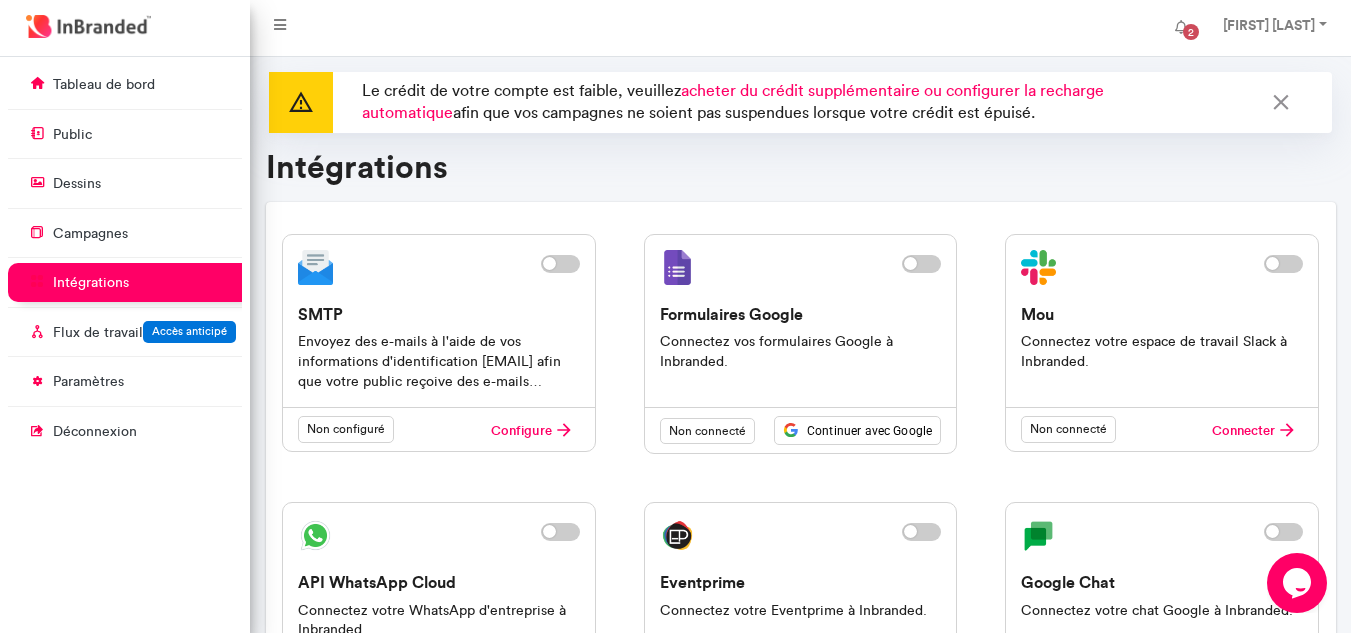 click on "Intégrations" at bounding box center (801, 167) 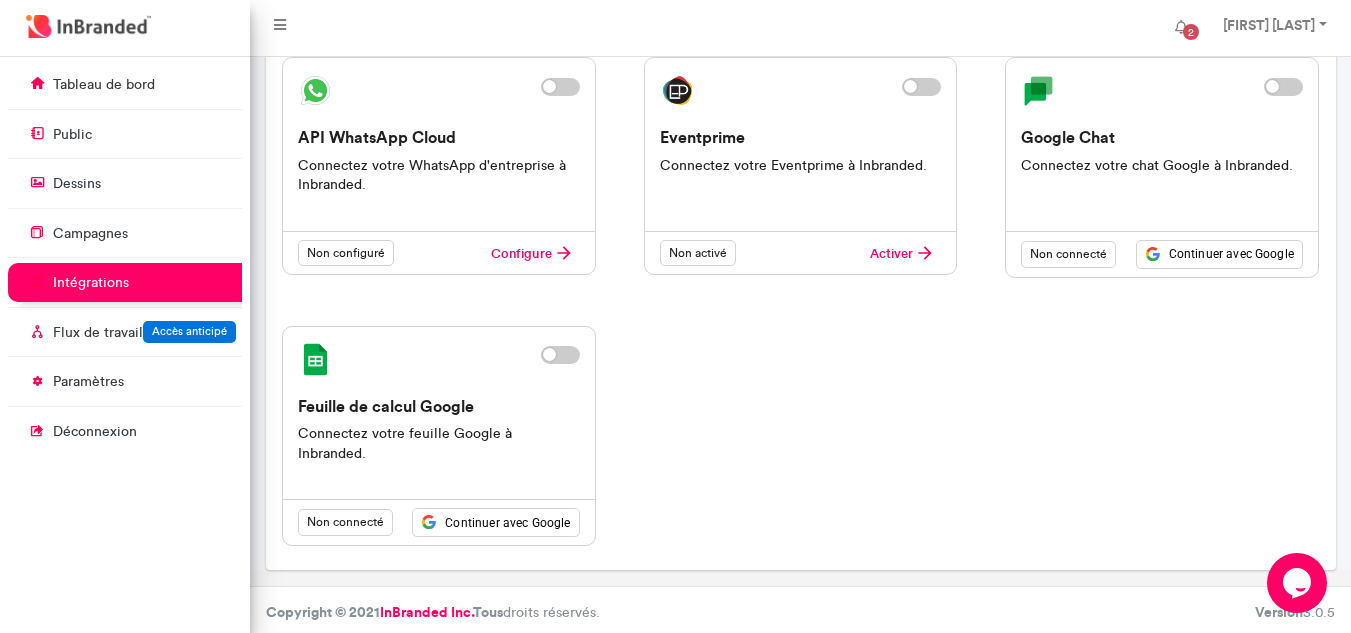 scroll, scrollTop: 451, scrollLeft: 0, axis: vertical 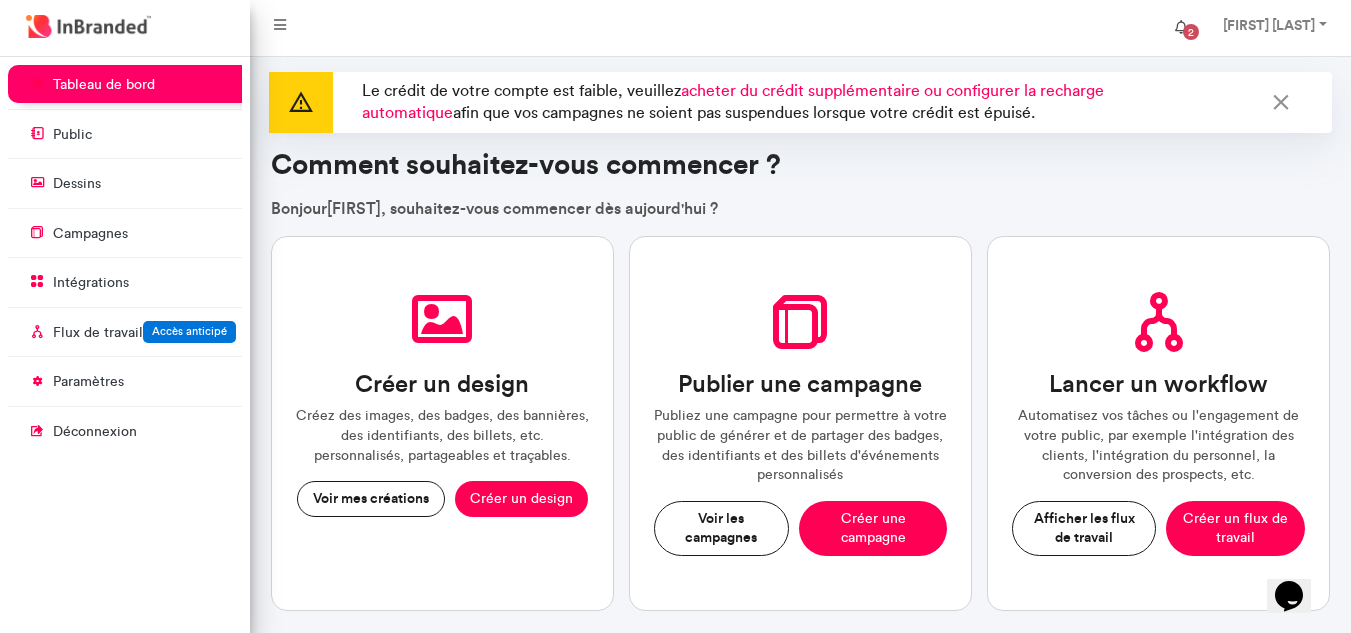 click on "2" at bounding box center (1191, 32) 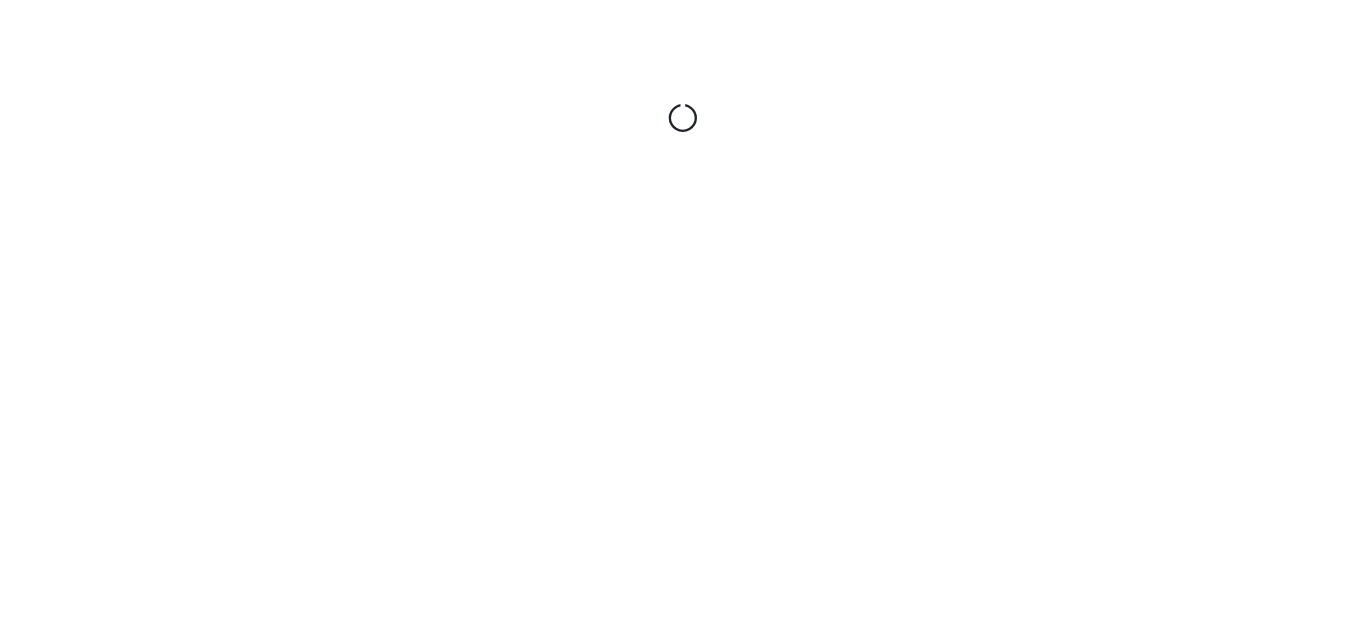 scroll, scrollTop: 0, scrollLeft: 0, axis: both 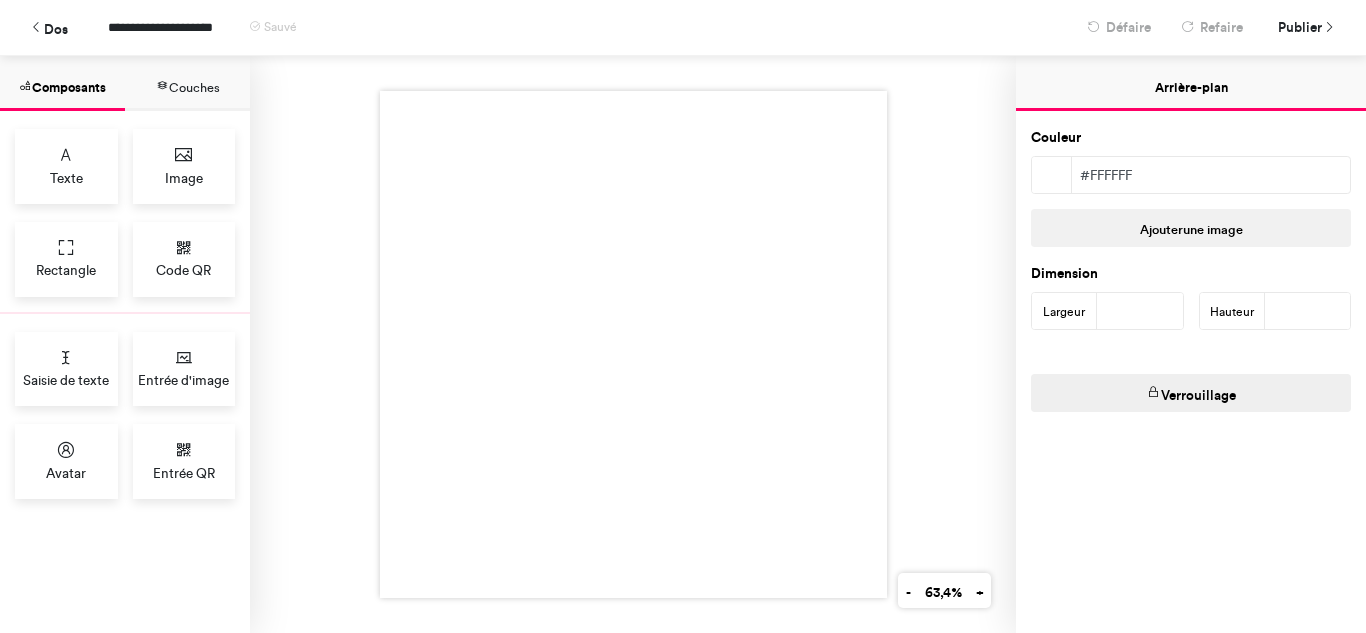 click on "***" at bounding box center (1308, 311) 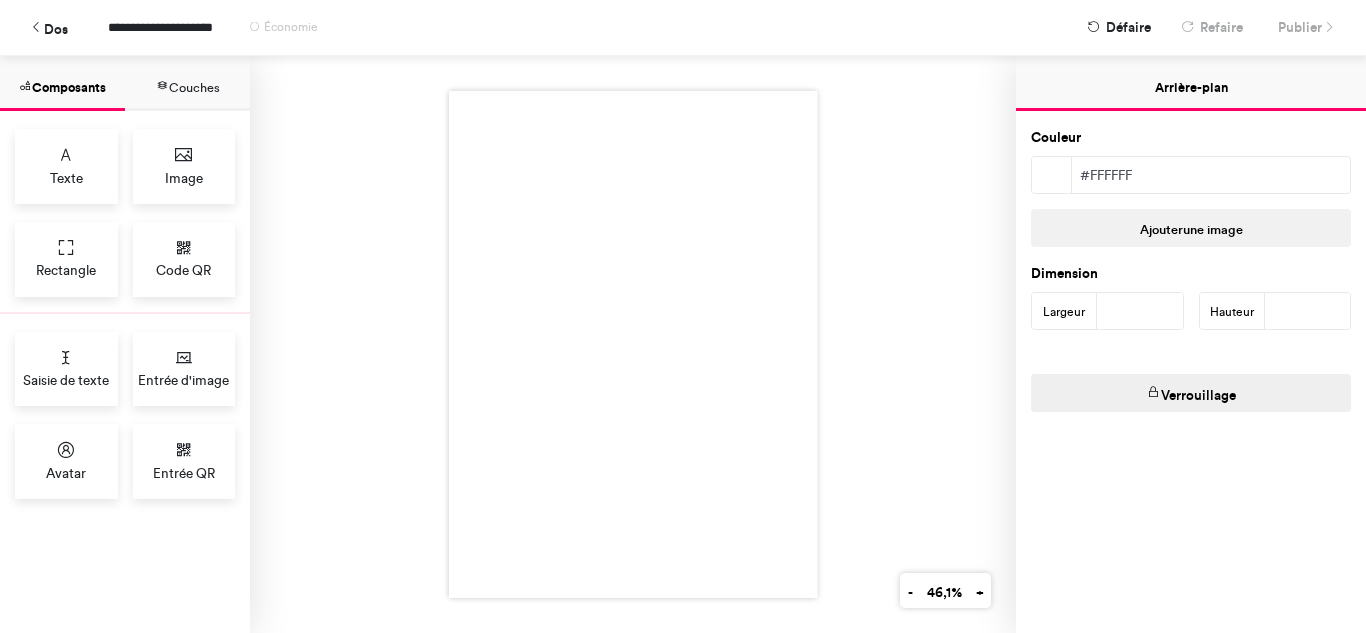 type on "****" 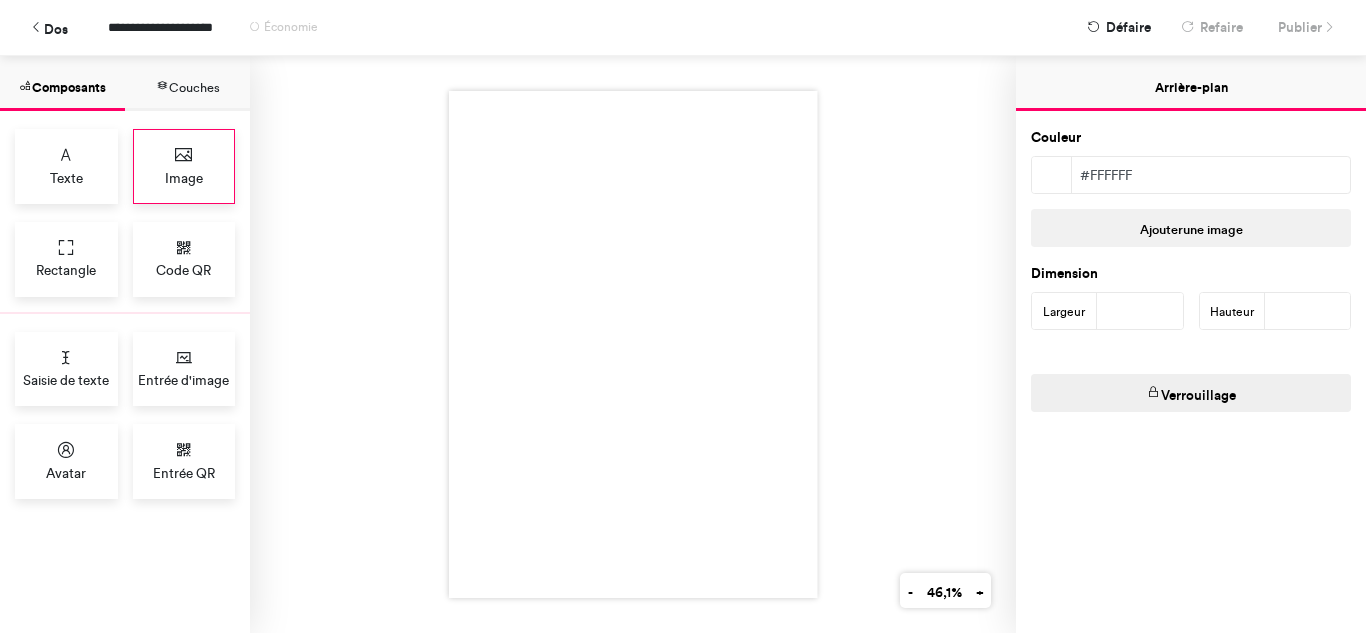 click on "Image" at bounding box center [184, 178] 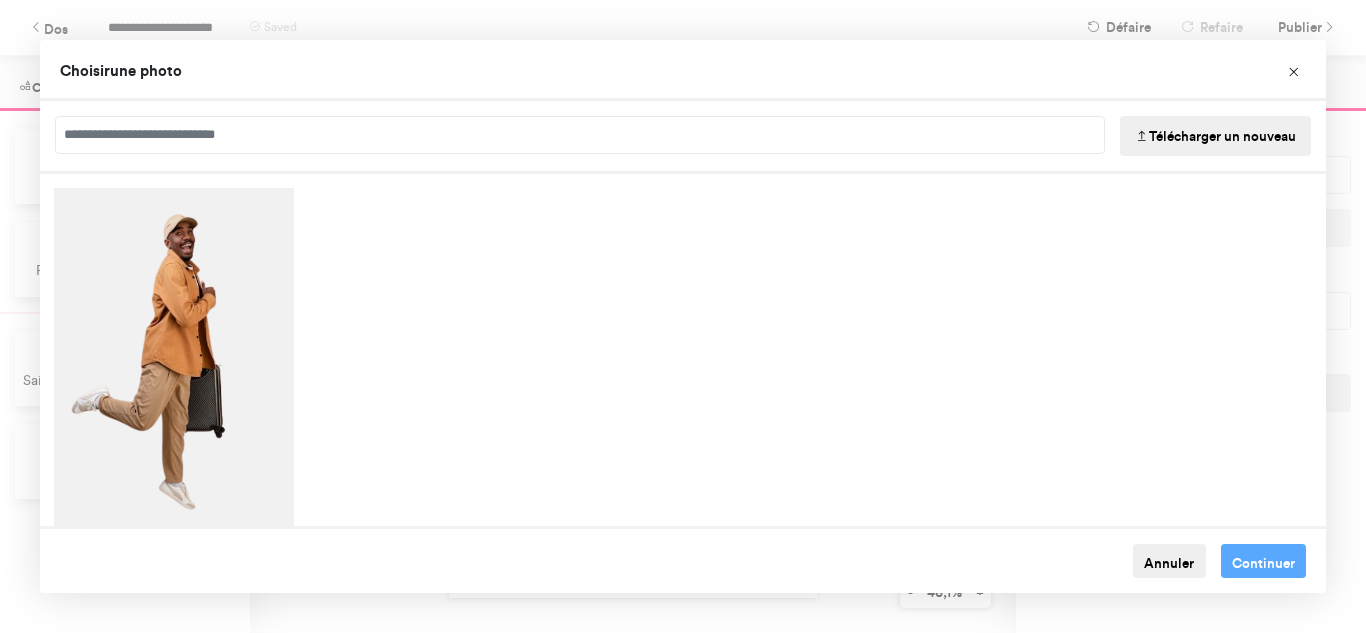 click on "Télécharger un nouveau" at bounding box center [1222, 136] 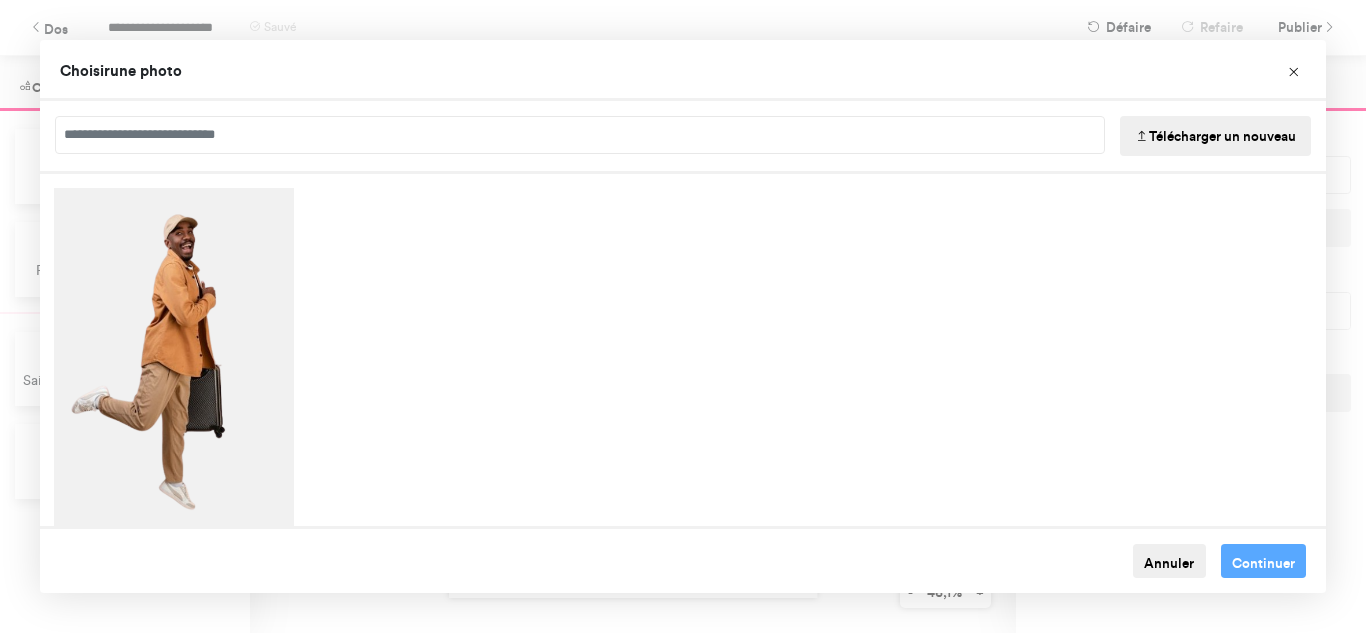 click on "Télécharger un nouveau" at bounding box center [1222, 136] 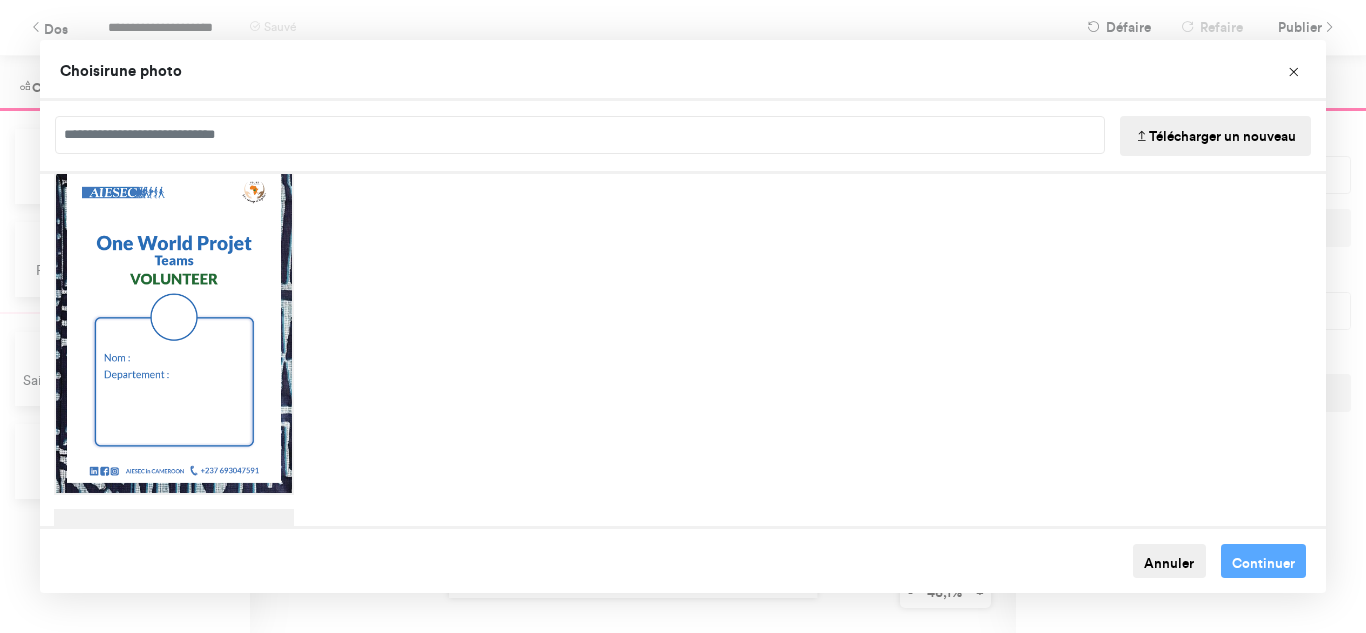 scroll, scrollTop: 30, scrollLeft: 0, axis: vertical 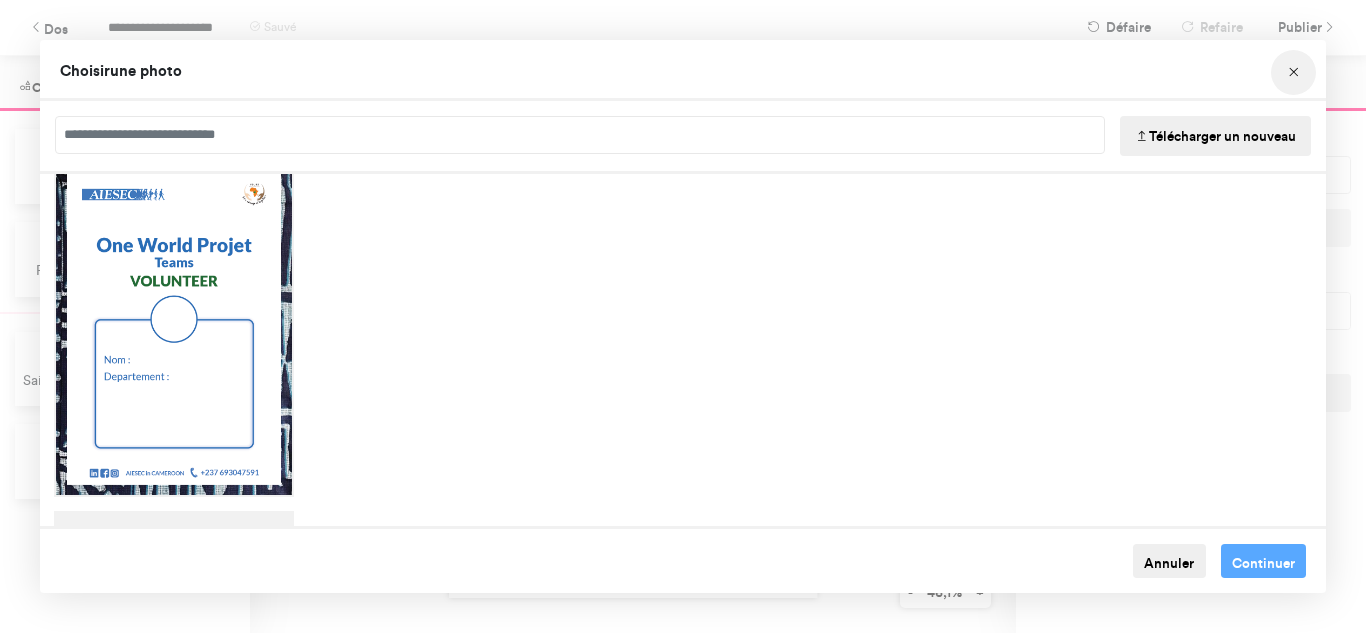 click at bounding box center [1294, 73] 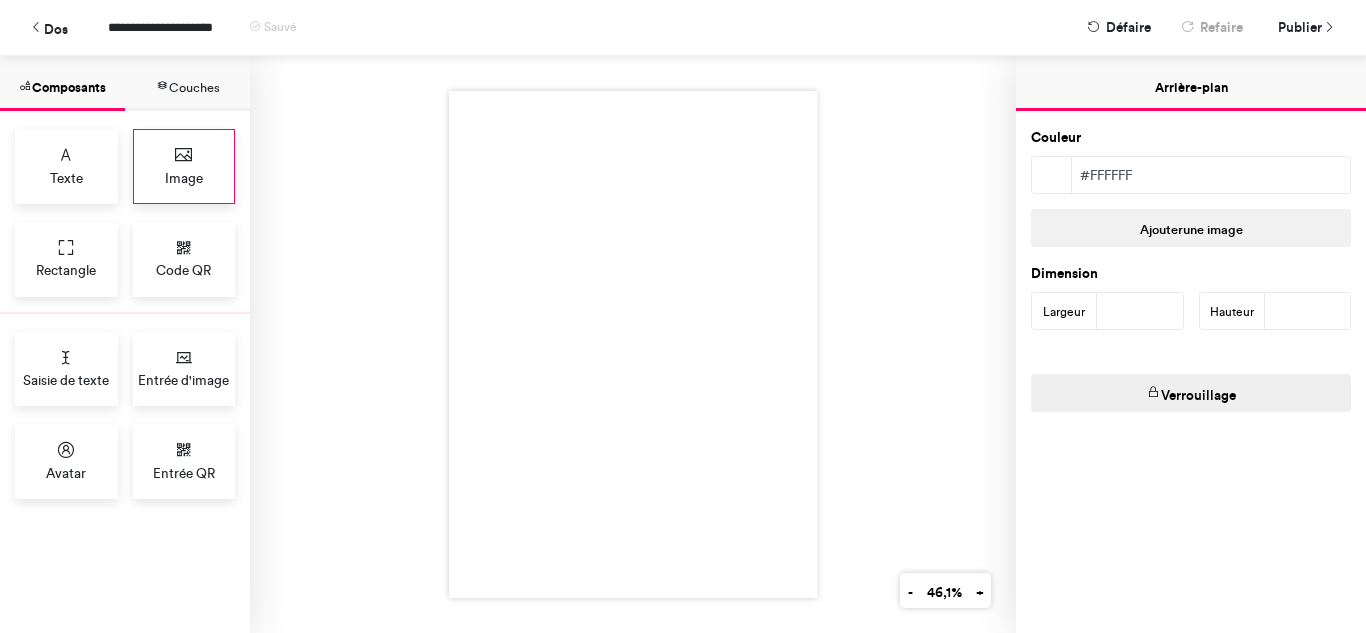 click on "Image" at bounding box center [184, 178] 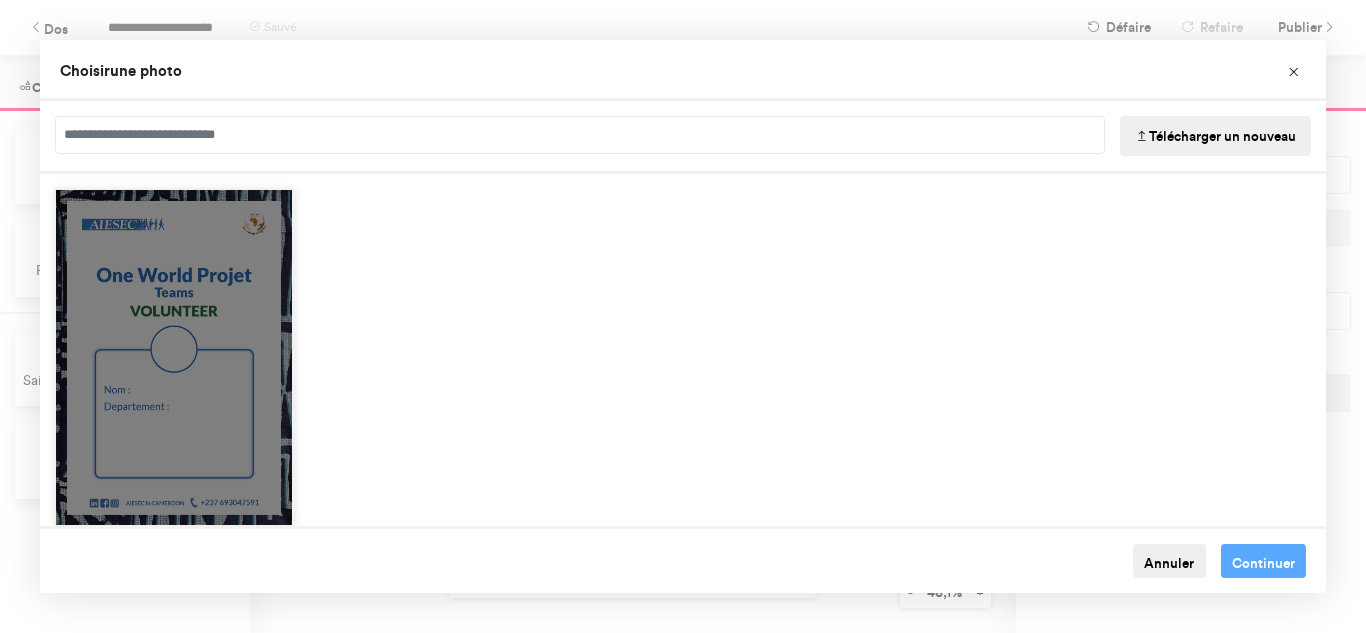 click at bounding box center [174, 357] 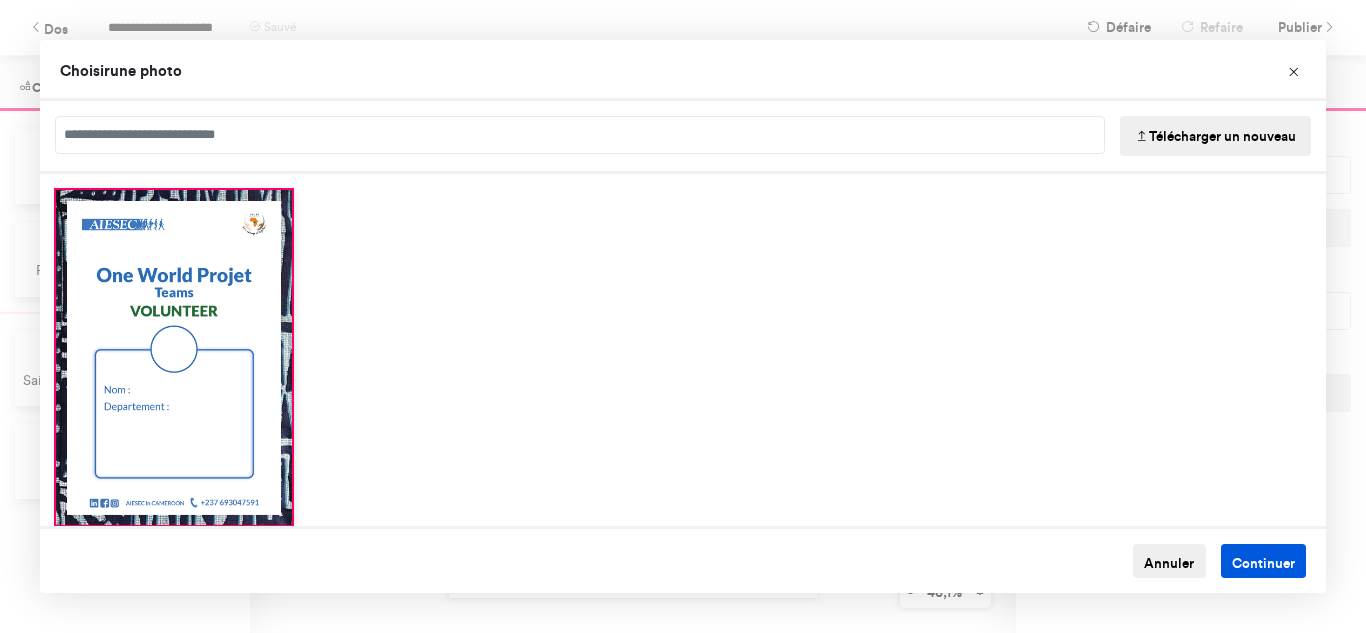 click on "Continuer" at bounding box center [1263, 562] 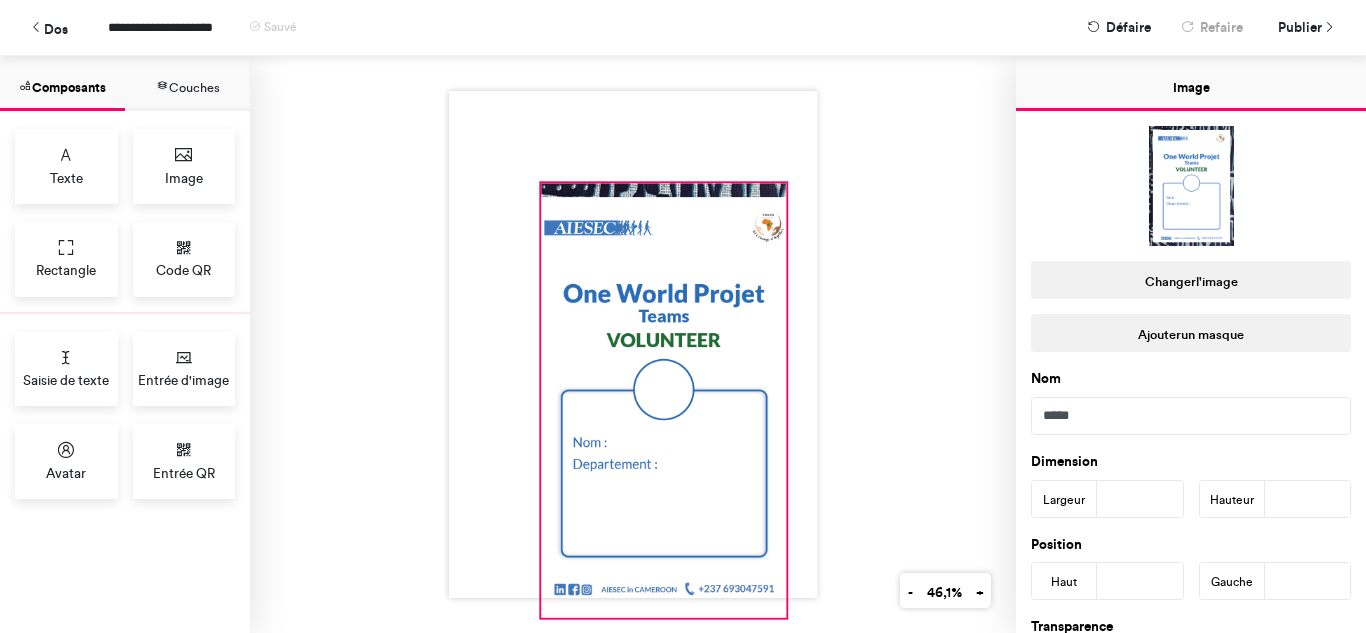 drag, startPoint x: 620, startPoint y: 307, endPoint x: 773, endPoint y: 611, distance: 340.33072 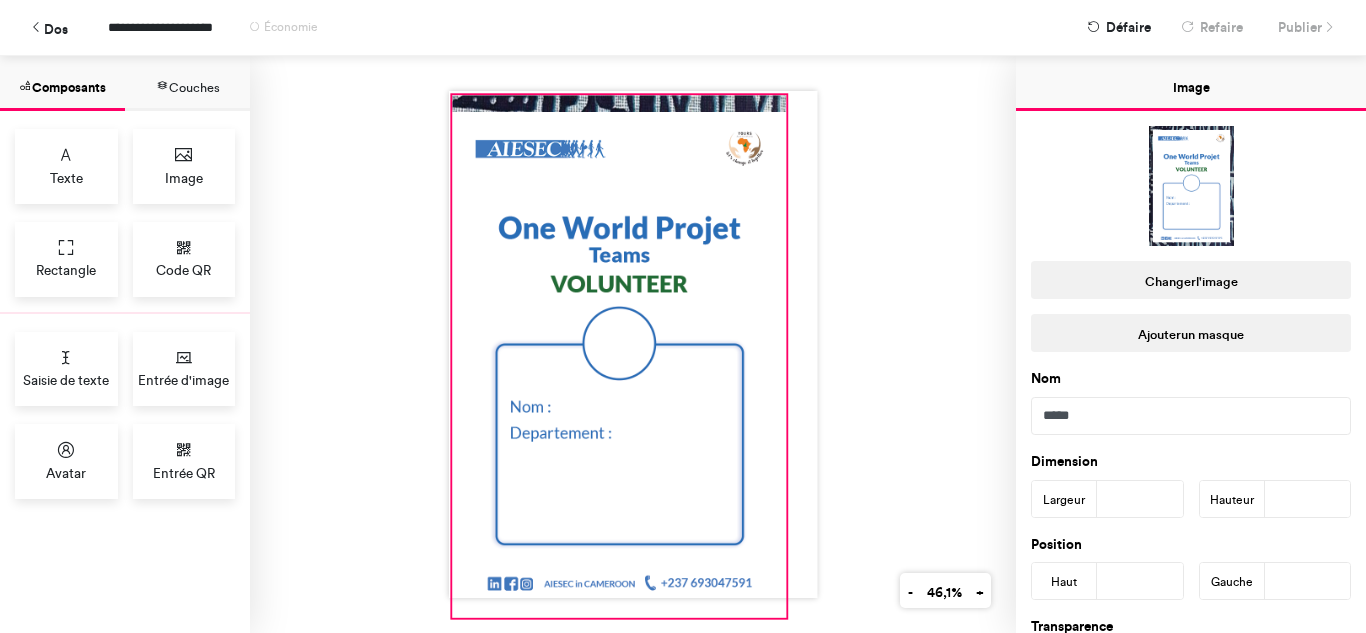 drag, startPoint x: 533, startPoint y: 176, endPoint x: 444, endPoint y: 88, distance: 125.1599 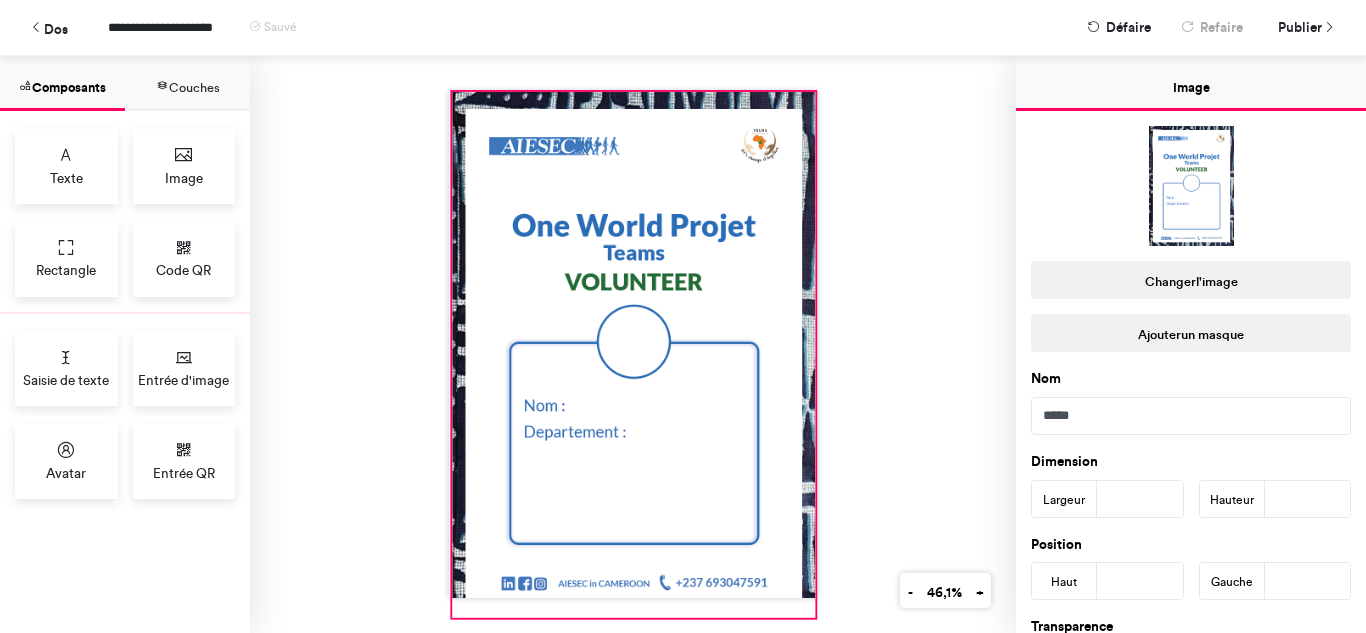 drag, startPoint x: 779, startPoint y: 89, endPoint x: 808, endPoint y: 86, distance: 29.15476 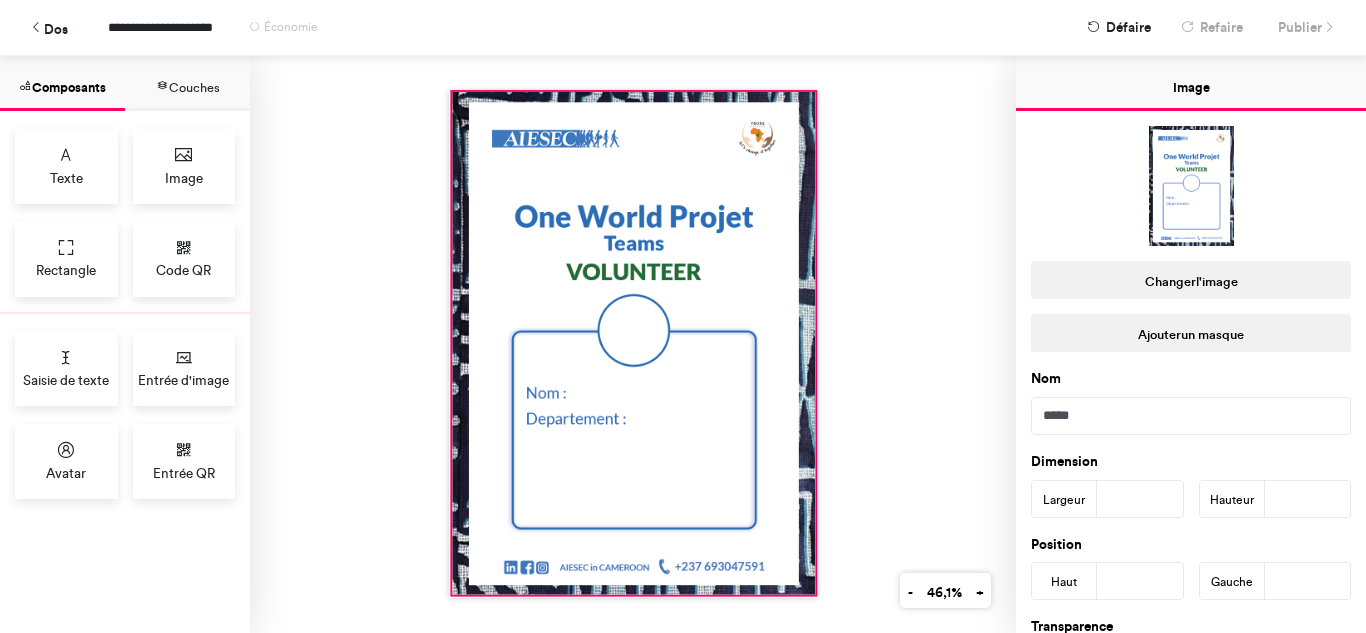 drag, startPoint x: 807, startPoint y: 611, endPoint x: 807, endPoint y: 588, distance: 23 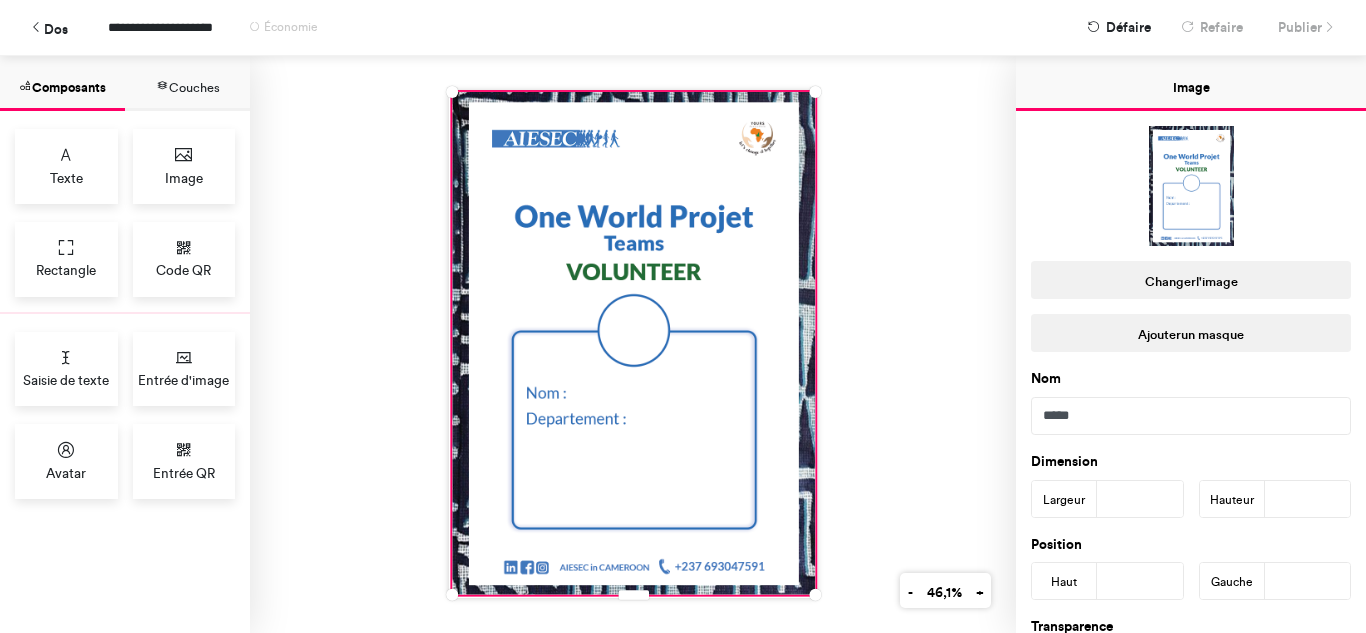 click on "Nom *****" at bounding box center [1191, 393] 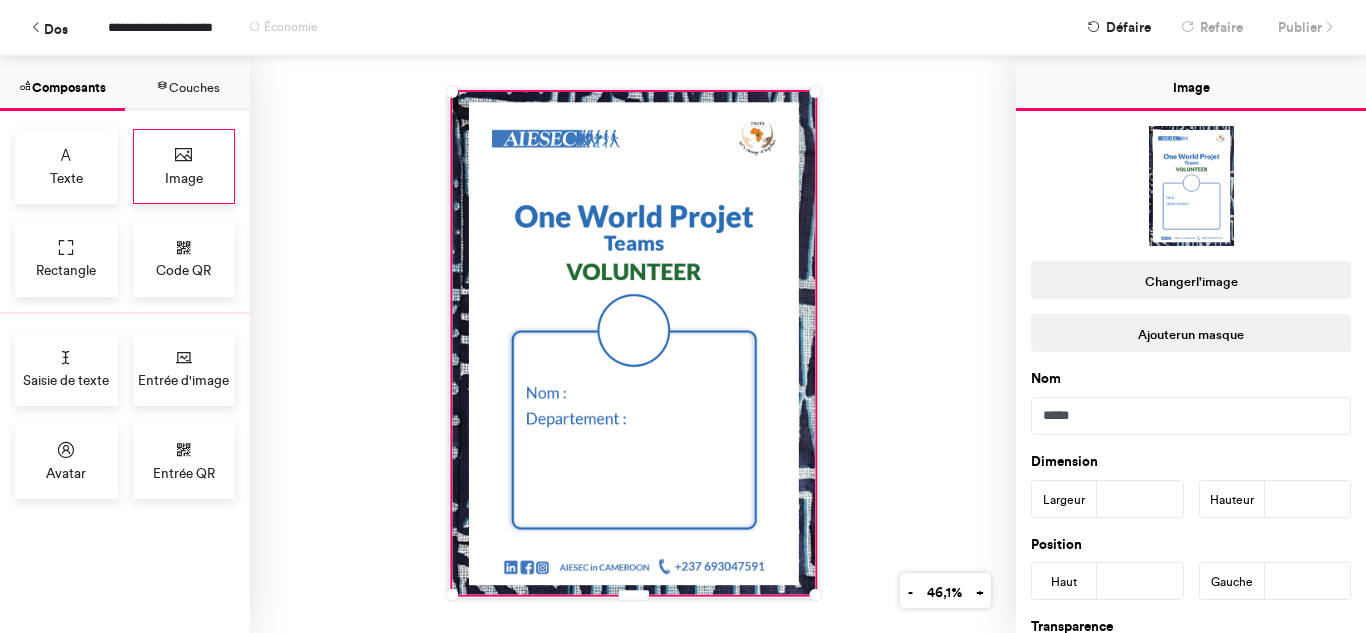 click on "Image" at bounding box center (184, 166) 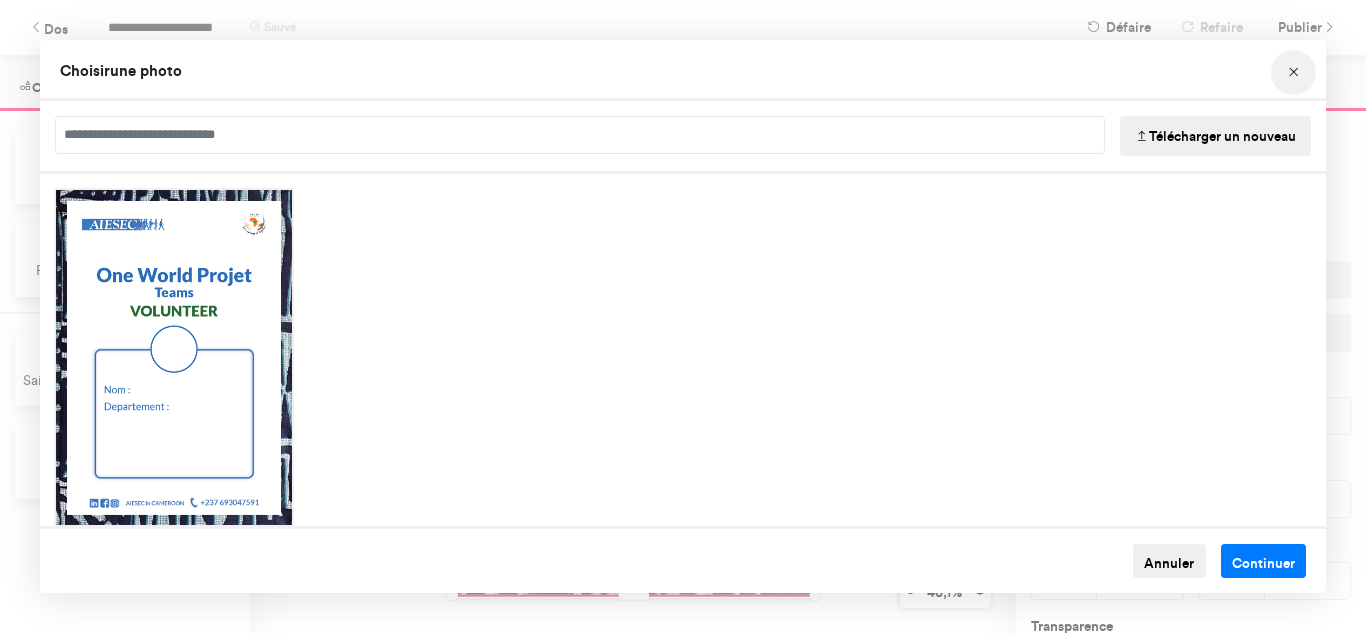 click at bounding box center [1294, 73] 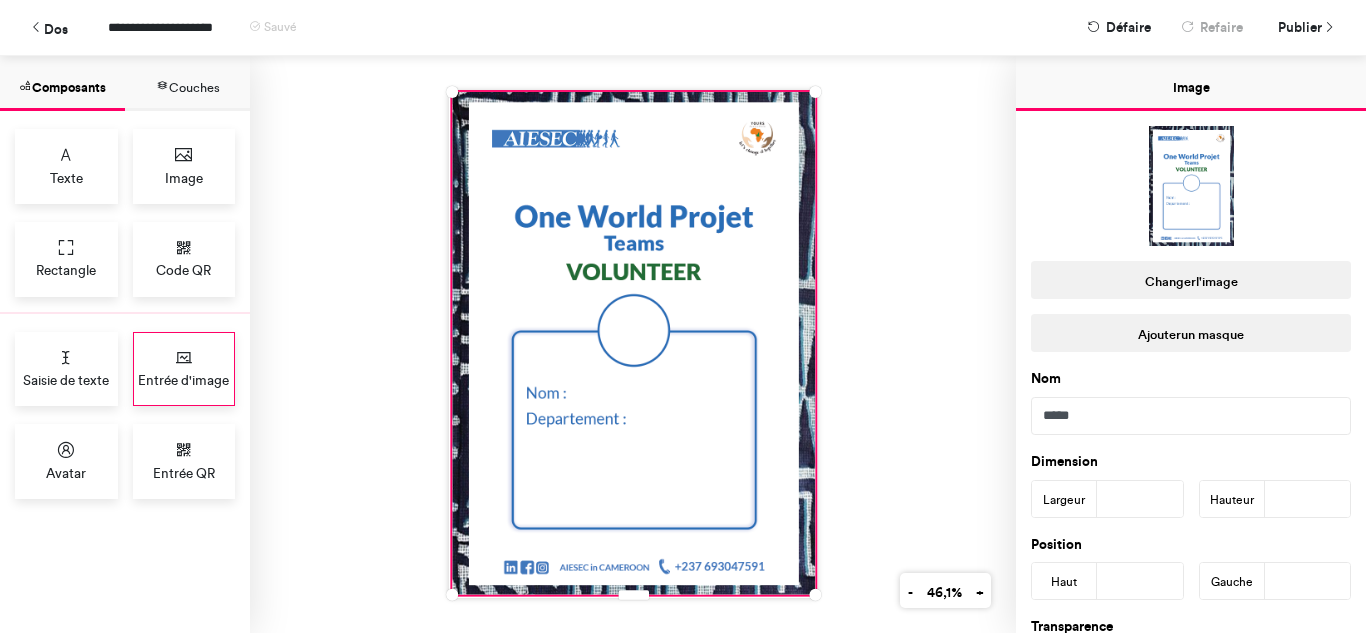 click on "Entrée d'image" at bounding box center (184, 369) 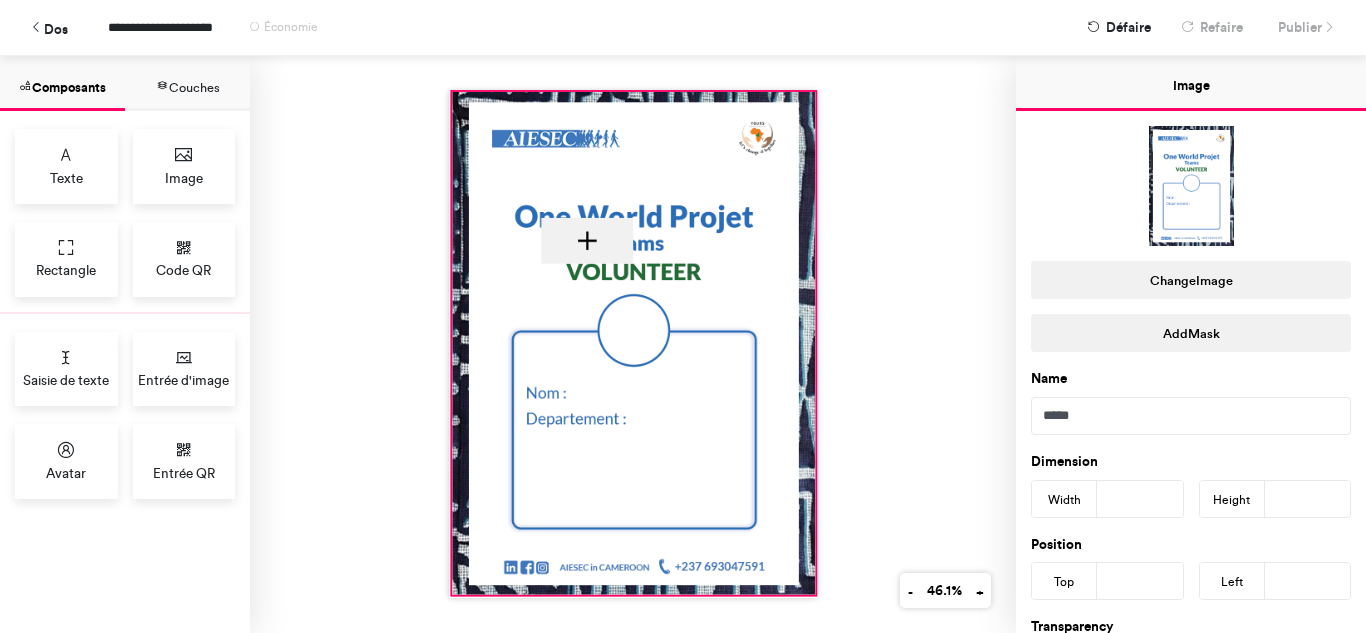 click at bounding box center [633, 343] 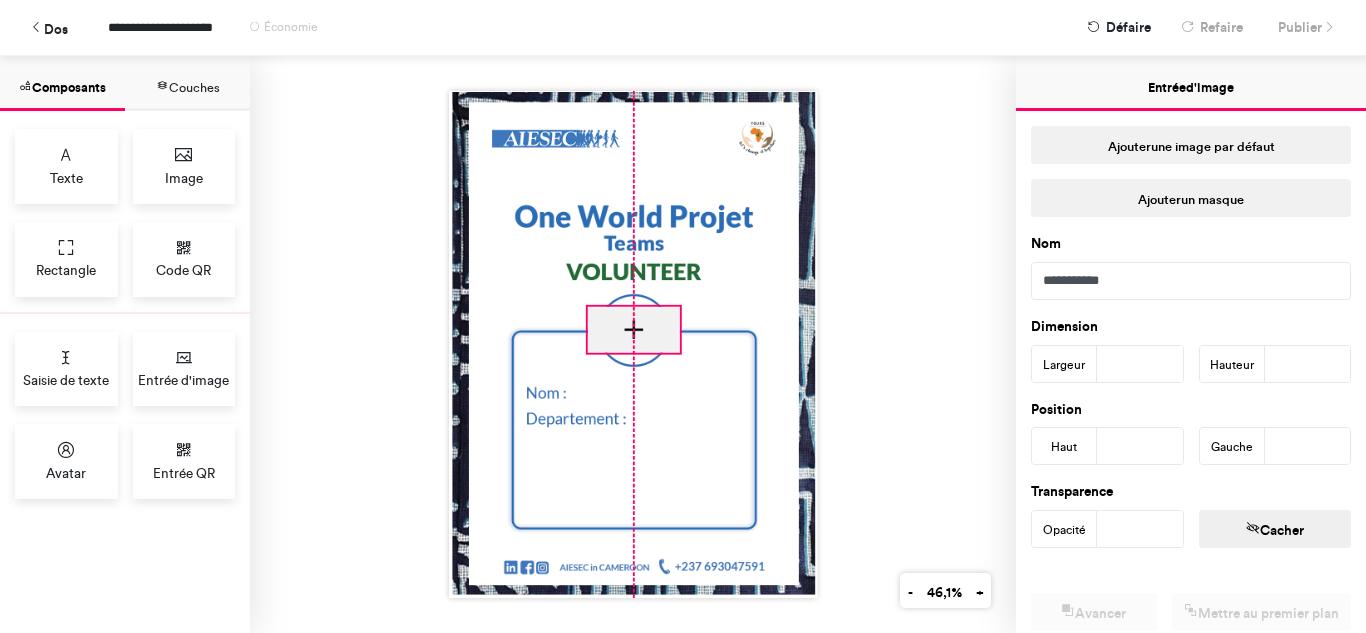 drag, startPoint x: 593, startPoint y: 224, endPoint x: 636, endPoint y: 313, distance: 98.84331 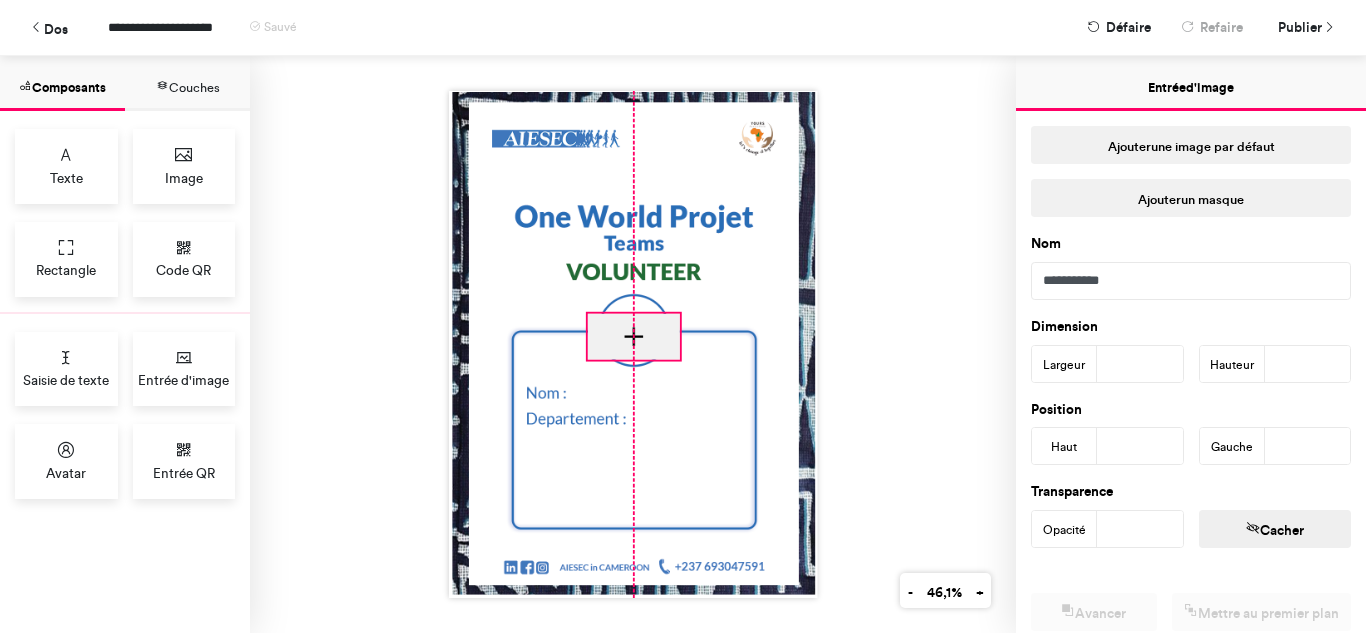 click at bounding box center [633, 344] 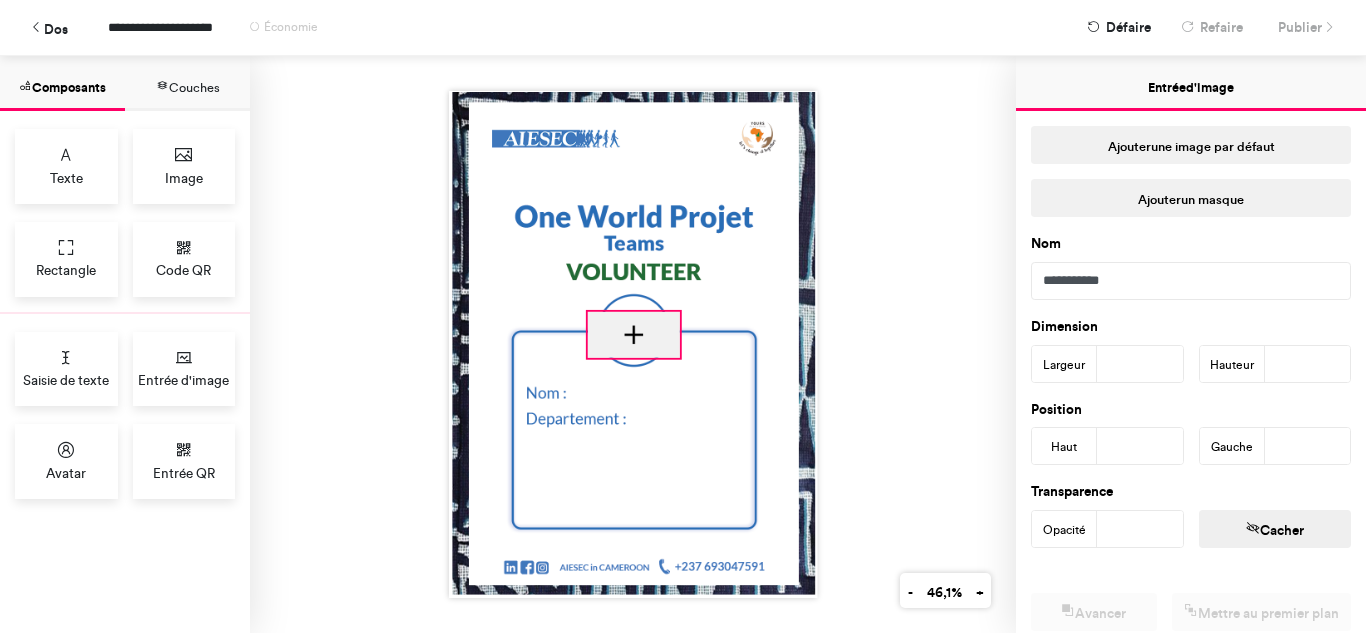 click at bounding box center [633, 335] 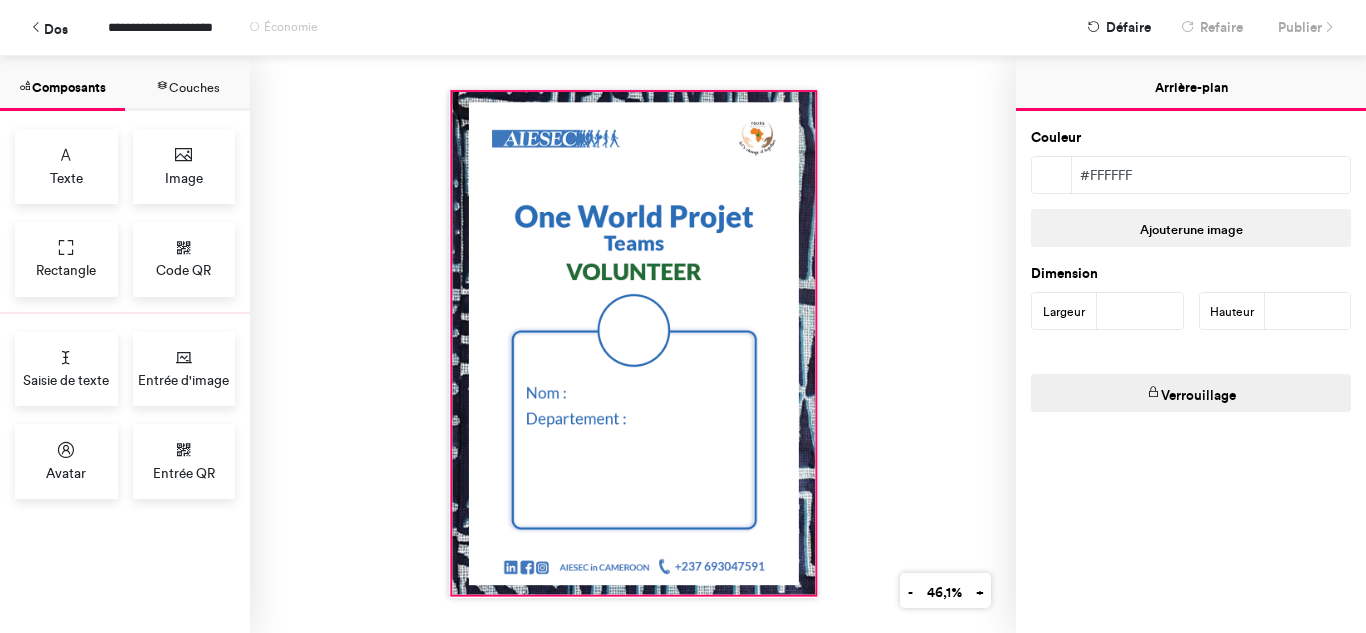click at bounding box center [633, 343] 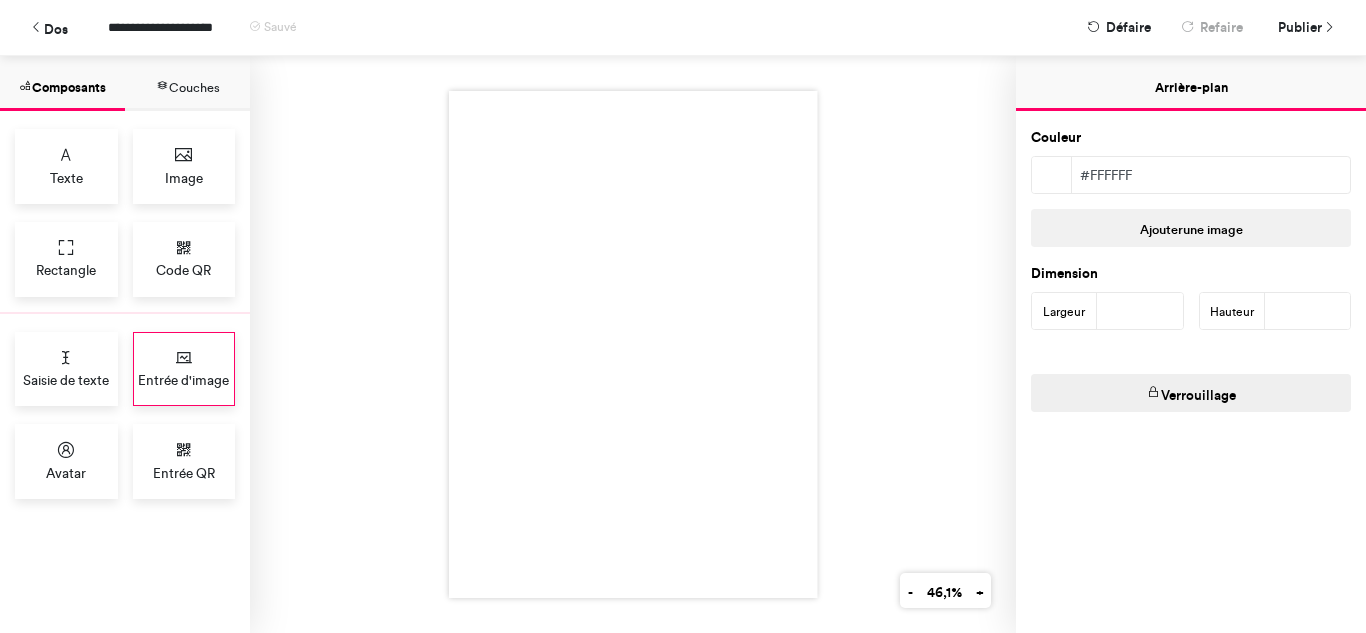 click on "Entrée d'image" at bounding box center (183, 380) 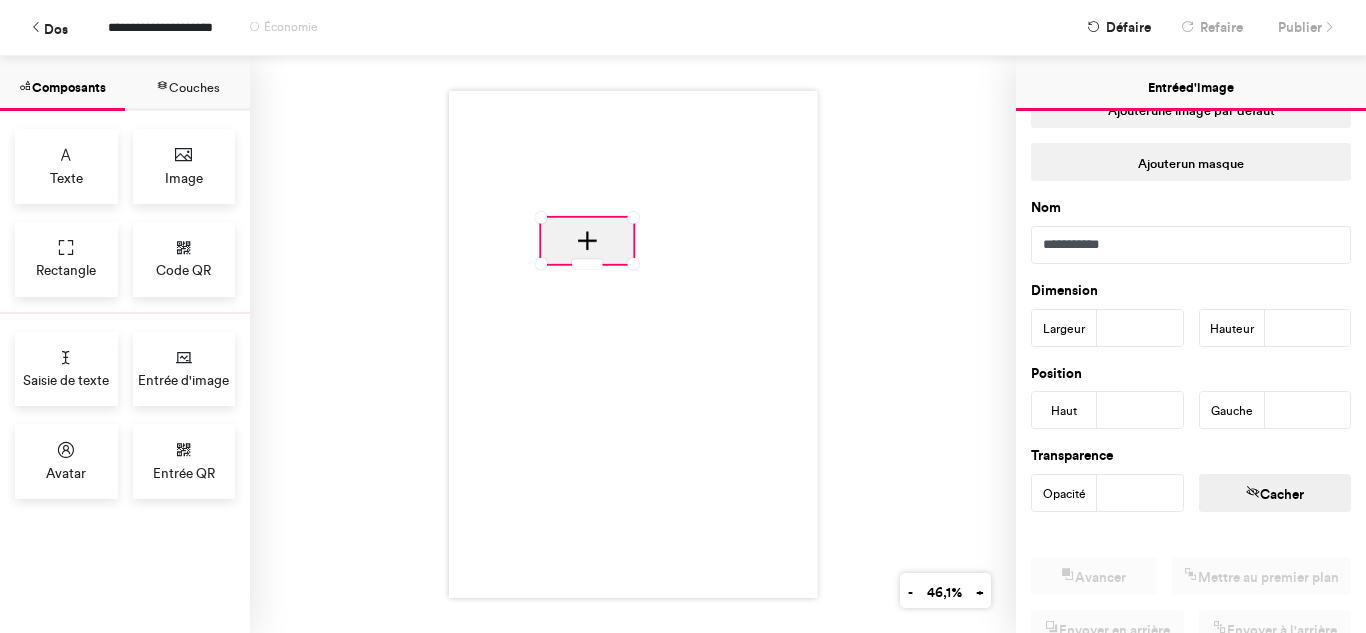 scroll, scrollTop: 65, scrollLeft: 0, axis: vertical 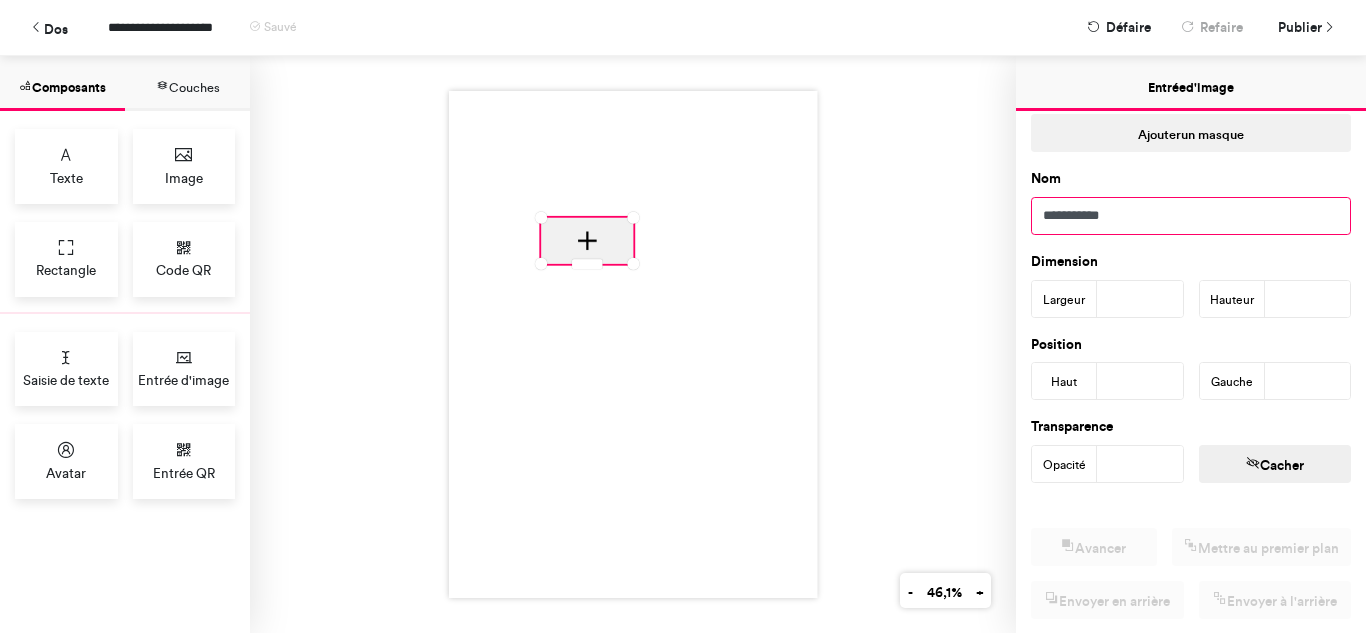 click on "**********" at bounding box center [1191, 216] 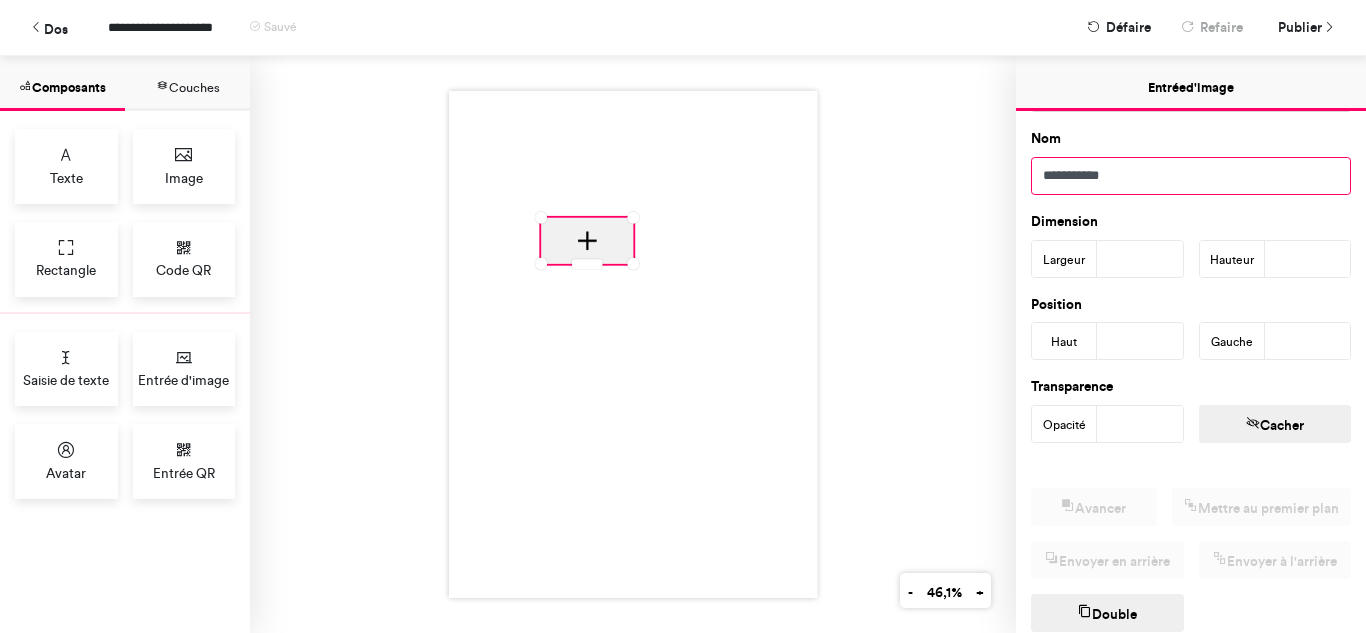 scroll, scrollTop: 163, scrollLeft: 0, axis: vertical 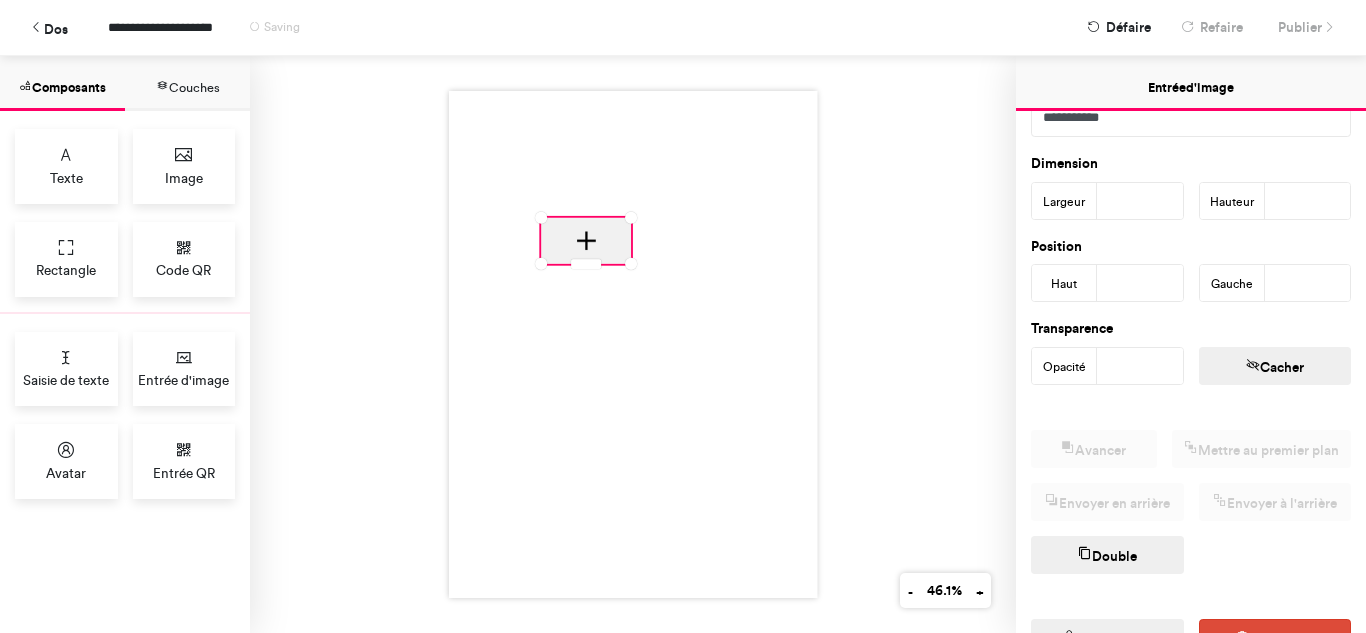 click on "***" at bounding box center [1140, 201] 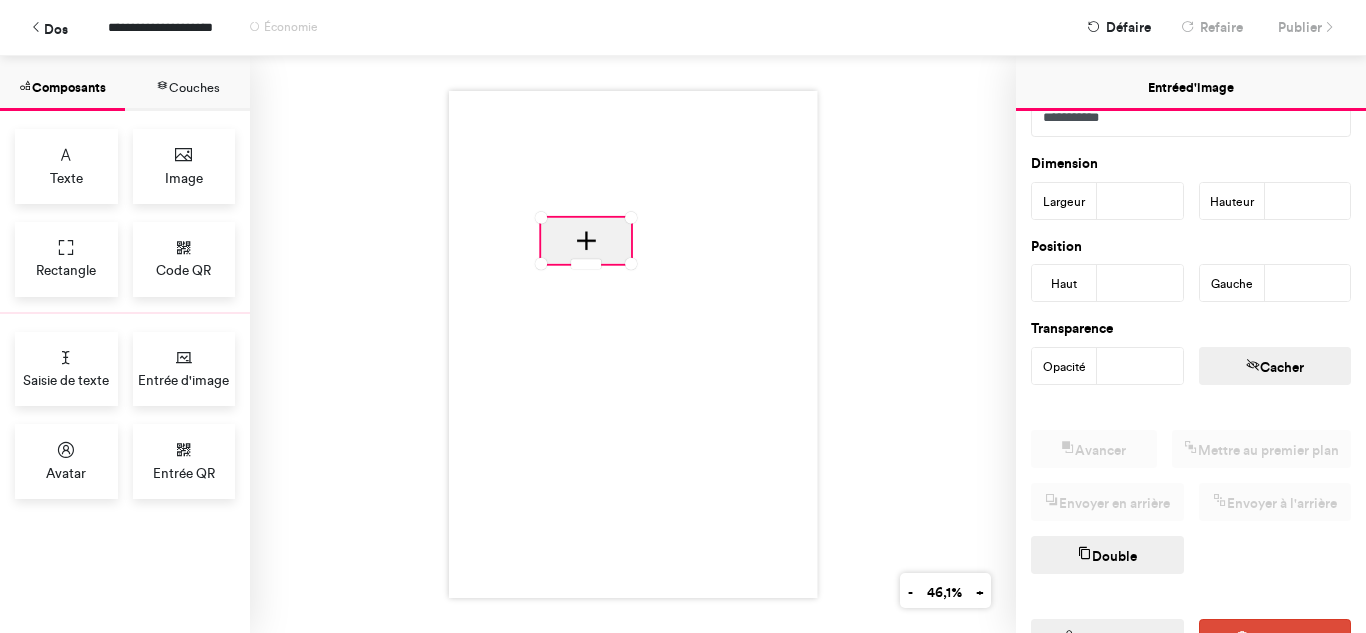 type on "***" 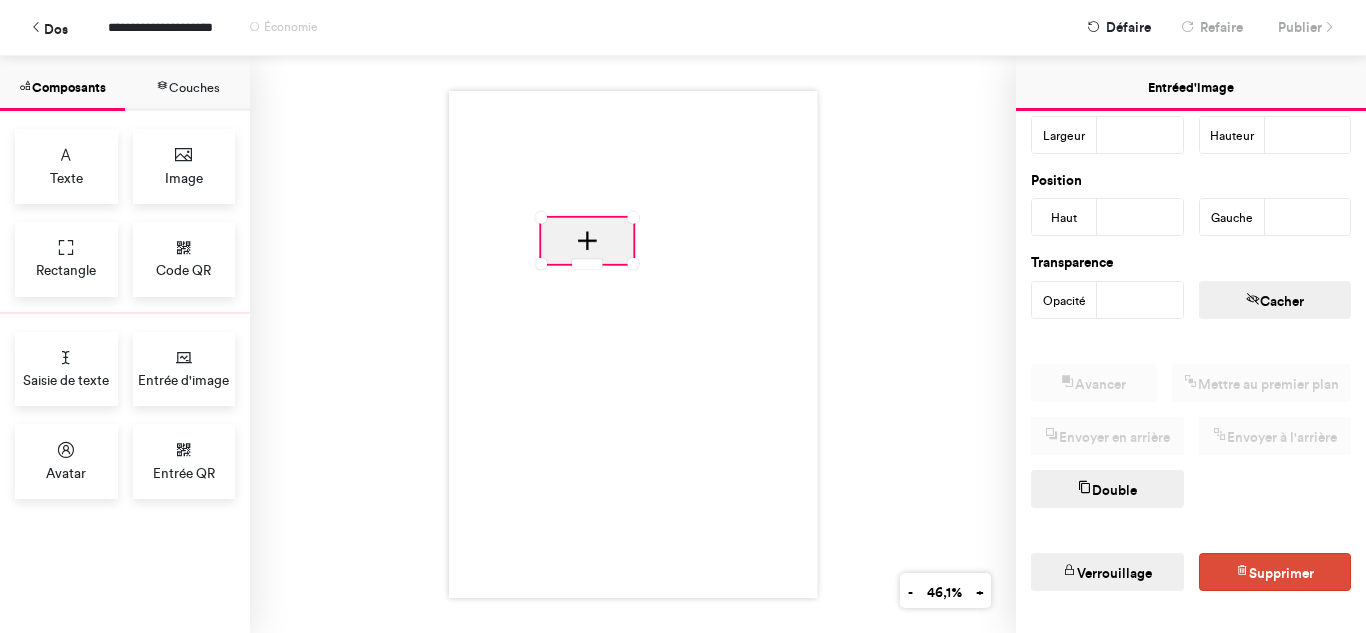 scroll, scrollTop: 248, scrollLeft: 0, axis: vertical 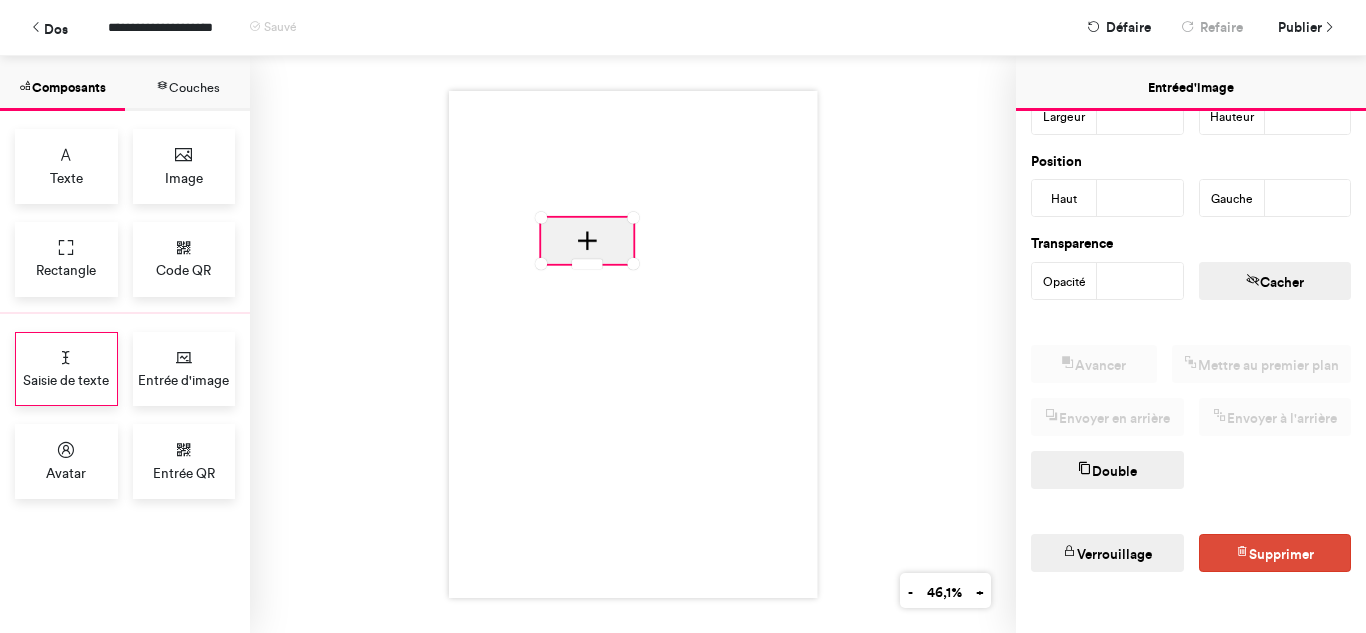 click on "Saisie de texte" at bounding box center [66, 369] 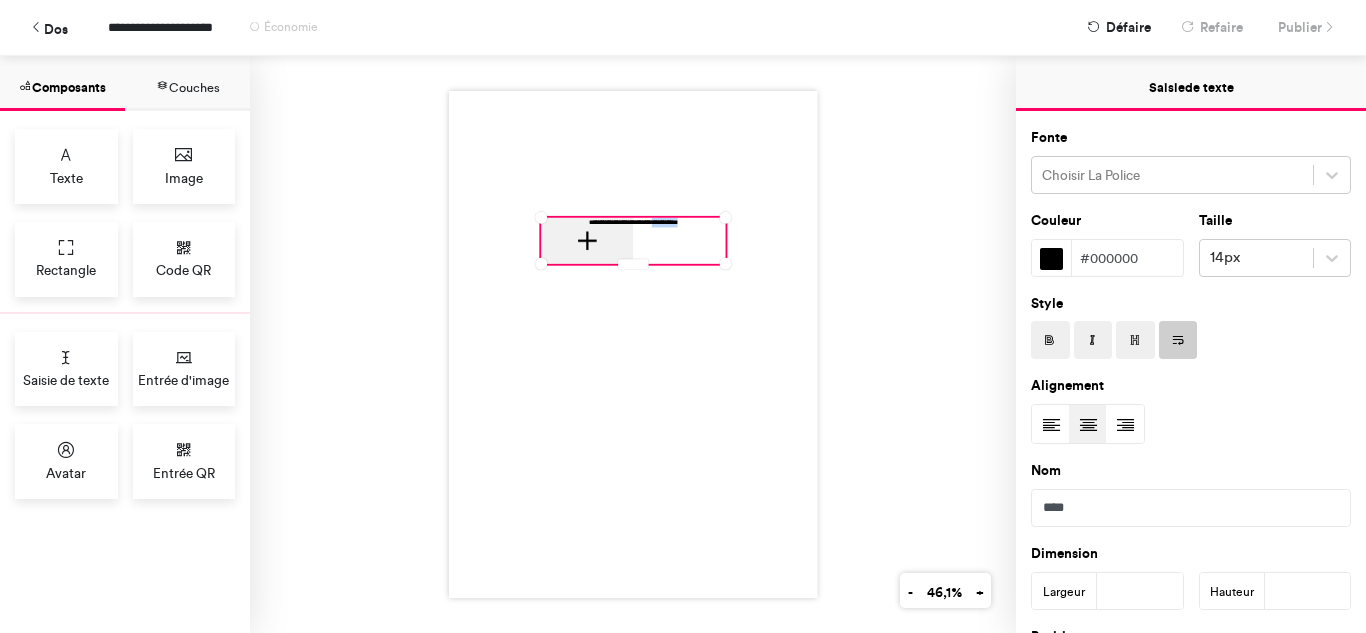 drag, startPoint x: 646, startPoint y: 231, endPoint x: 705, endPoint y: 366, distance: 147.32956 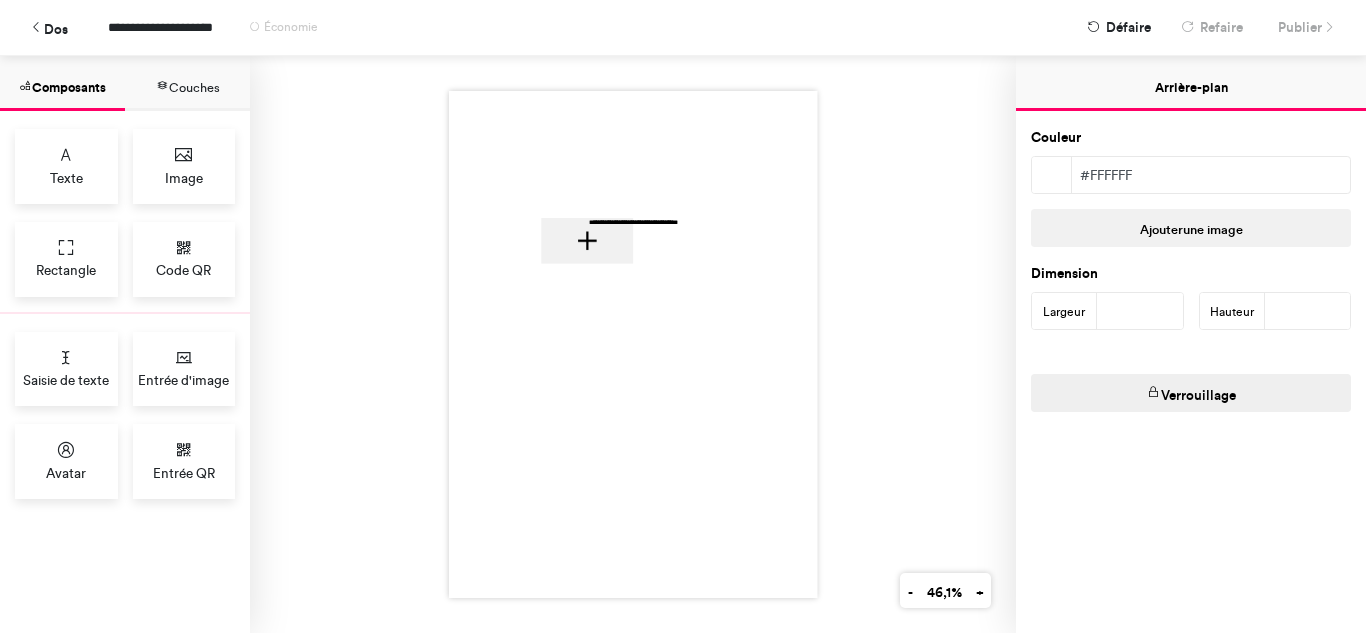 click at bounding box center [633, 344] 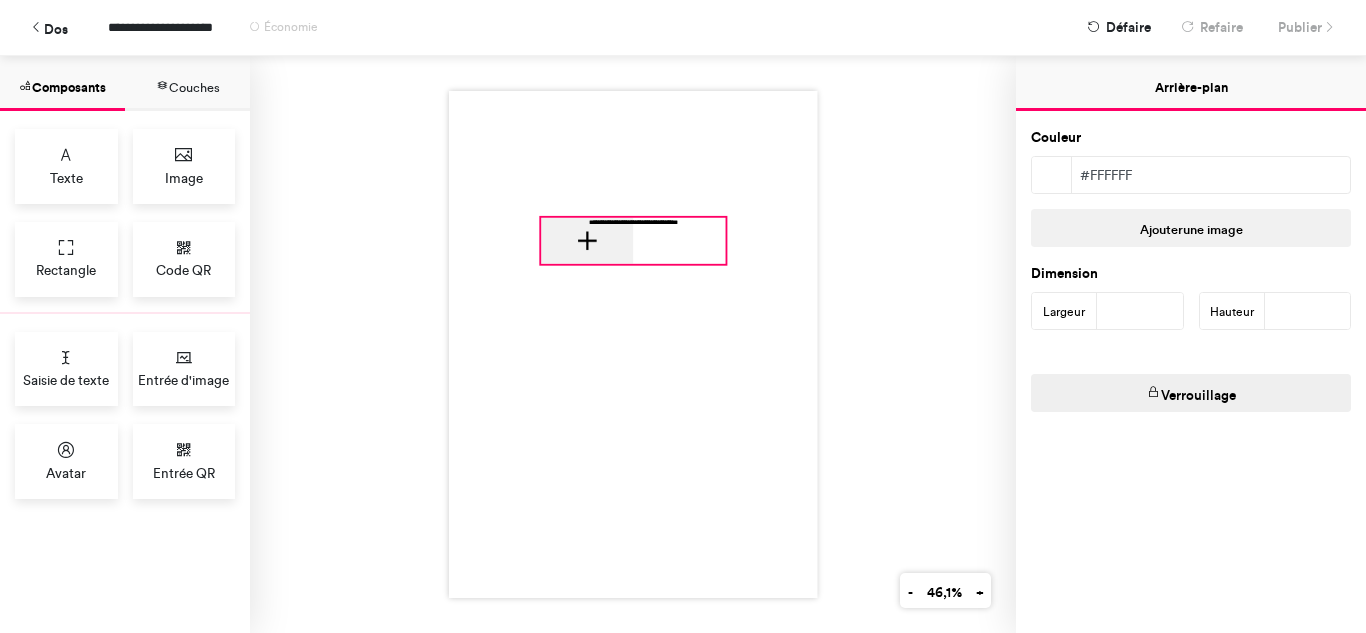 click on "**********" at bounding box center [633, 241] 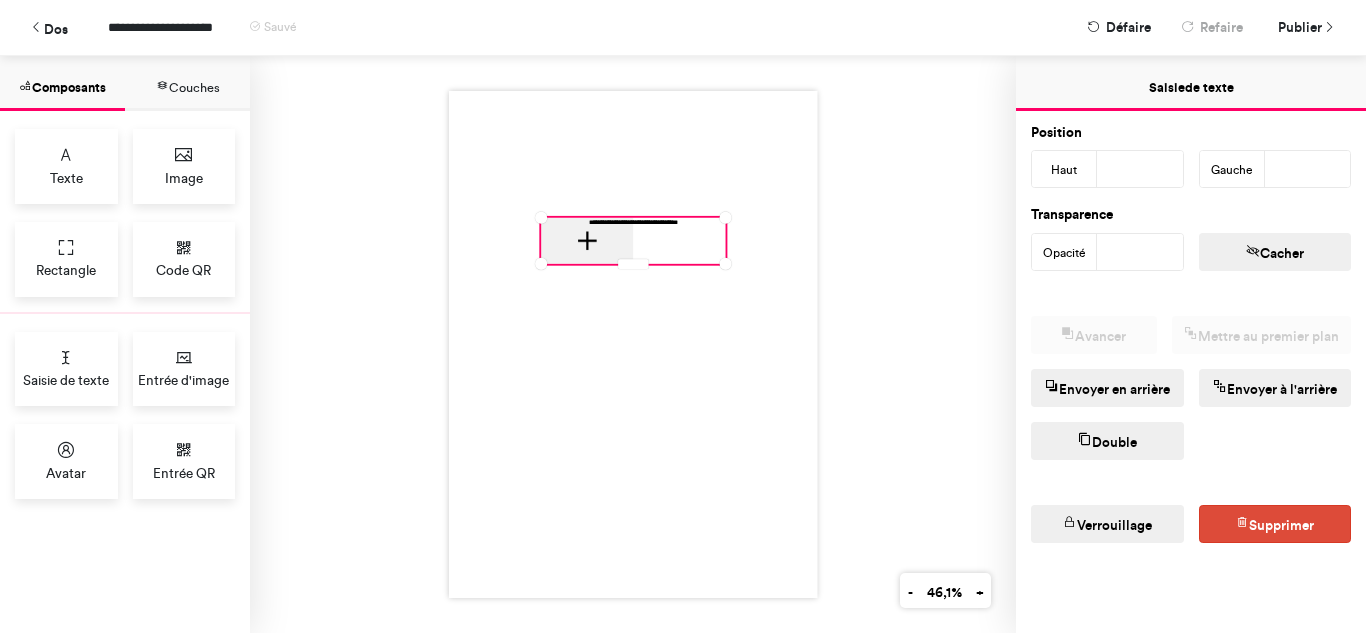 scroll, scrollTop: 519, scrollLeft: 0, axis: vertical 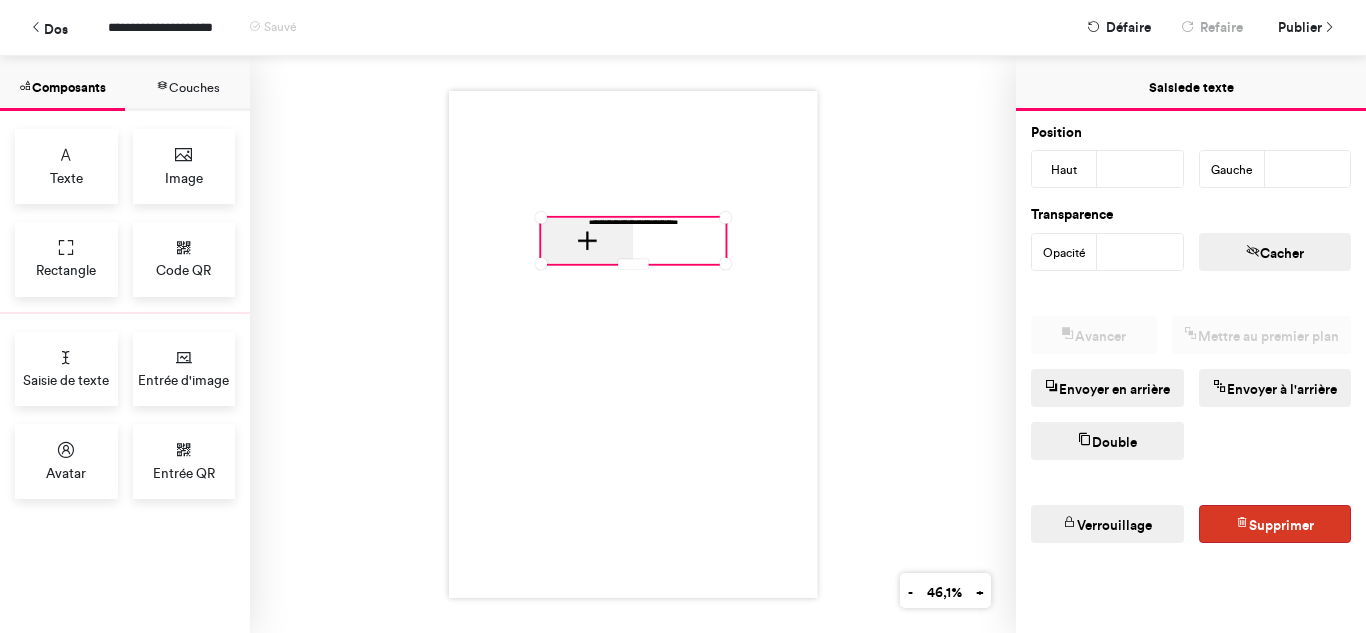 drag, startPoint x: 1228, startPoint y: 534, endPoint x: 1231, endPoint y: 519, distance: 15.297058 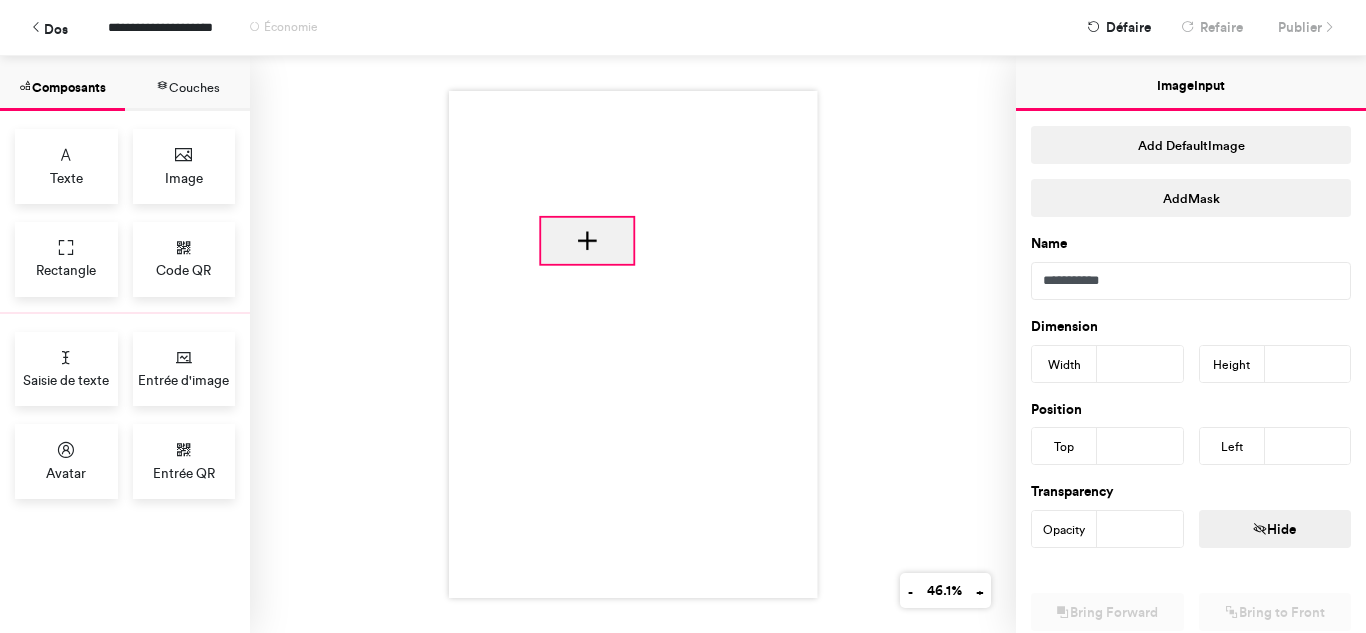 click at bounding box center (587, 241) 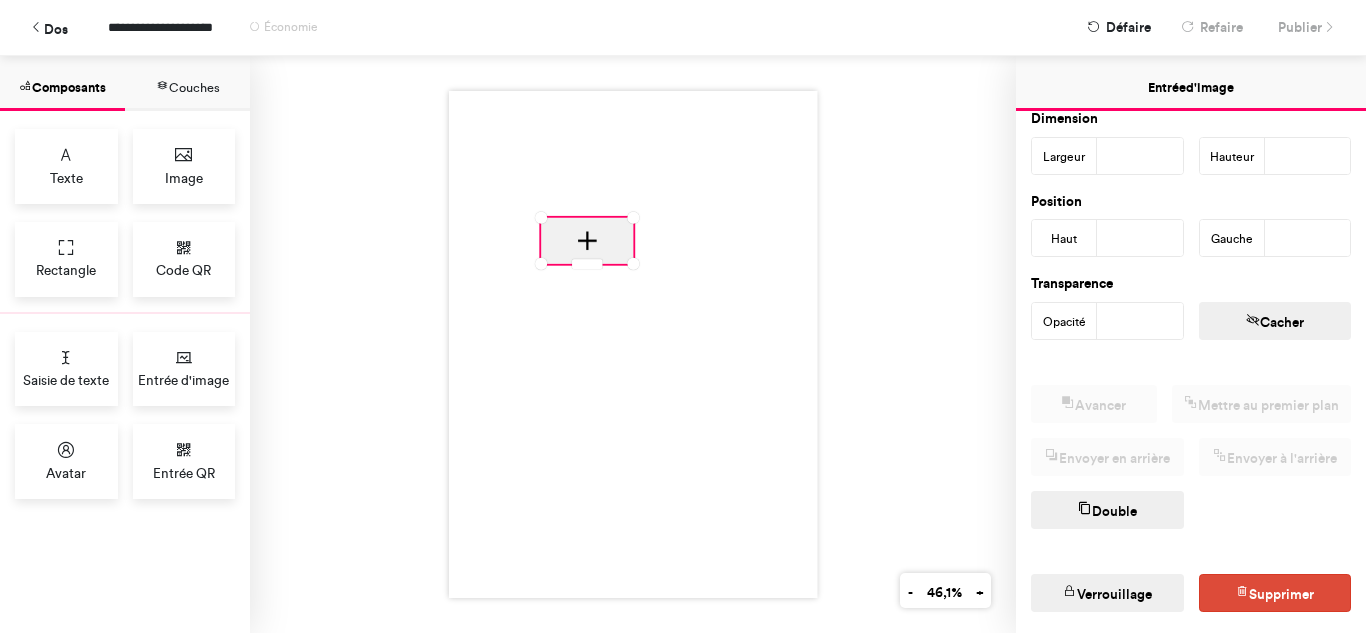scroll, scrollTop: 292, scrollLeft: 0, axis: vertical 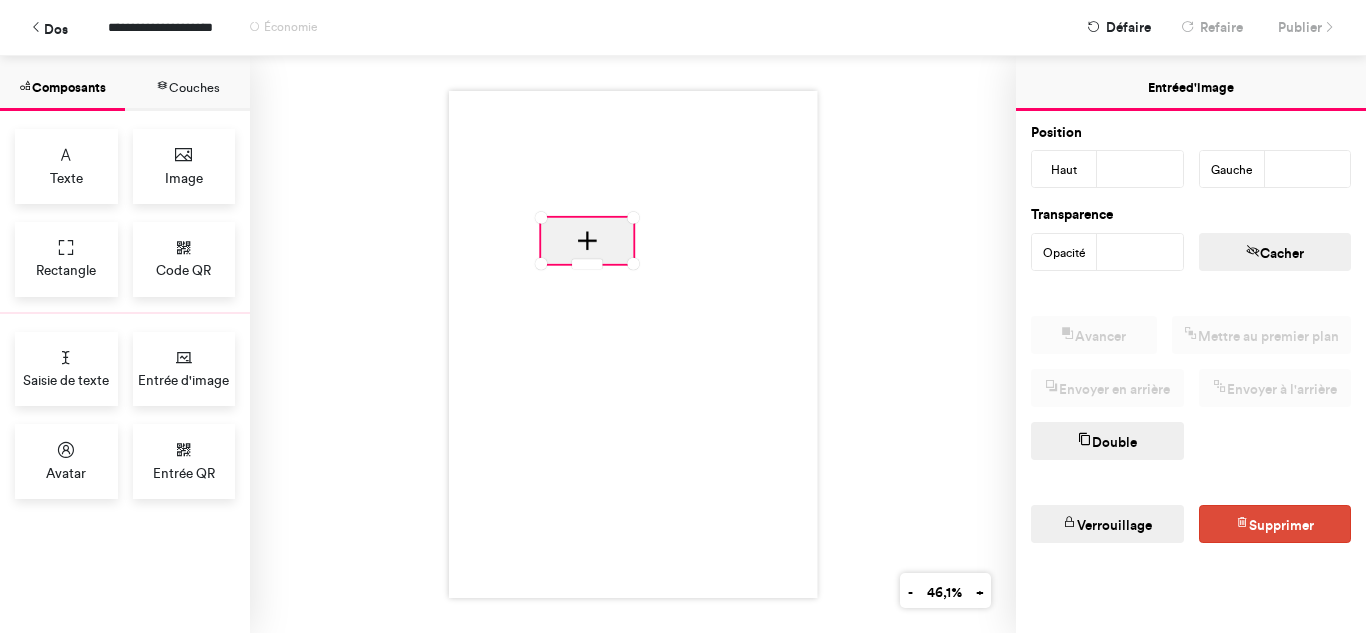 click on "Double" at bounding box center (1114, 442) 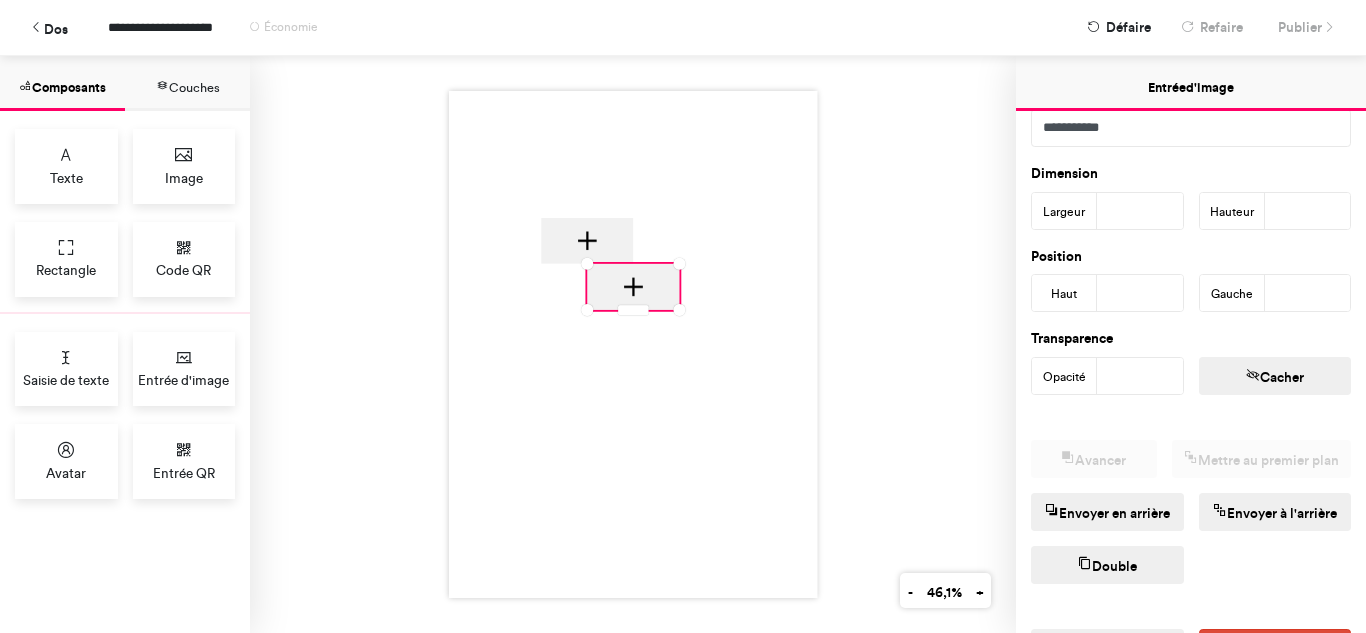 scroll, scrollTop: 273, scrollLeft: 0, axis: vertical 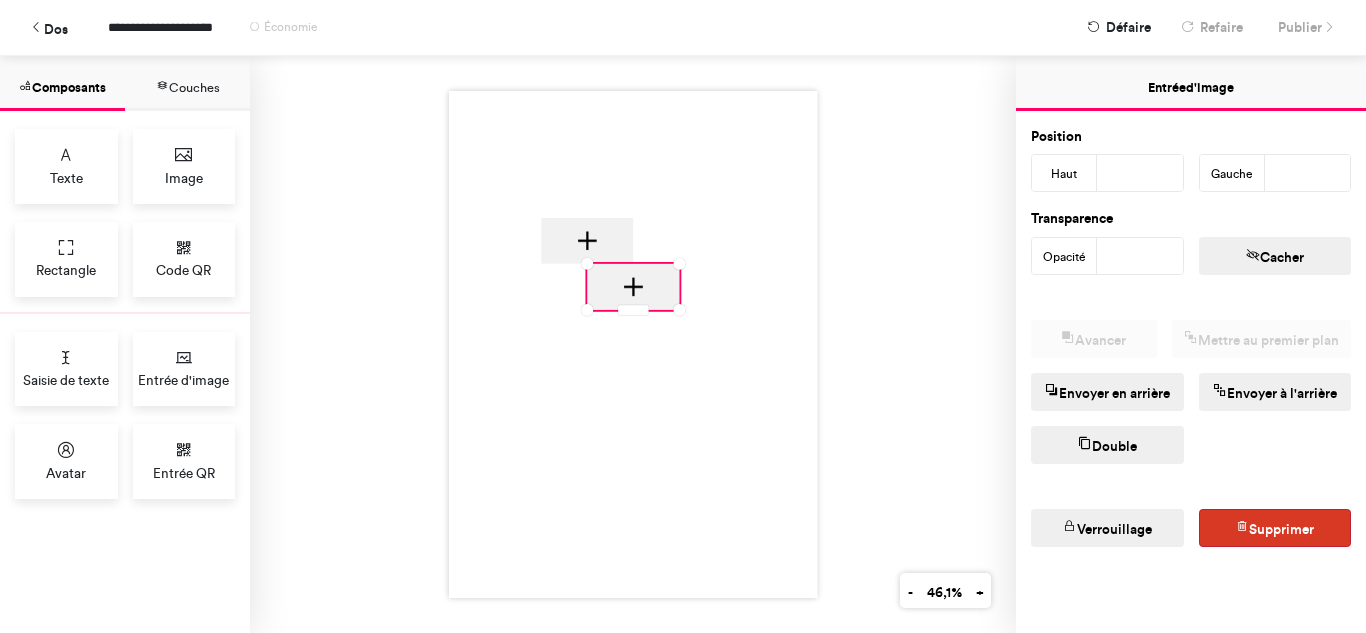 click on "Supprimer" at bounding box center [1275, 528] 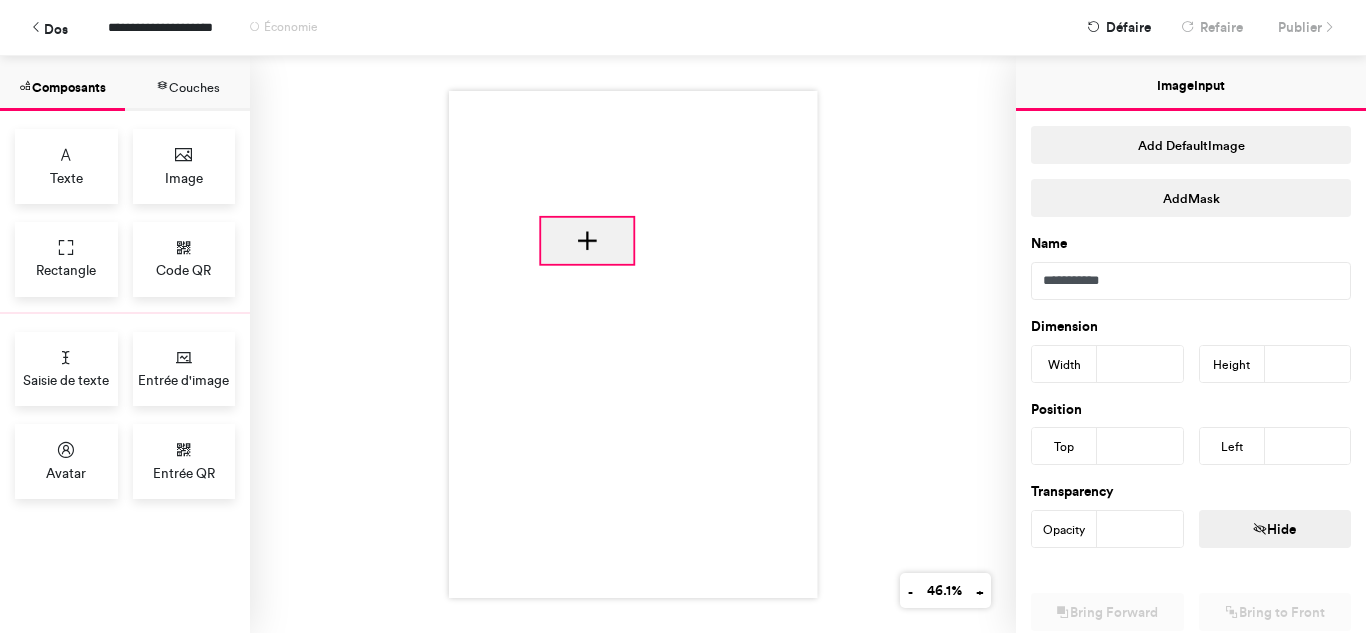 click at bounding box center (587, 241) 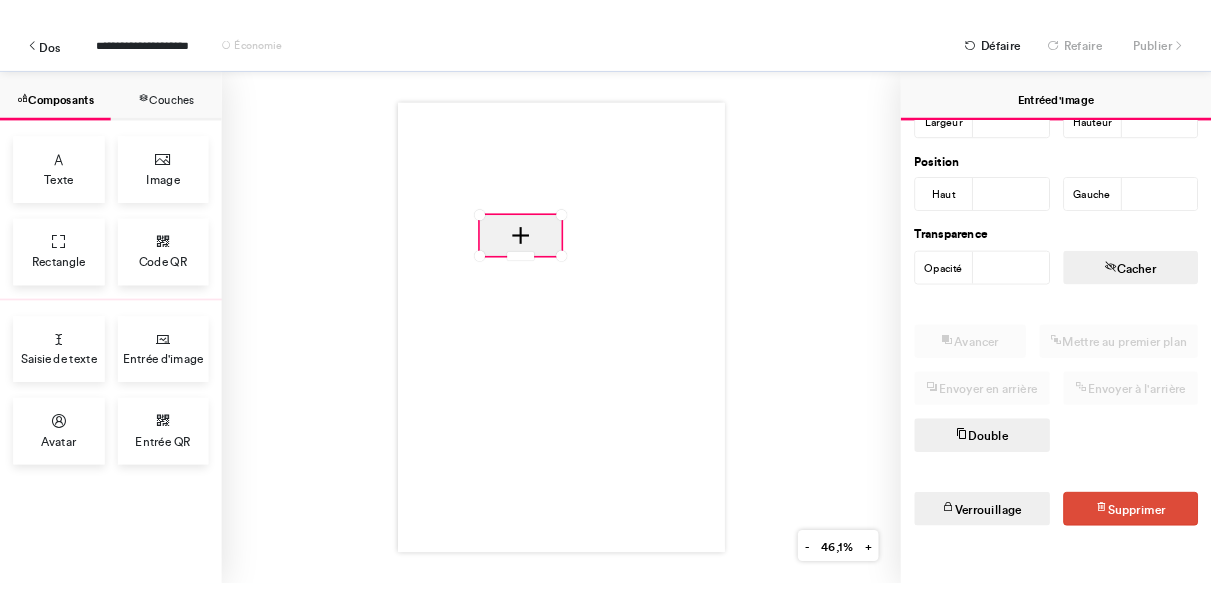 scroll, scrollTop: 292, scrollLeft: 0, axis: vertical 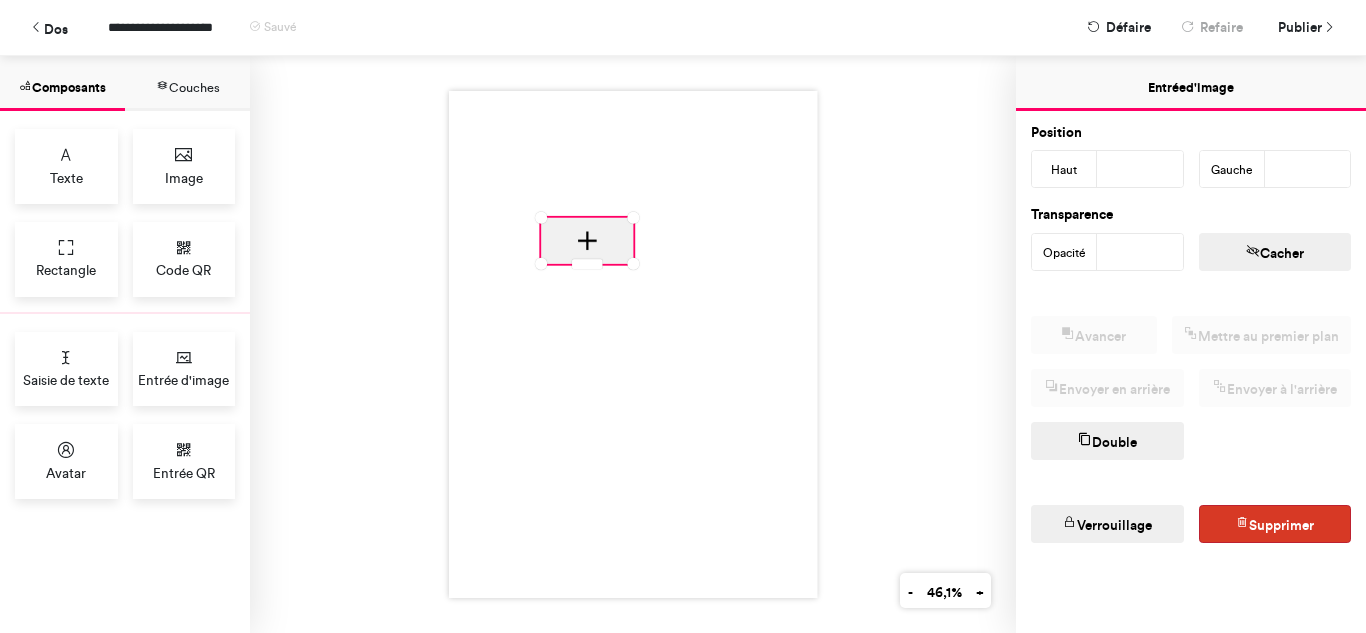 click at bounding box center [1242, 523] 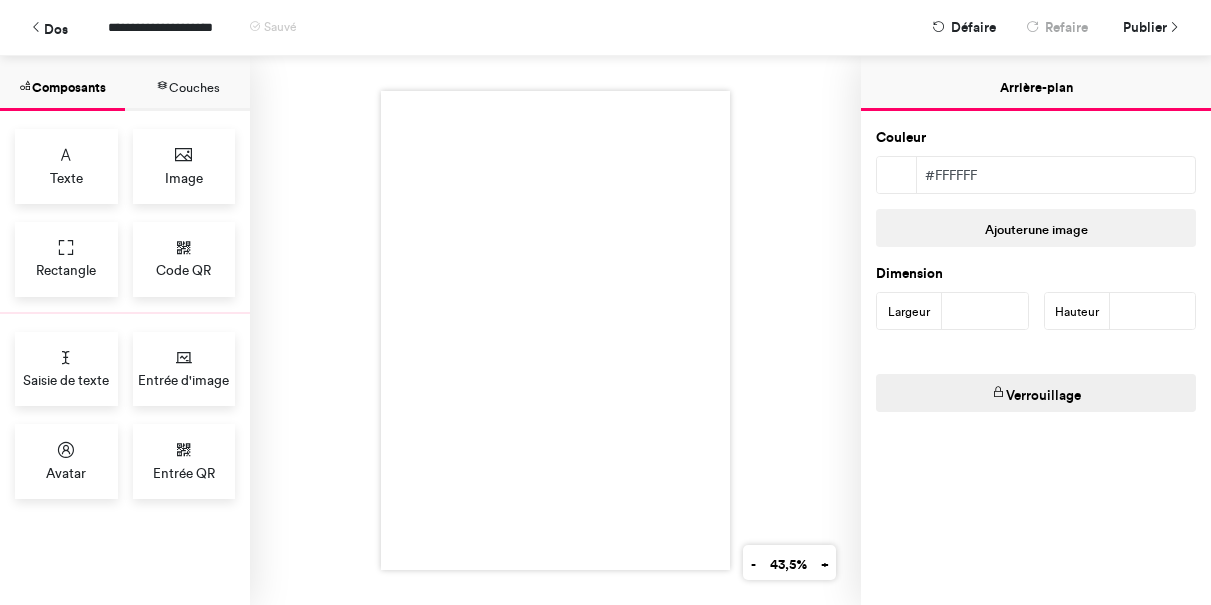 click on "Saisie de texte Entrée d'image Avatar Entrée QR" at bounding box center (125, 414) 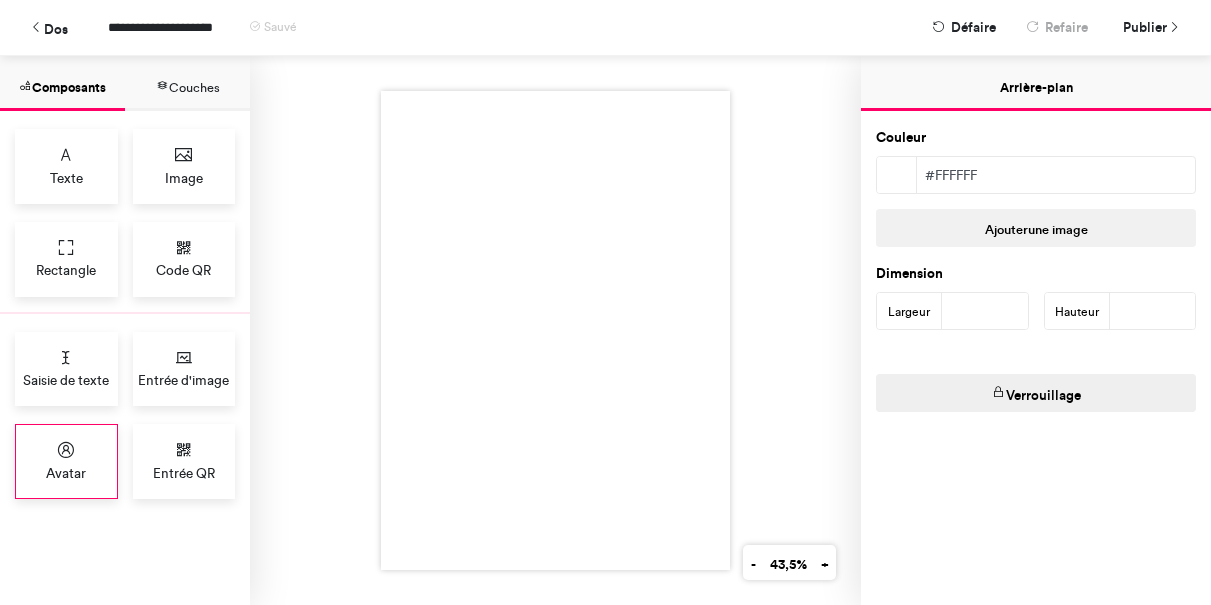 click on "Avatar" at bounding box center (66, 461) 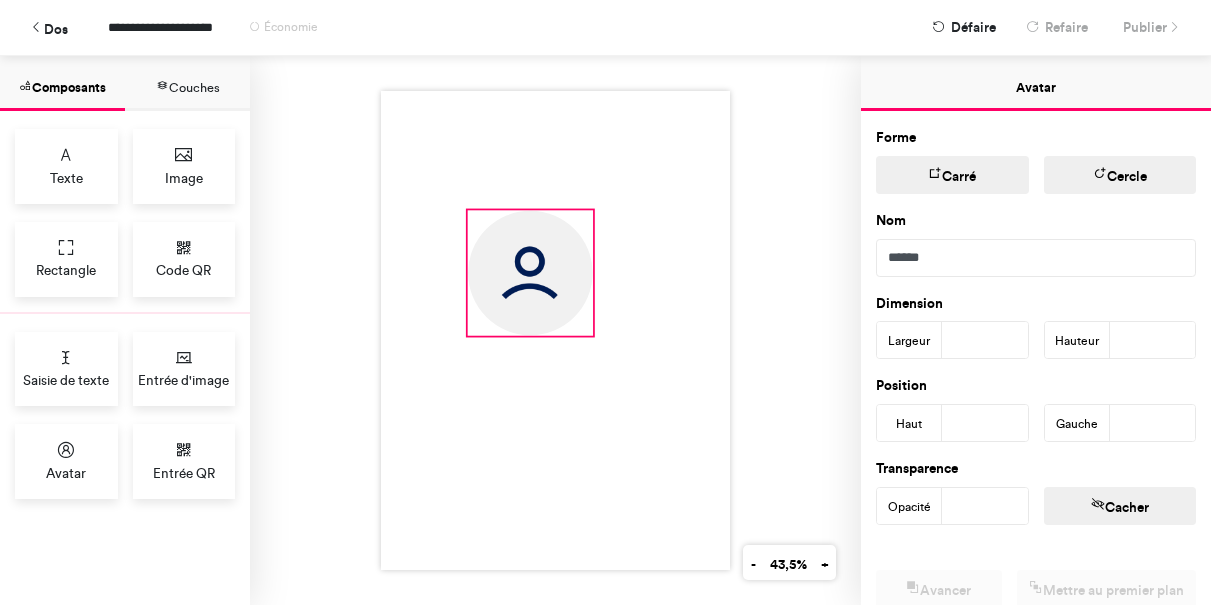 drag, startPoint x: 502, startPoint y: 246, endPoint x: 583, endPoint y: 313, distance: 105.11898 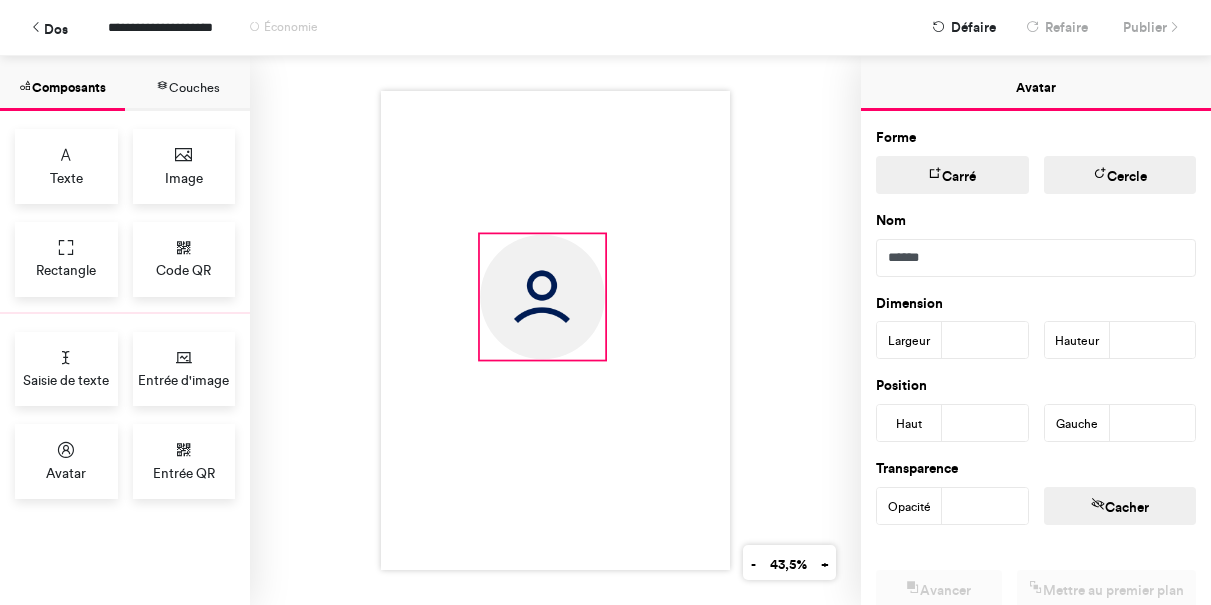 drag, startPoint x: 522, startPoint y: 293, endPoint x: 534, endPoint y: 319, distance: 28.635643 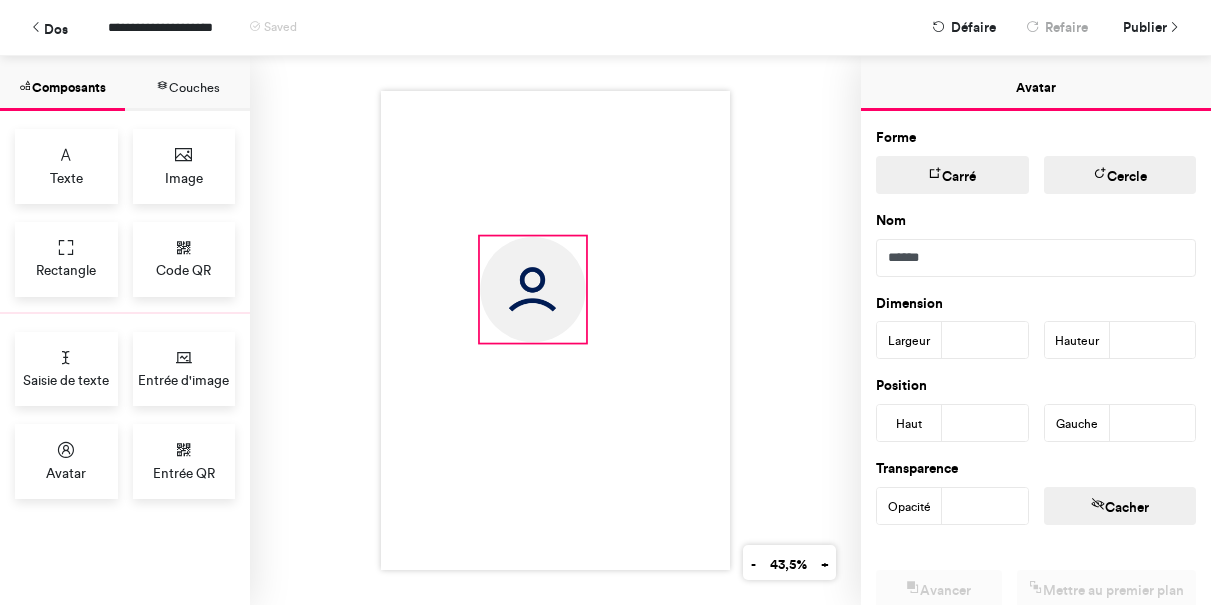 drag, startPoint x: 596, startPoint y: 355, endPoint x: 573, endPoint y: 313, distance: 47.88528 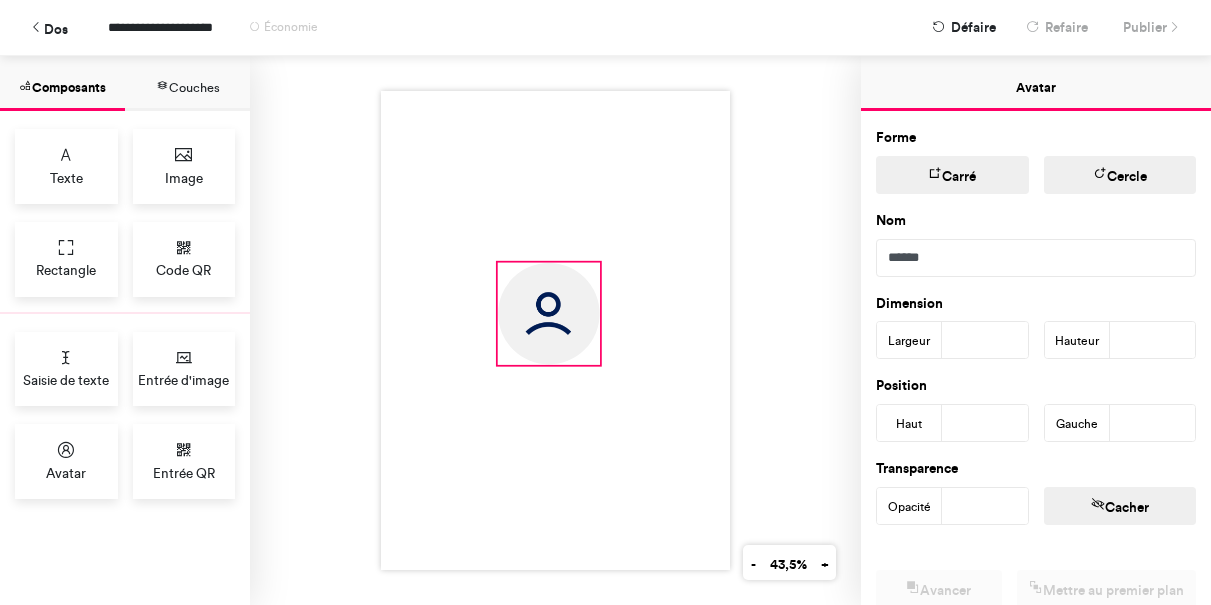 drag, startPoint x: 540, startPoint y: 279, endPoint x: 558, endPoint y: 305, distance: 31.622776 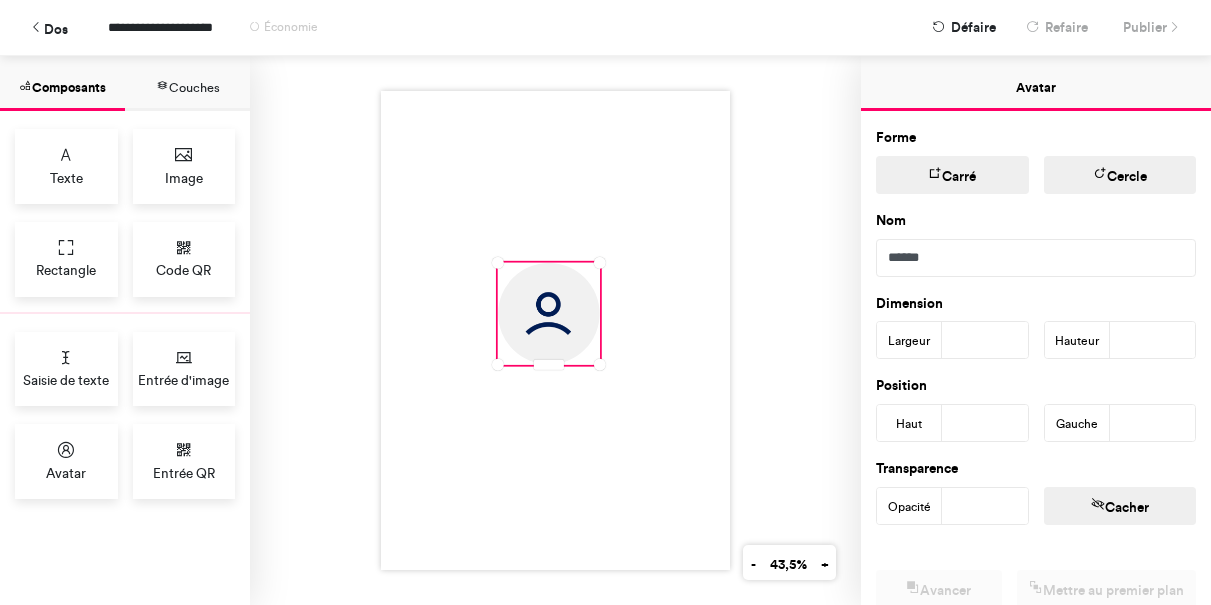 click at bounding box center (555, 330) 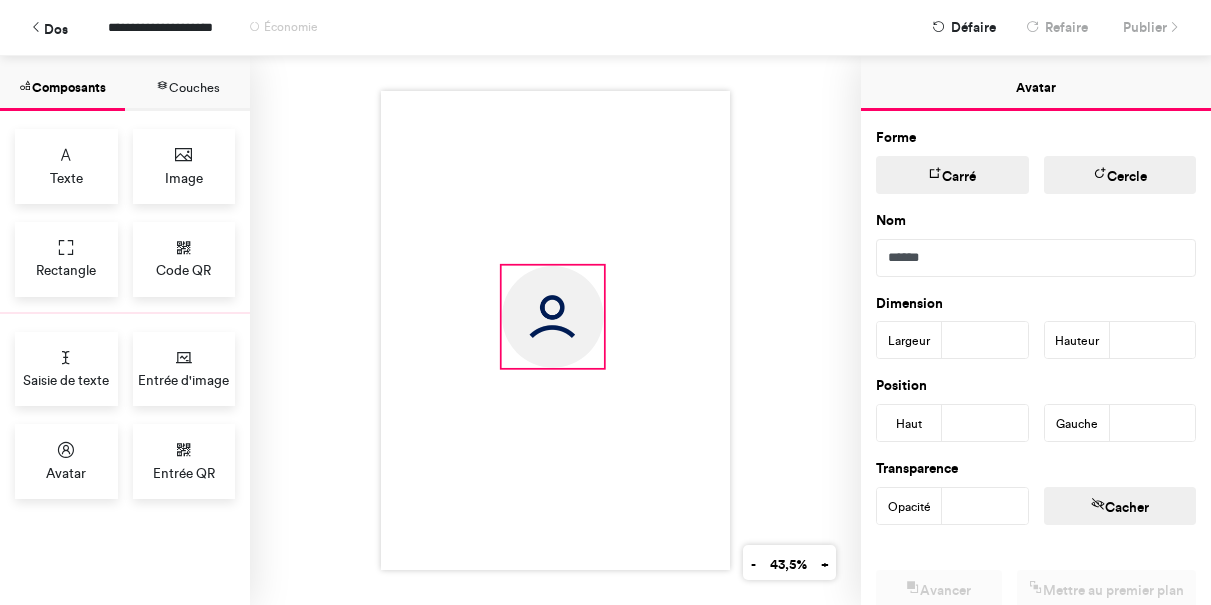 click at bounding box center (552, 316) 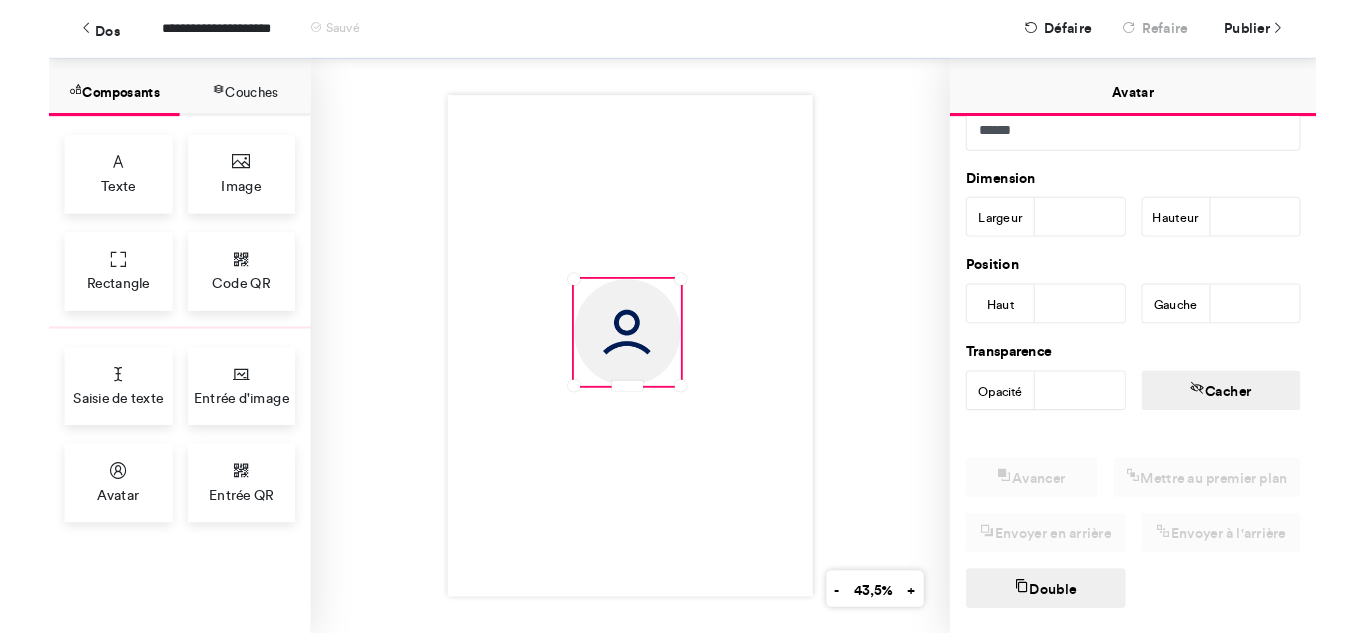 scroll, scrollTop: 185, scrollLeft: 0, axis: vertical 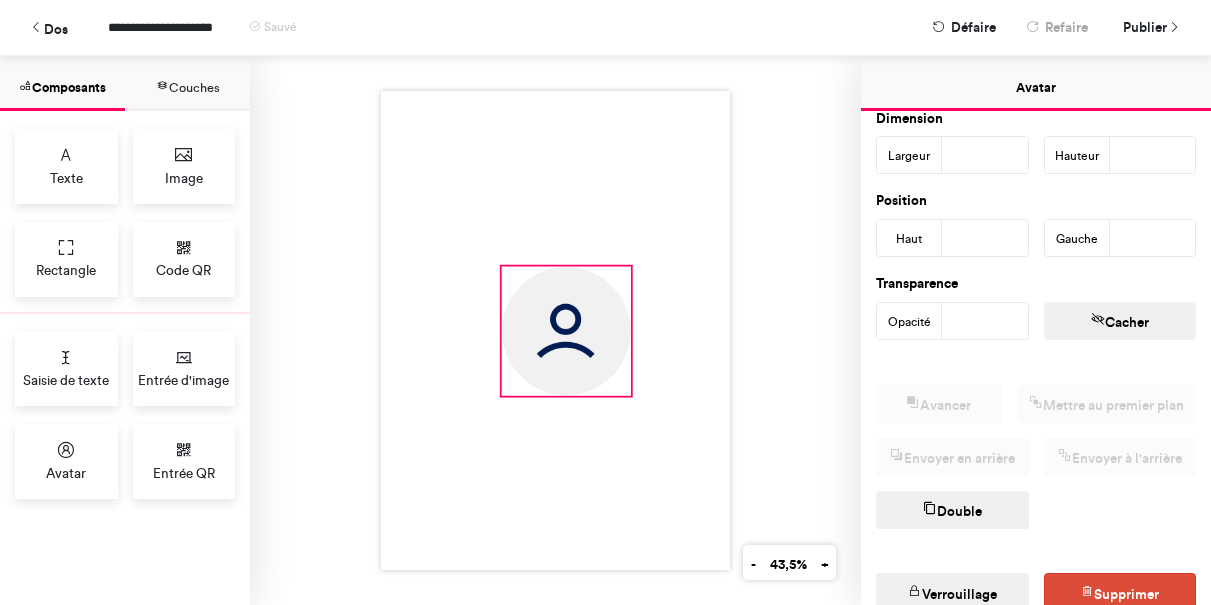 drag, startPoint x: 593, startPoint y: 363, endPoint x: 620, endPoint y: 375, distance: 29.546574 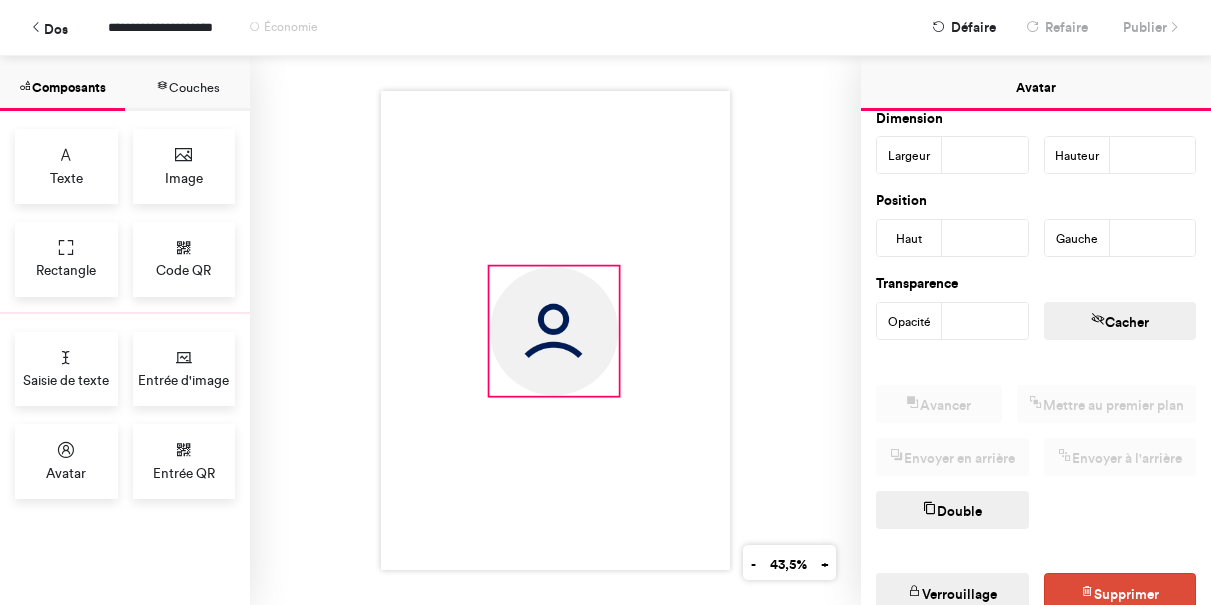 drag, startPoint x: 588, startPoint y: 350, endPoint x: 574, endPoint y: 350, distance: 14 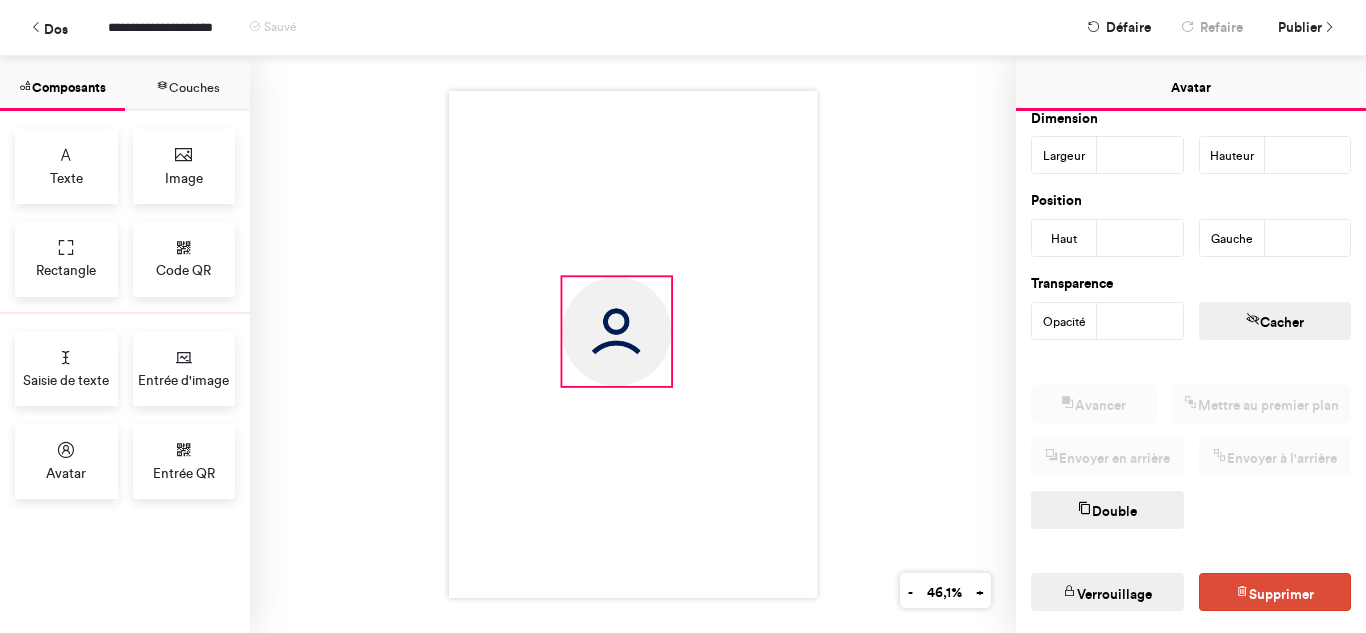 drag, startPoint x: 691, startPoint y: 405, endPoint x: 662, endPoint y: 346, distance: 65.74192 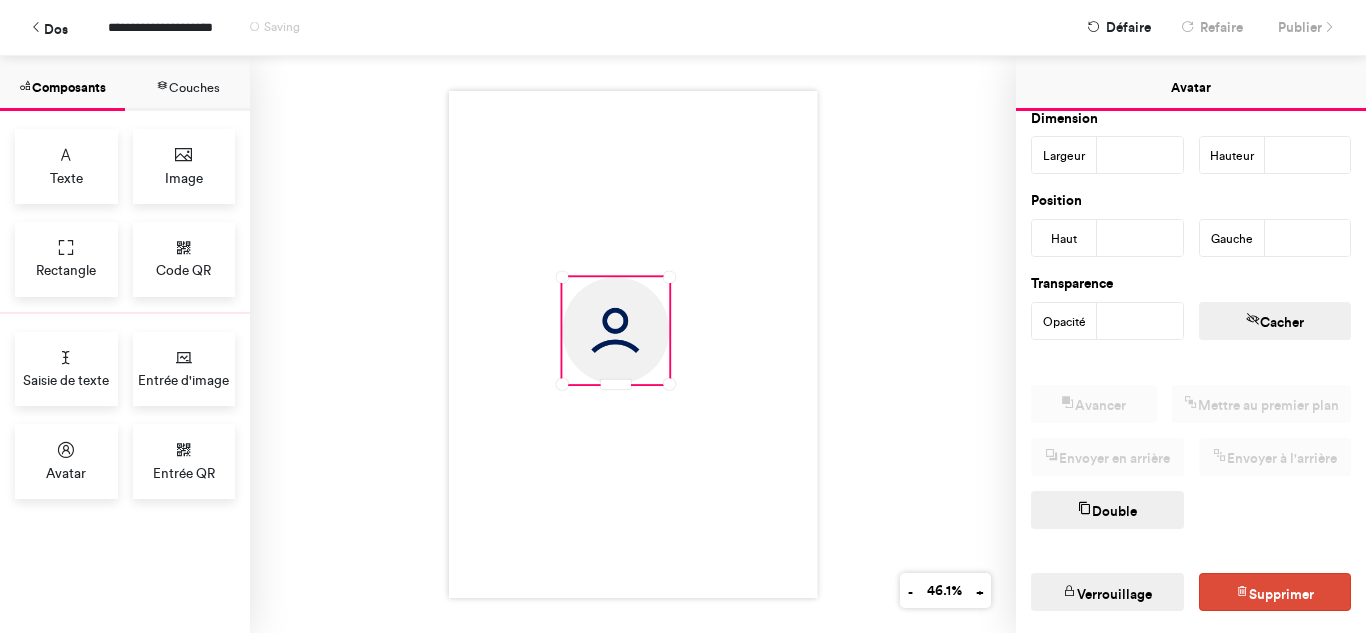 type on "***" 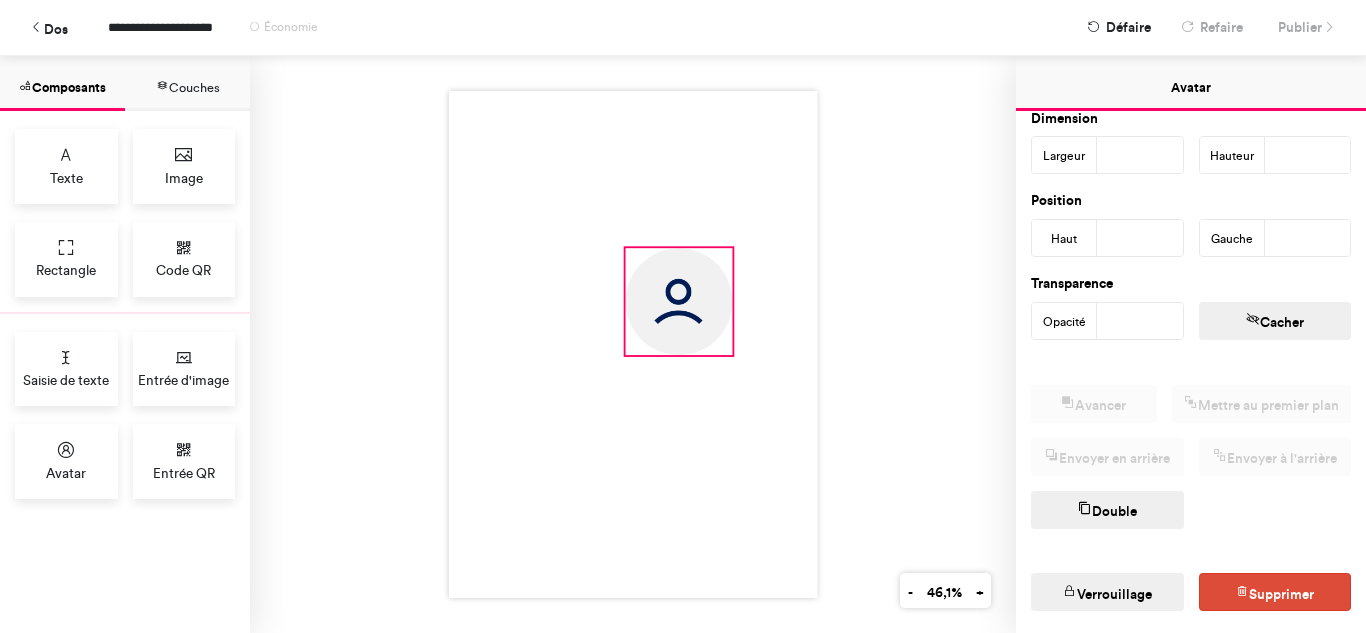 drag, startPoint x: 623, startPoint y: 313, endPoint x: 679, endPoint y: 279, distance: 65.51336 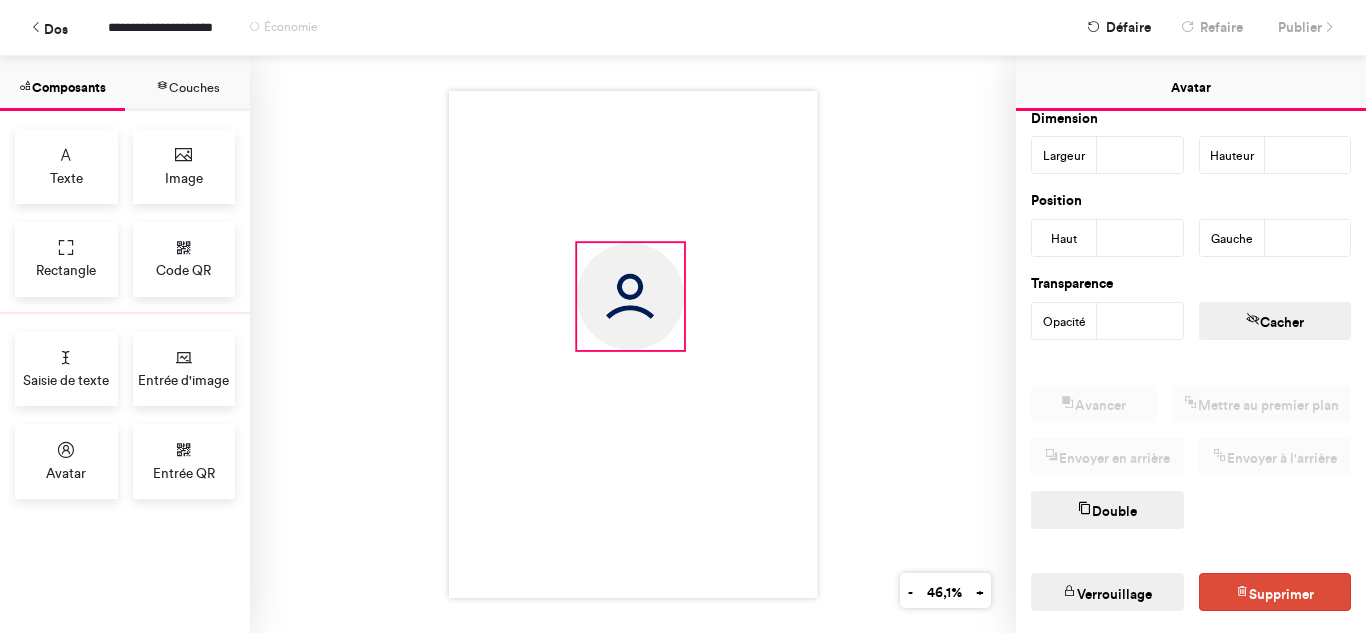 drag, startPoint x: 668, startPoint y: 280, endPoint x: 625, endPoint y: 280, distance: 43 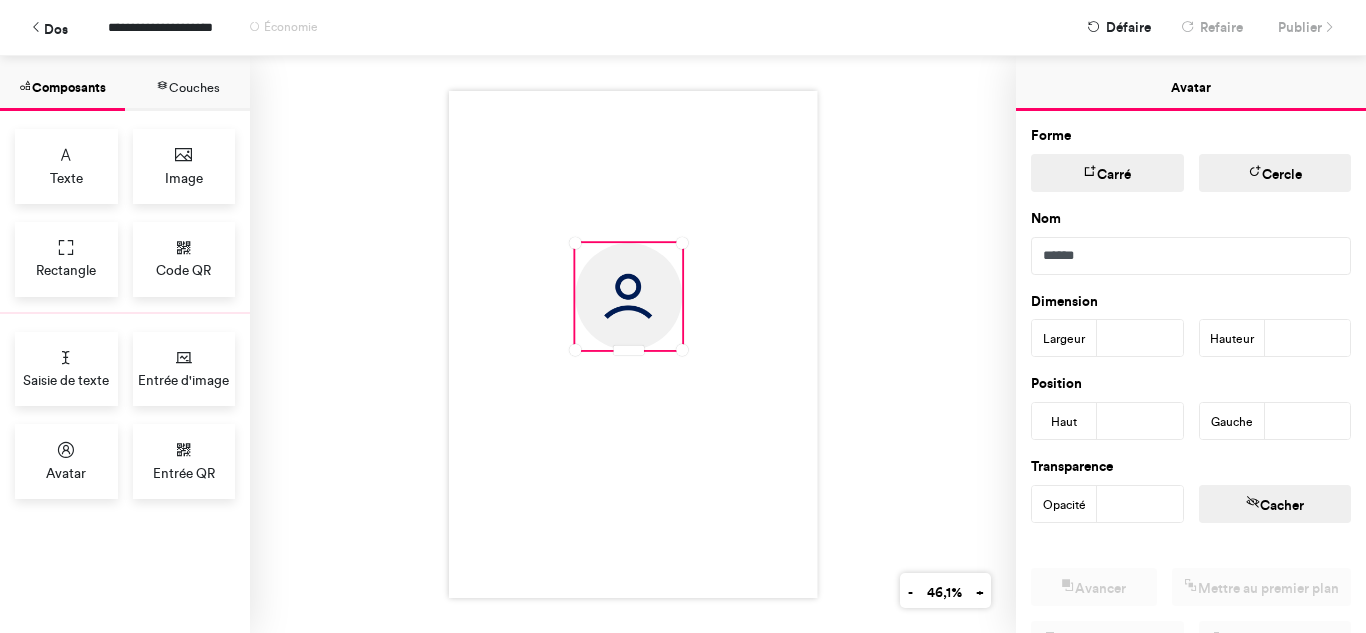 scroll, scrollTop: 0, scrollLeft: 0, axis: both 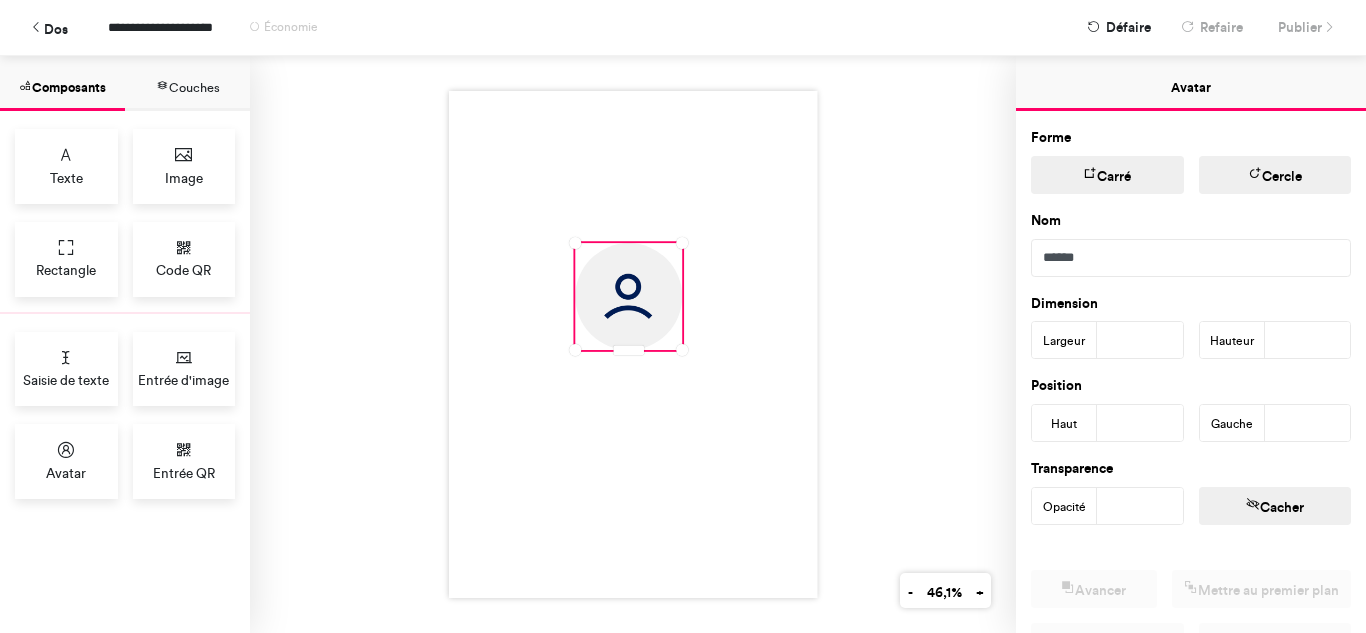 click on "Carré" at bounding box center (1107, 175) 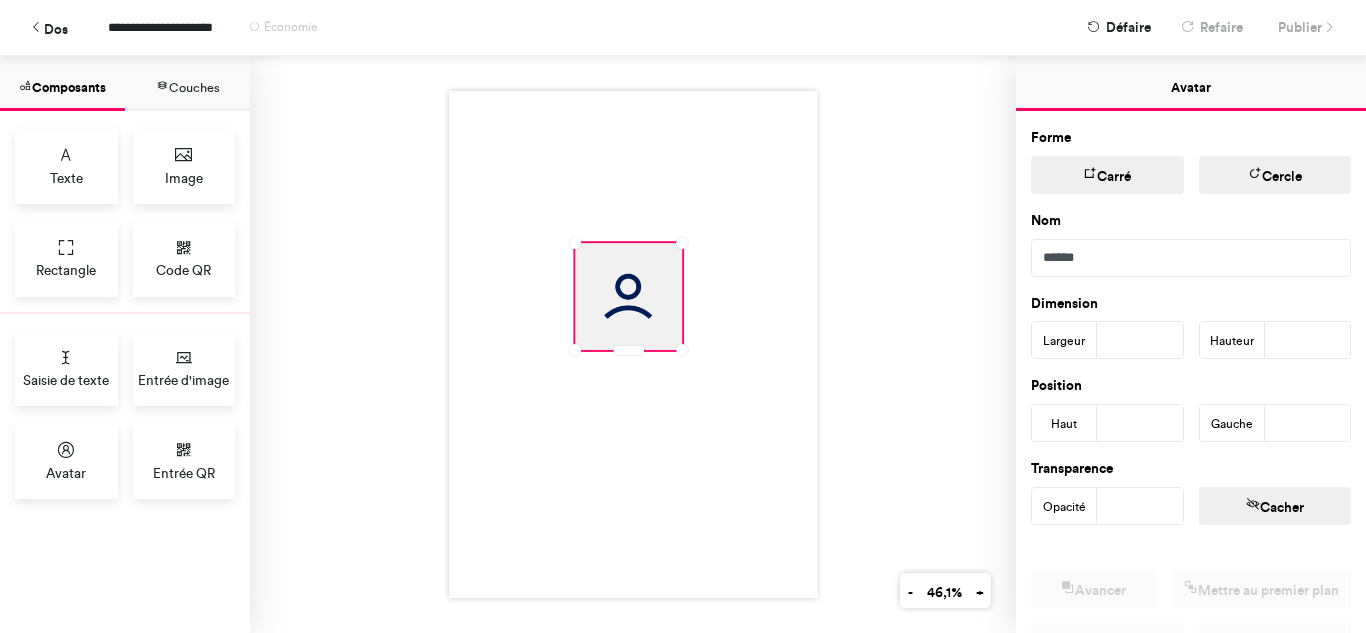 click on "Cercle" at bounding box center (1275, 175) 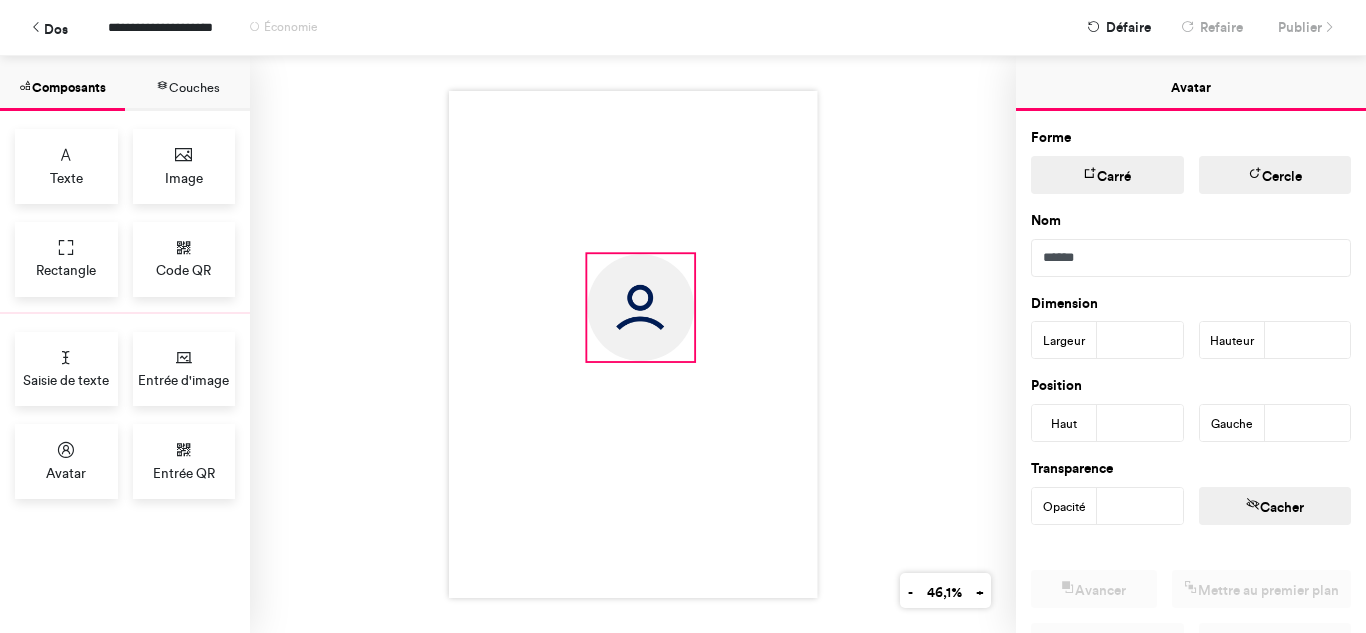 drag, startPoint x: 614, startPoint y: 288, endPoint x: 626, endPoint y: 299, distance: 16.27882 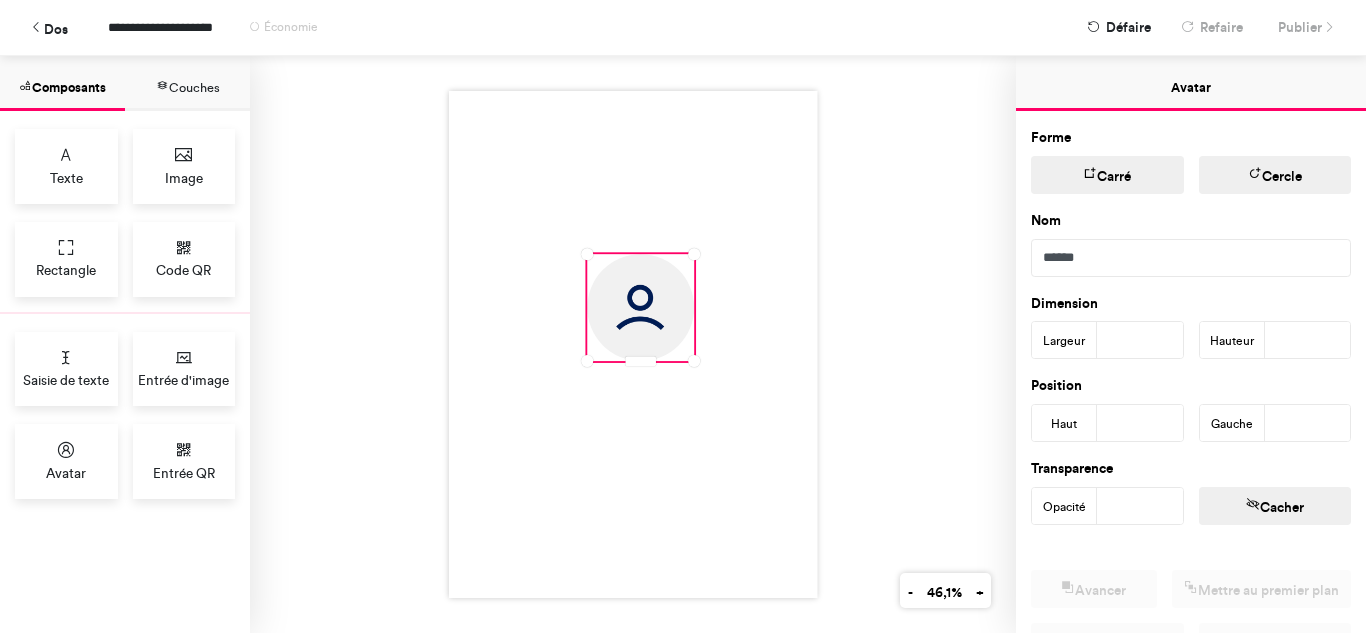 type 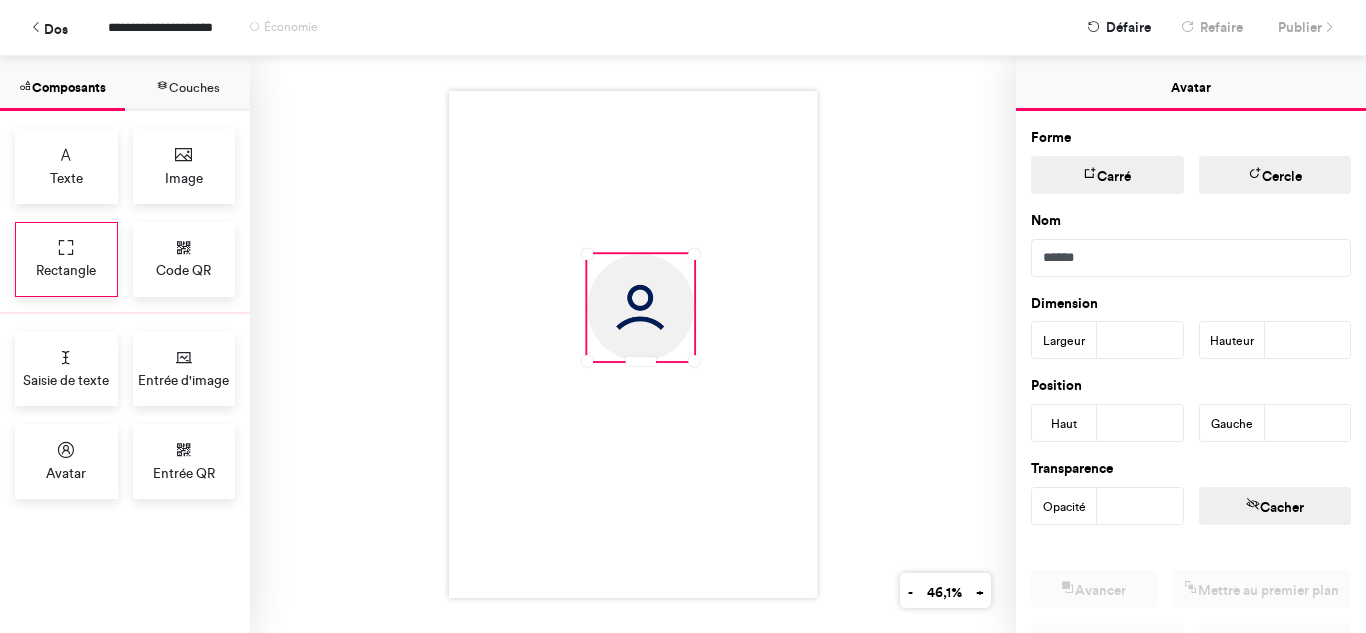 click at bounding box center [66, 248] 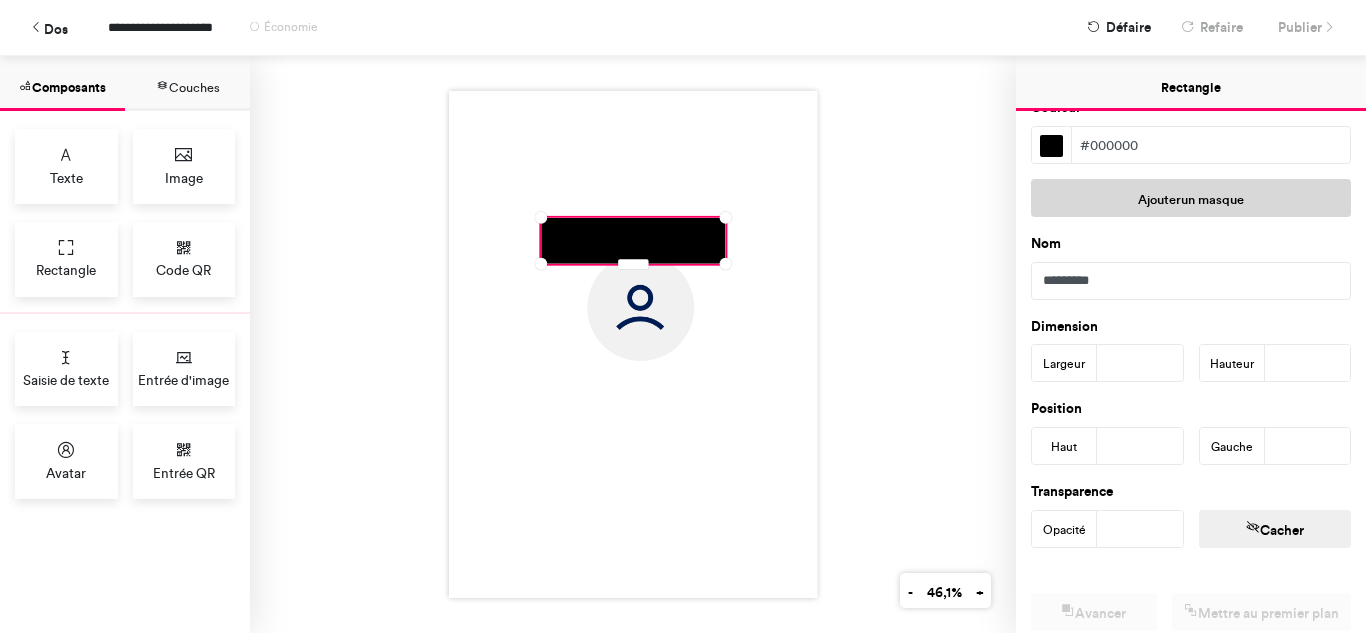 scroll, scrollTop: 86, scrollLeft: 0, axis: vertical 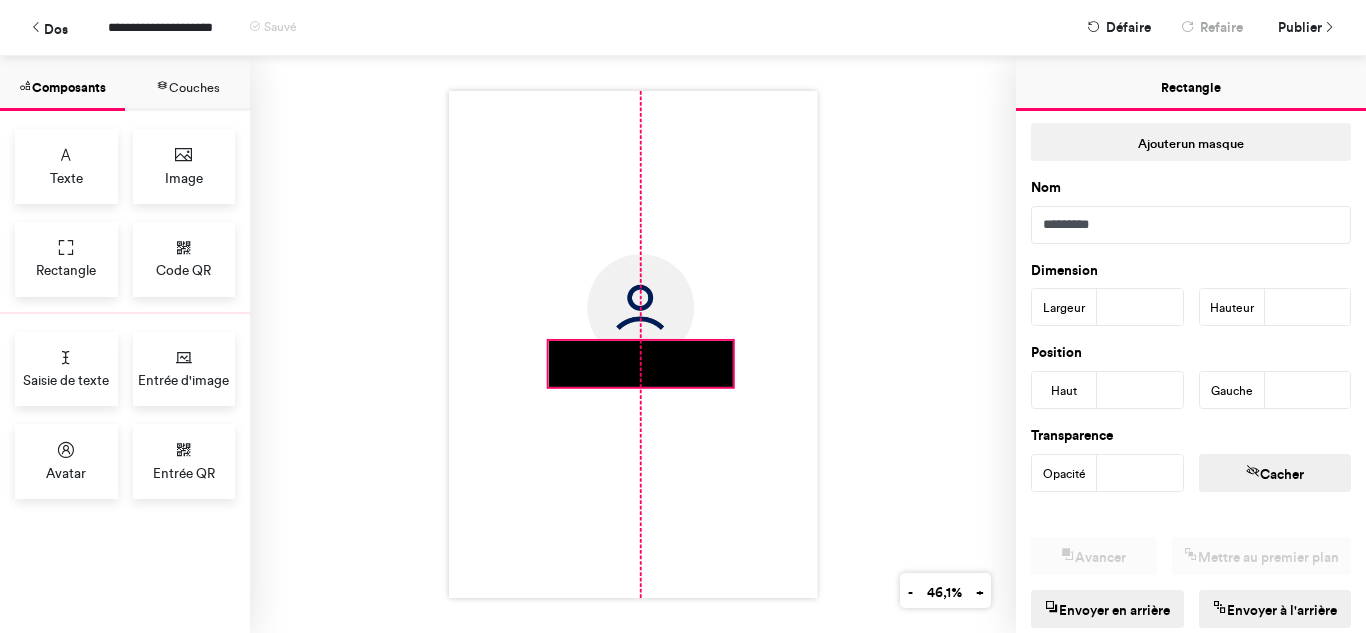 drag, startPoint x: 633, startPoint y: 258, endPoint x: 642, endPoint y: 383, distance: 125.32358 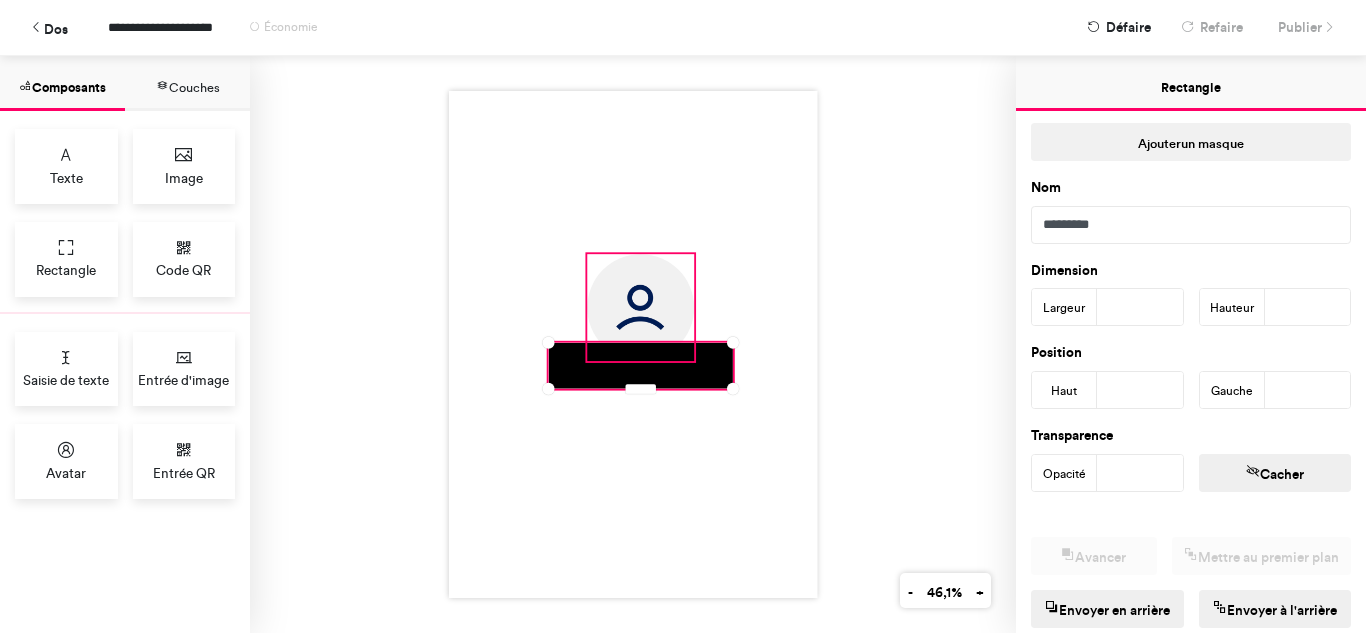 click at bounding box center [640, 307] 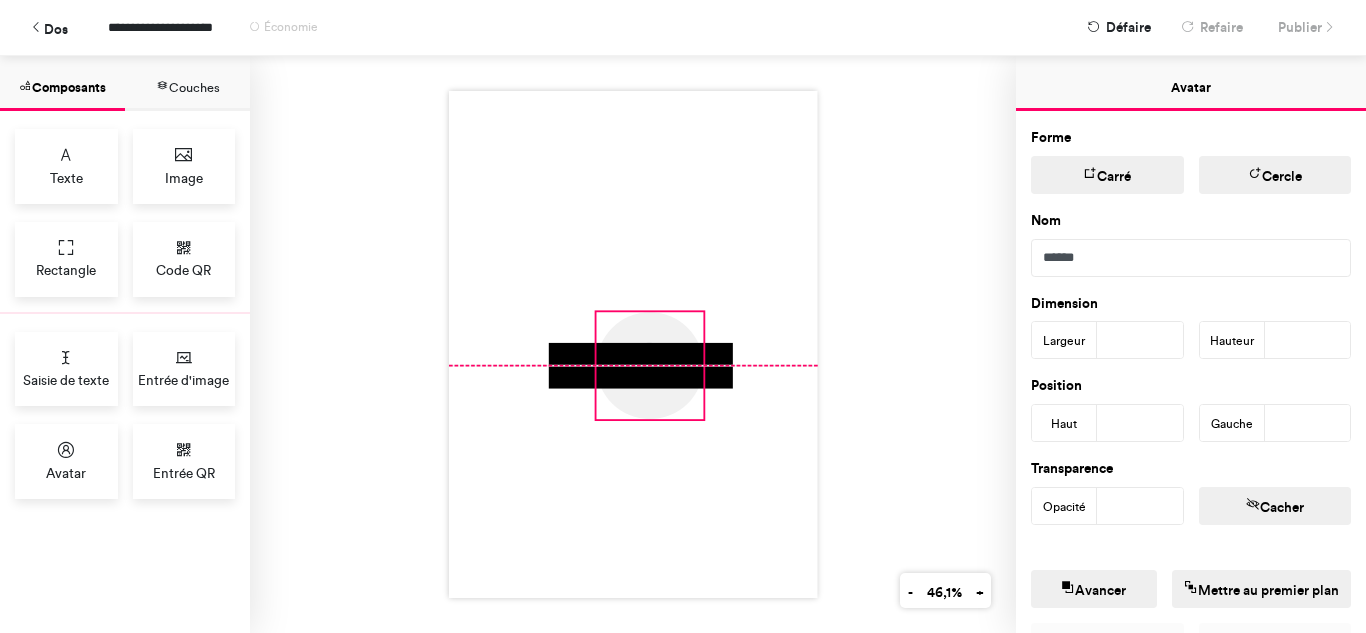 drag, startPoint x: 638, startPoint y: 311, endPoint x: 647, endPoint y: 373, distance: 62.649822 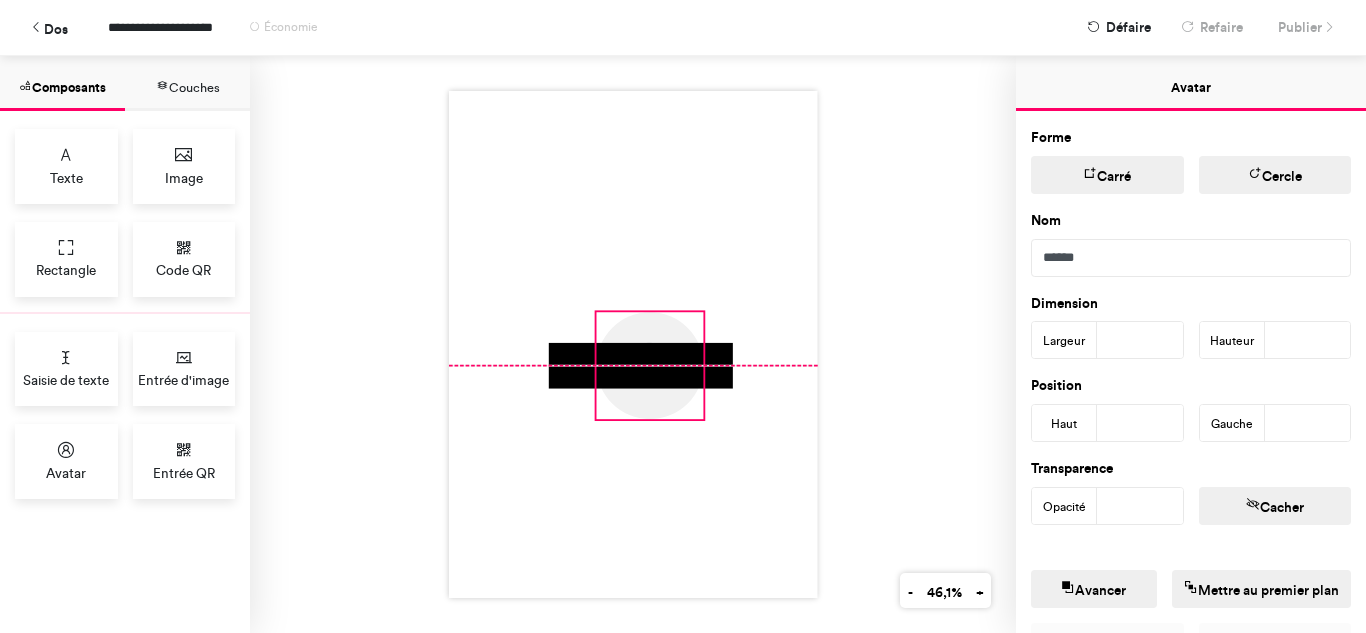 click at bounding box center [633, 344] 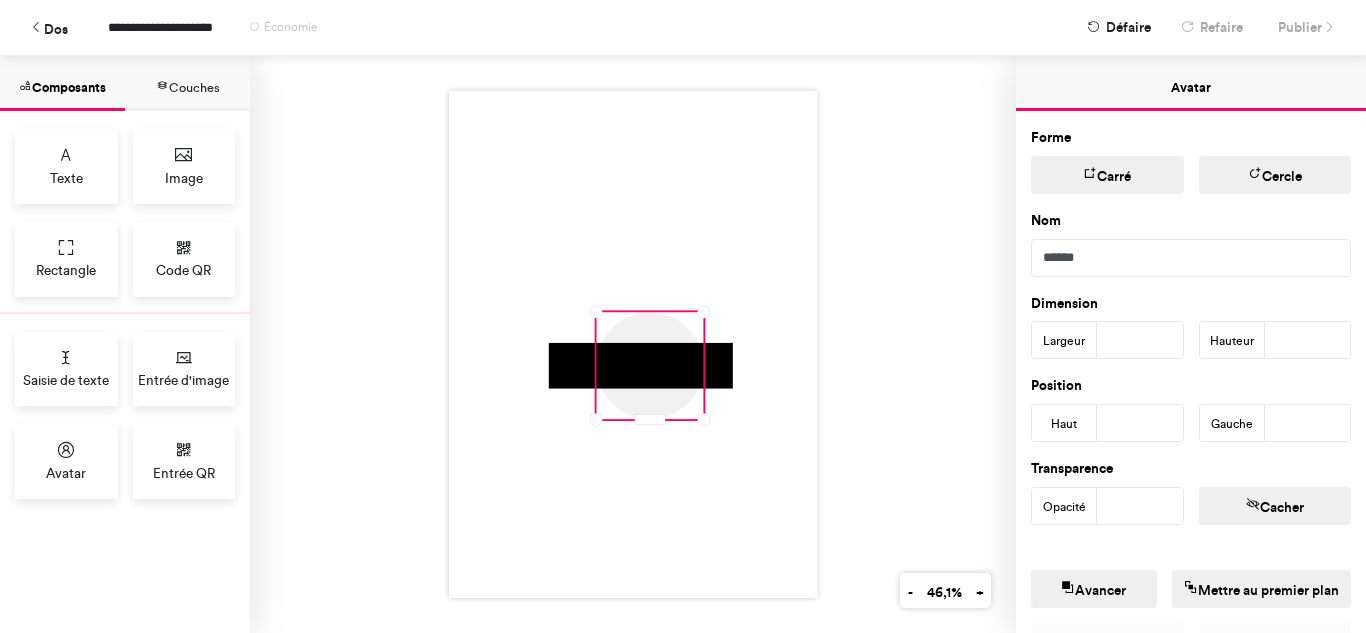click on "Mettre au premier plan" at bounding box center [1262, 589] 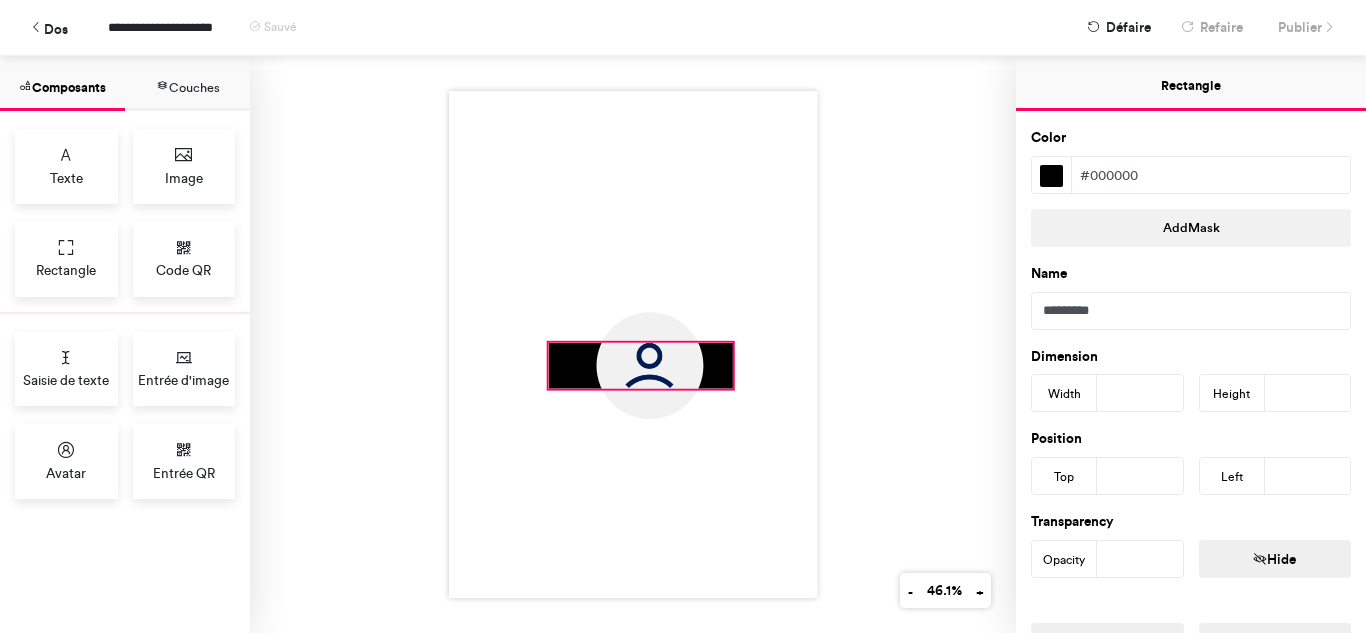 click at bounding box center [640, 366] 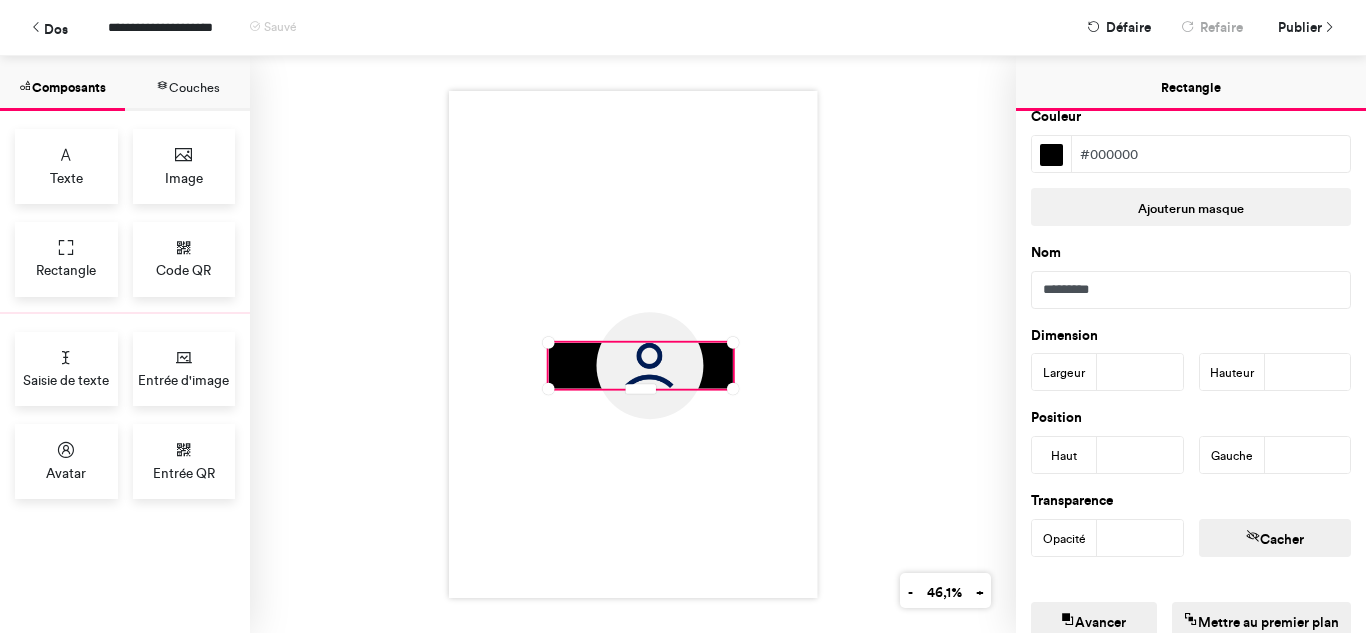 scroll, scrollTop: 22, scrollLeft: 0, axis: vertical 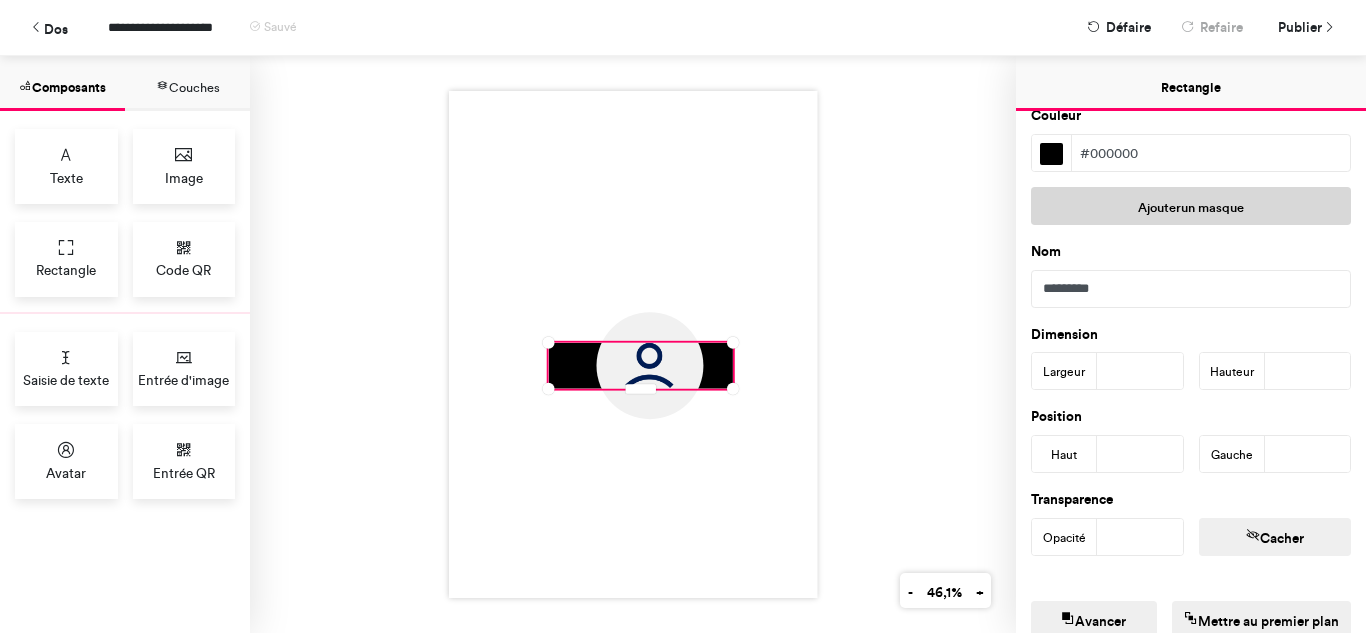 click on "un masque" at bounding box center (1212, 207) 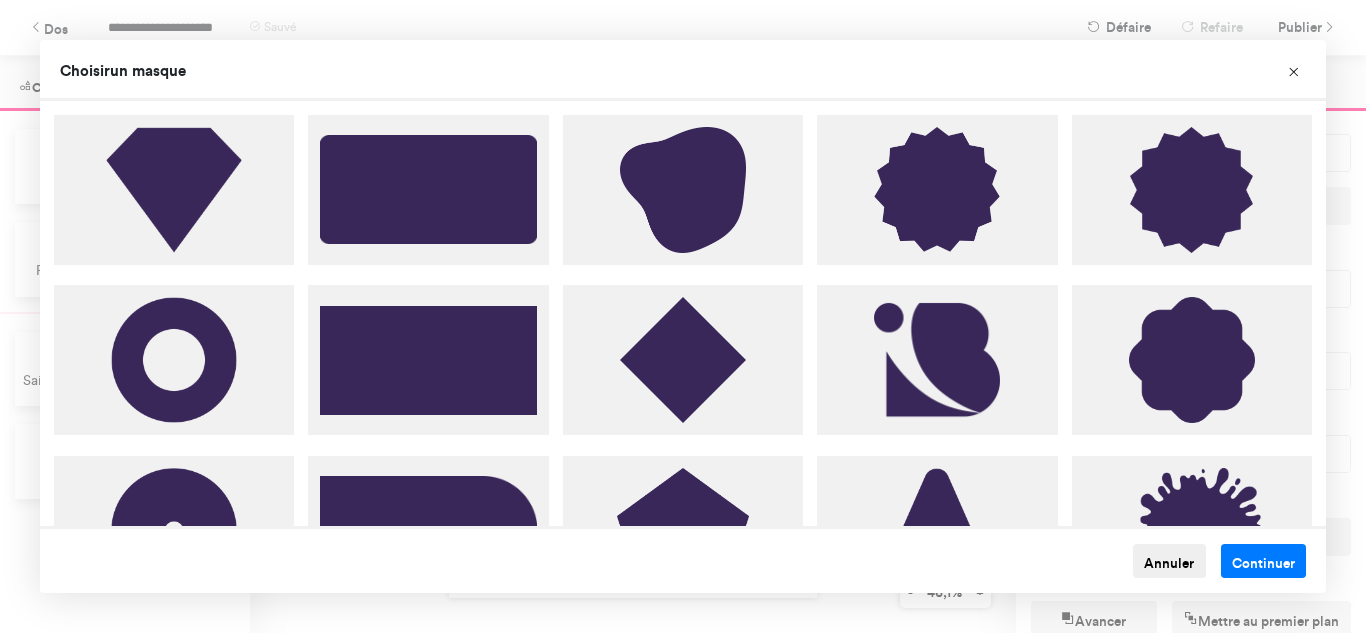 scroll, scrollTop: 12, scrollLeft: 0, axis: vertical 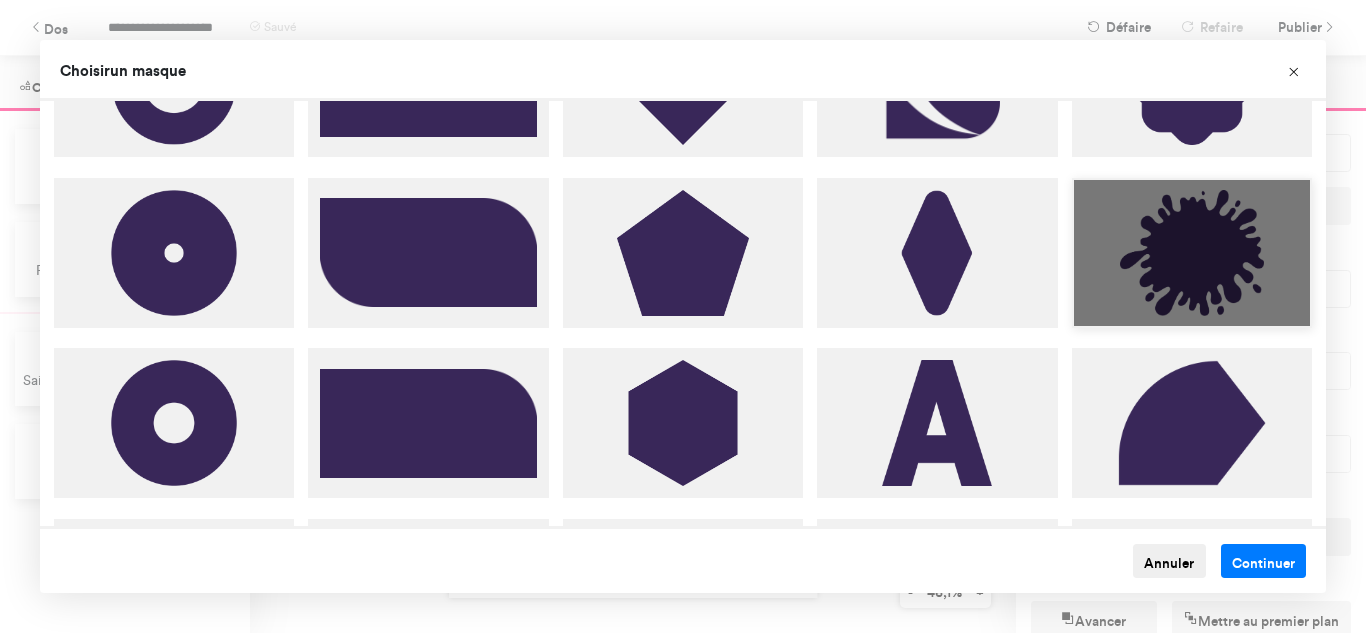 click at bounding box center [1192, 253] 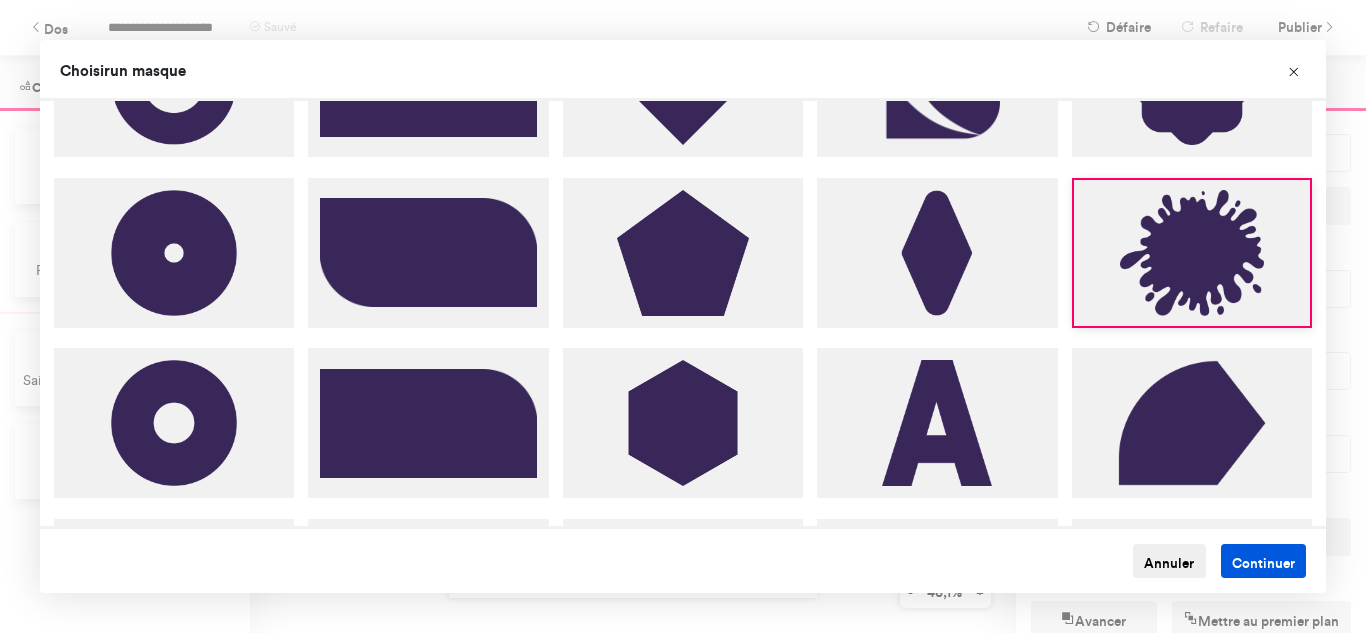 click on "Continuer" at bounding box center [1263, 562] 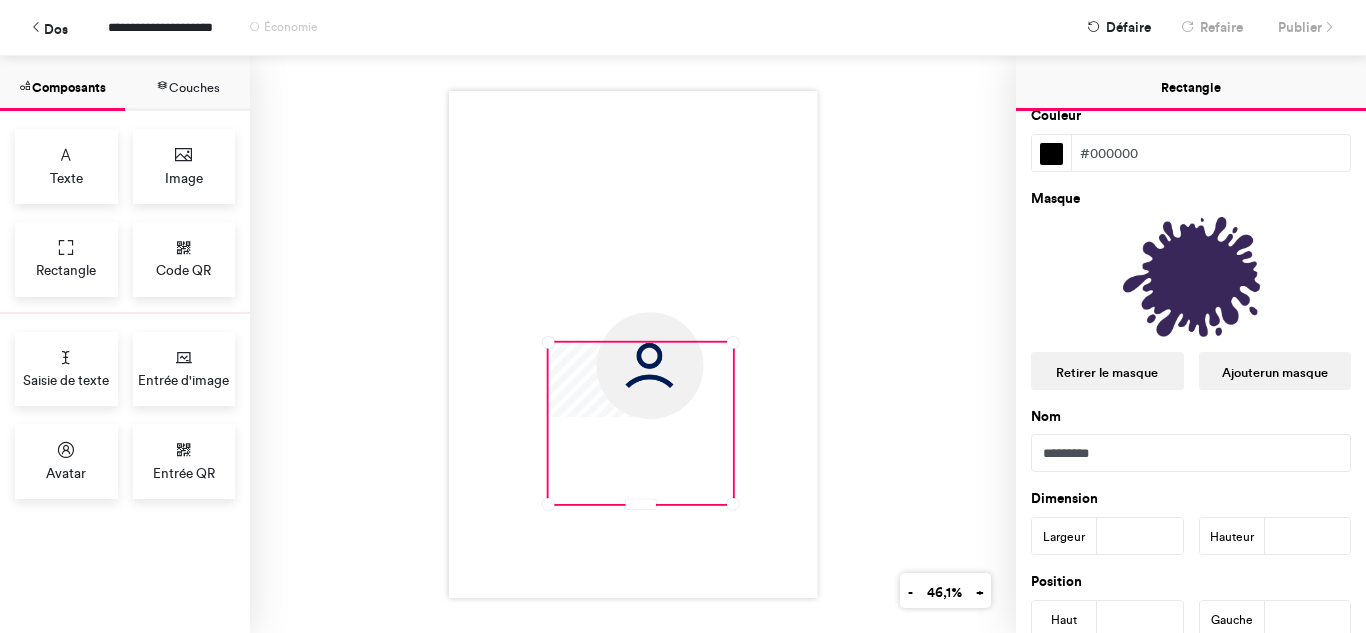 type 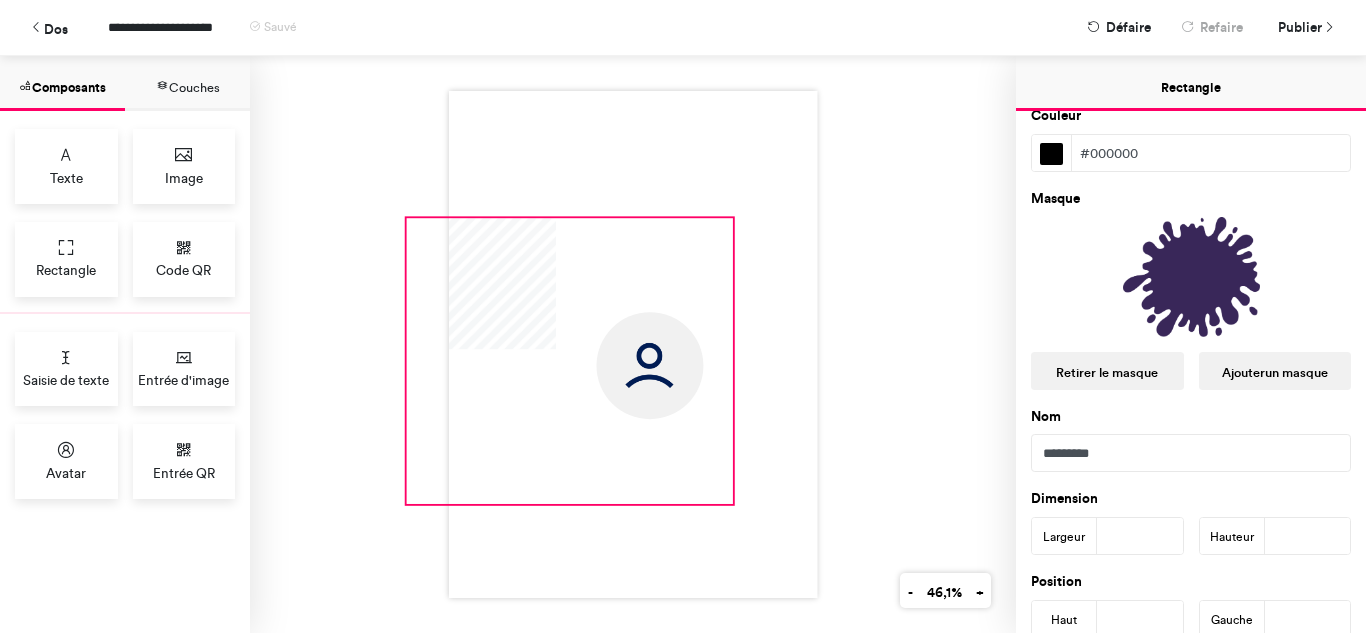 drag, startPoint x: 546, startPoint y: 335, endPoint x: 402, endPoint y: 150, distance: 234.43762 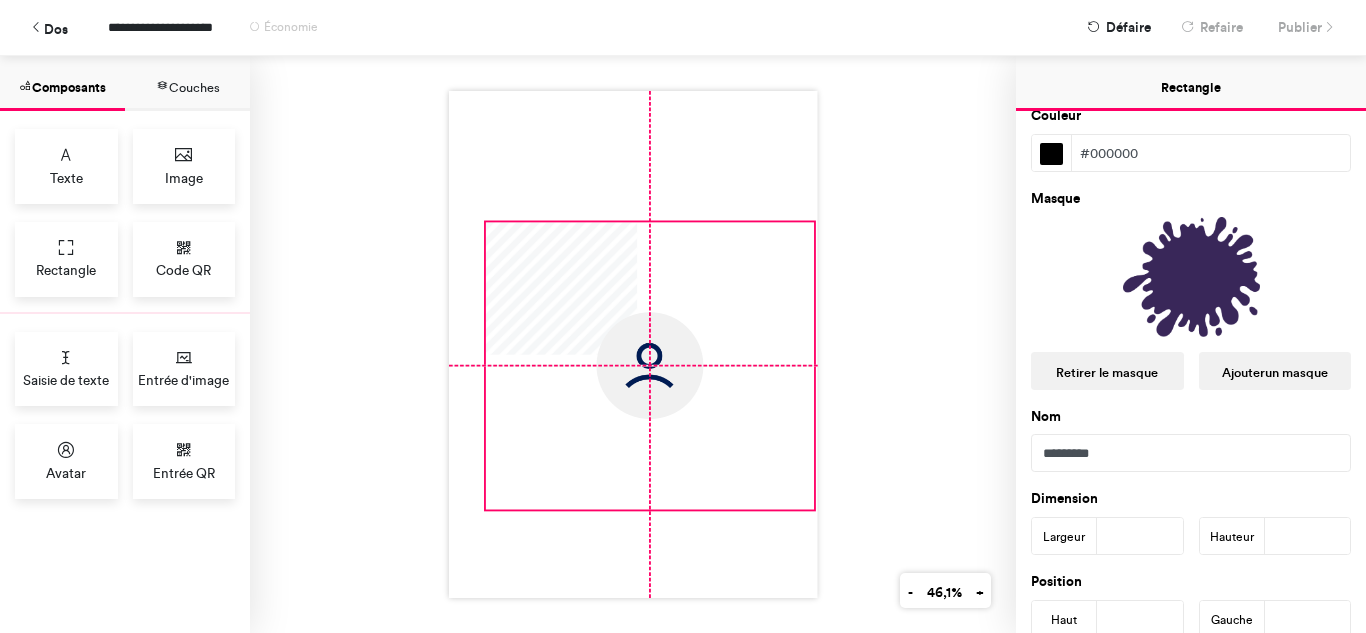type on "***" 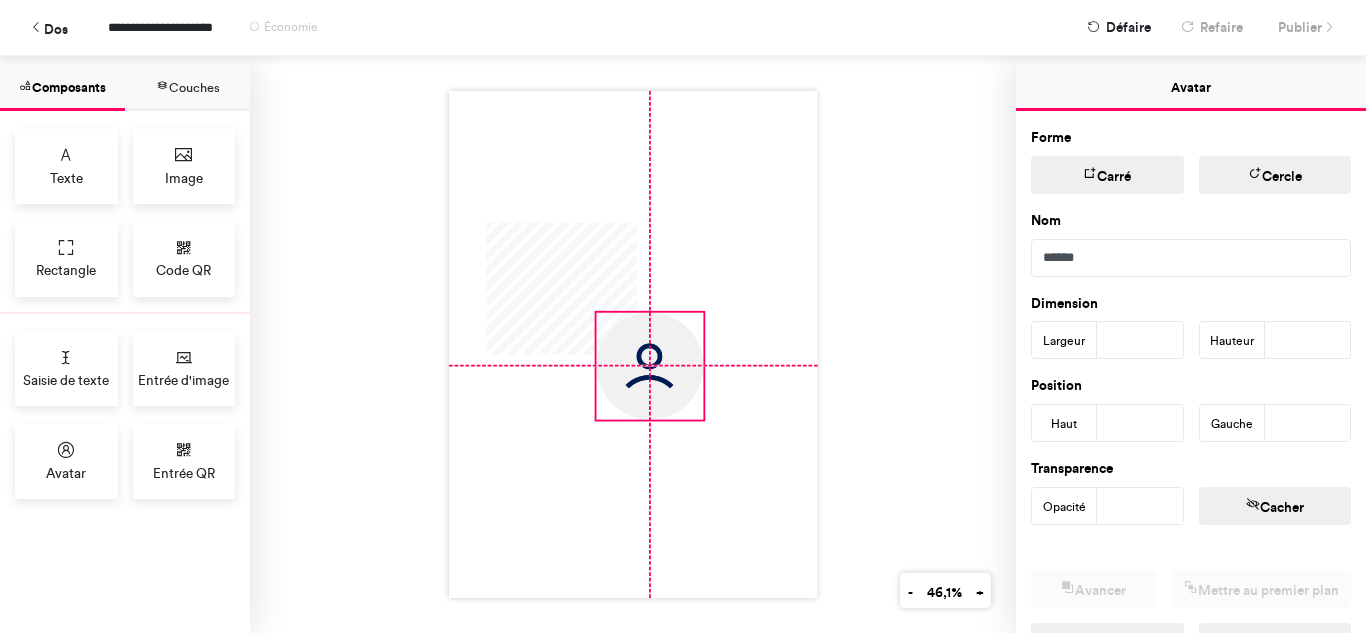 click at bounding box center [649, 366] 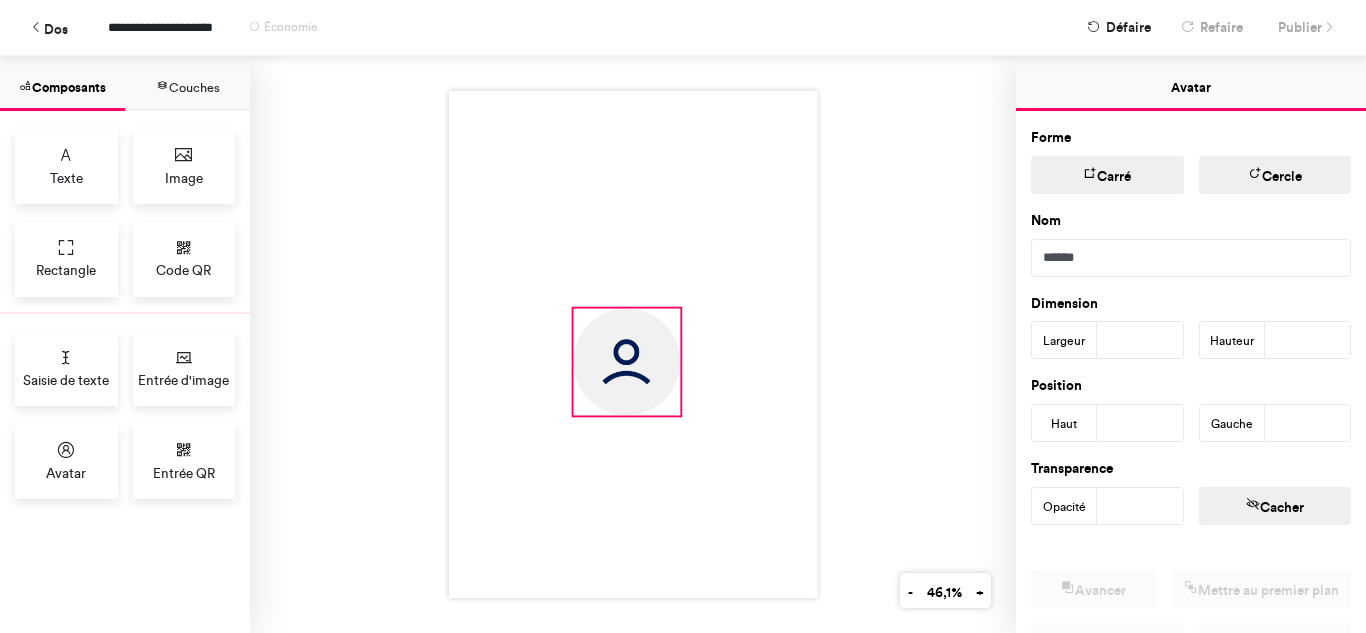 drag, startPoint x: 670, startPoint y: 359, endPoint x: 647, endPoint y: 355, distance: 23.345236 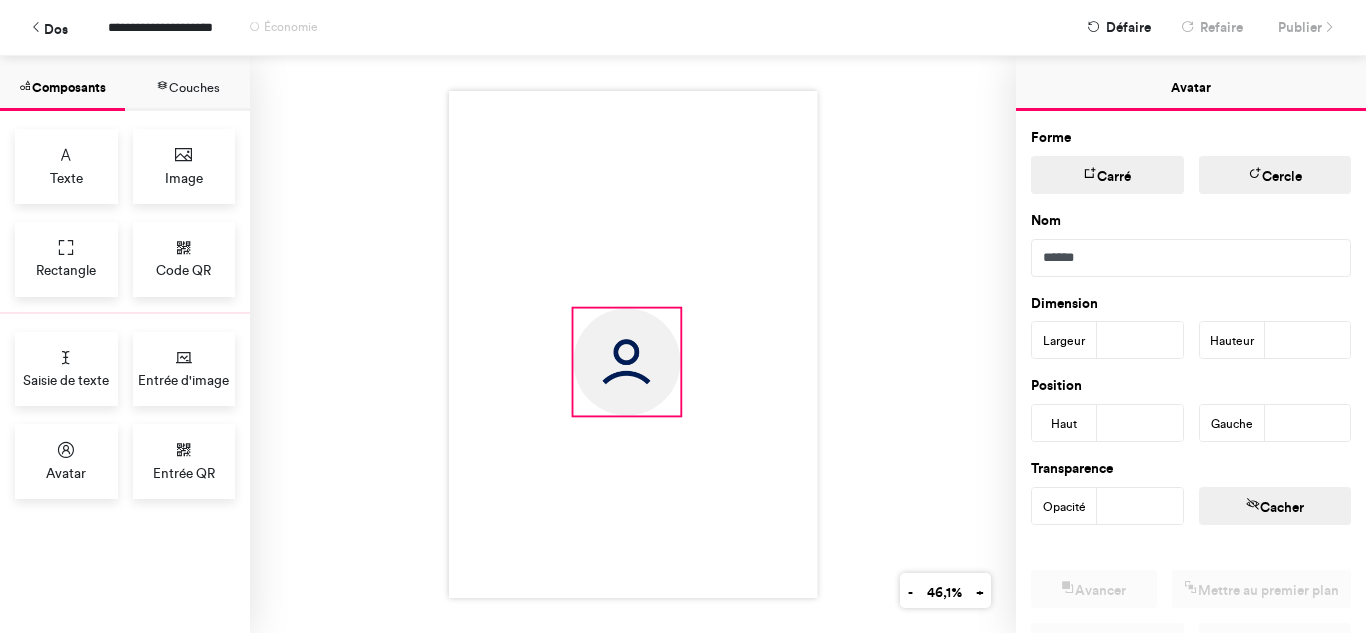 click at bounding box center (626, 362) 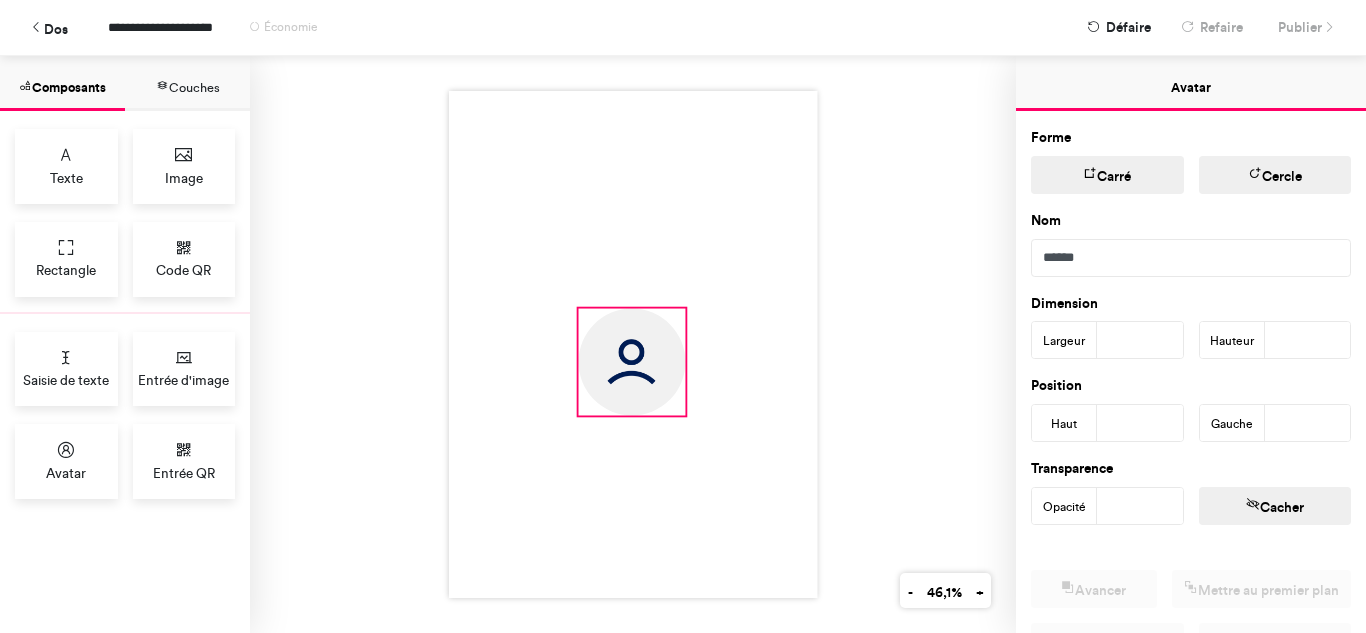click at bounding box center [631, 362] 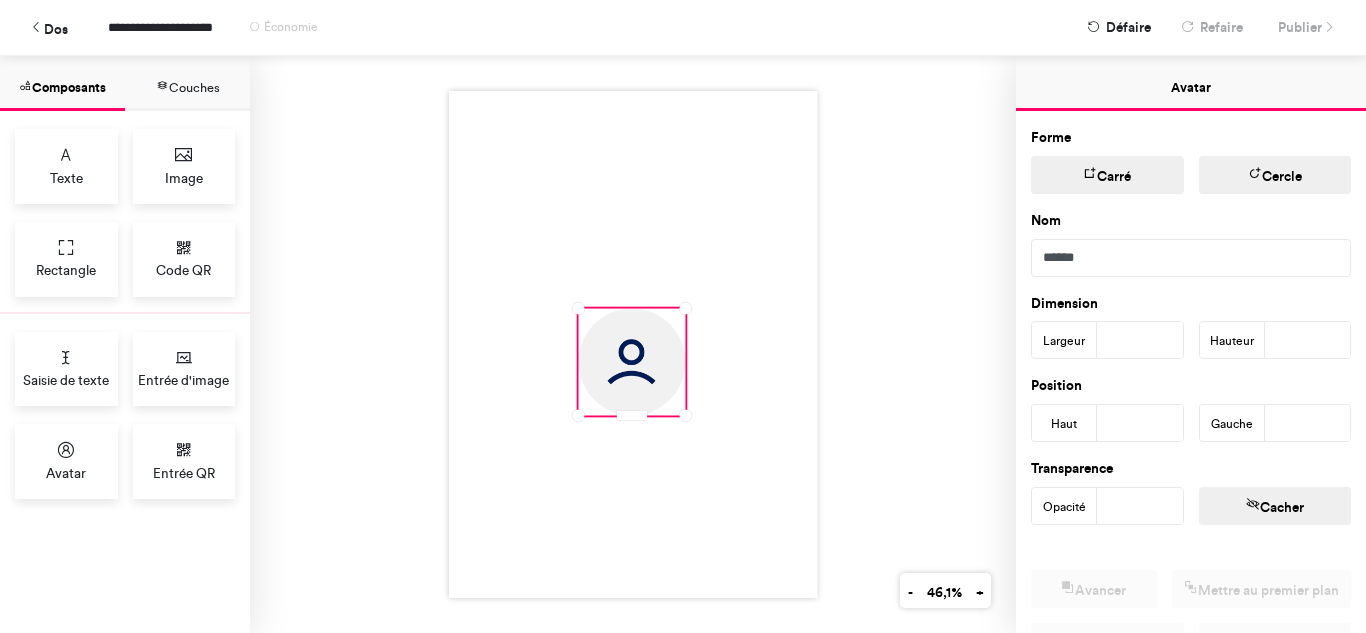 click on "Couches" at bounding box center [194, 87] 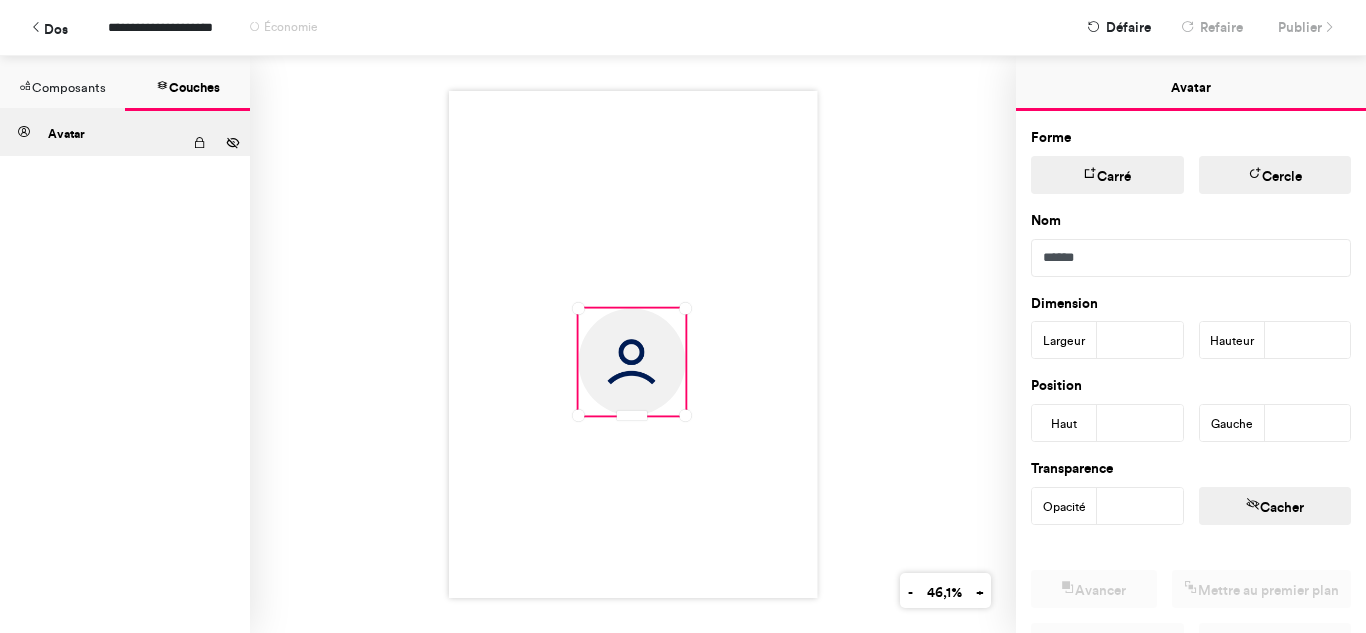 click on "Composants" at bounding box center [69, 87] 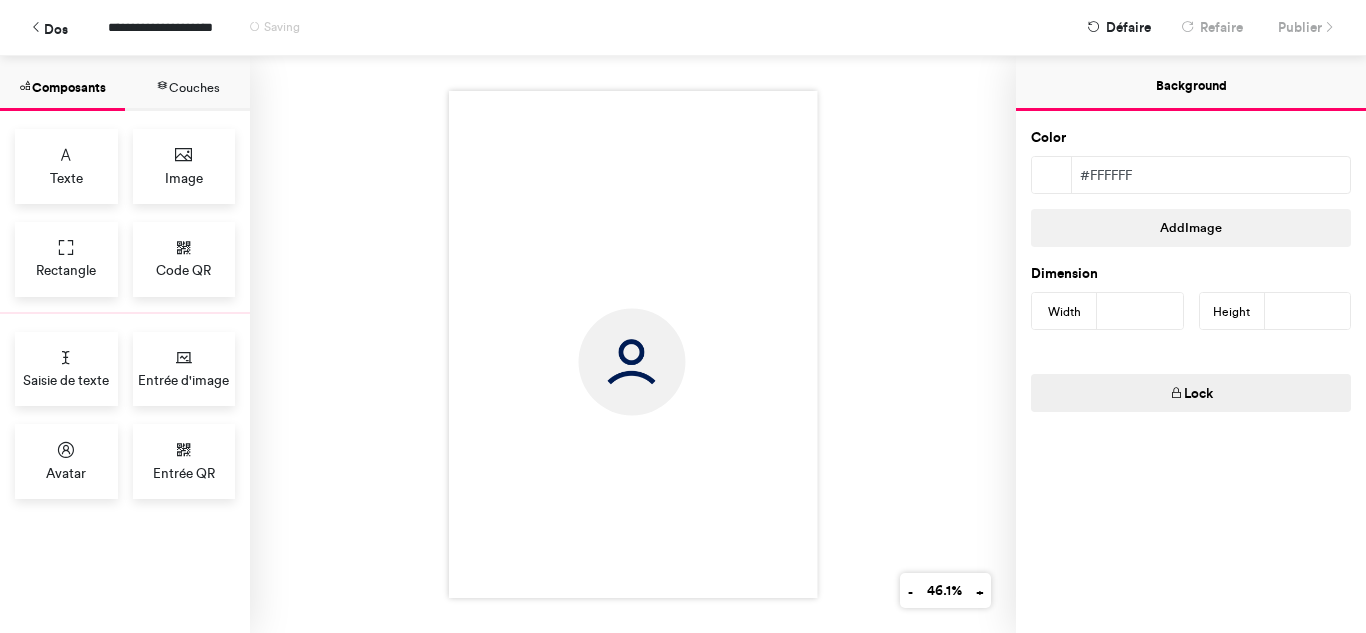 click at bounding box center (633, 344) 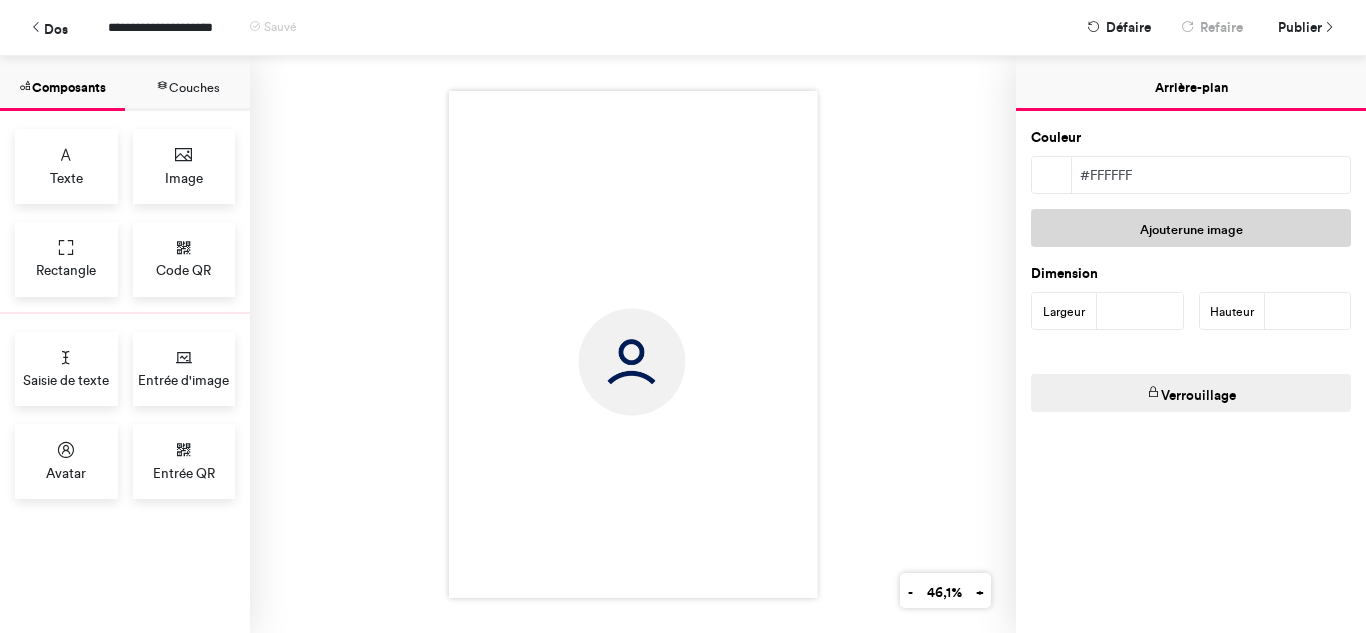 click on "Ajouter" at bounding box center [1161, 229] 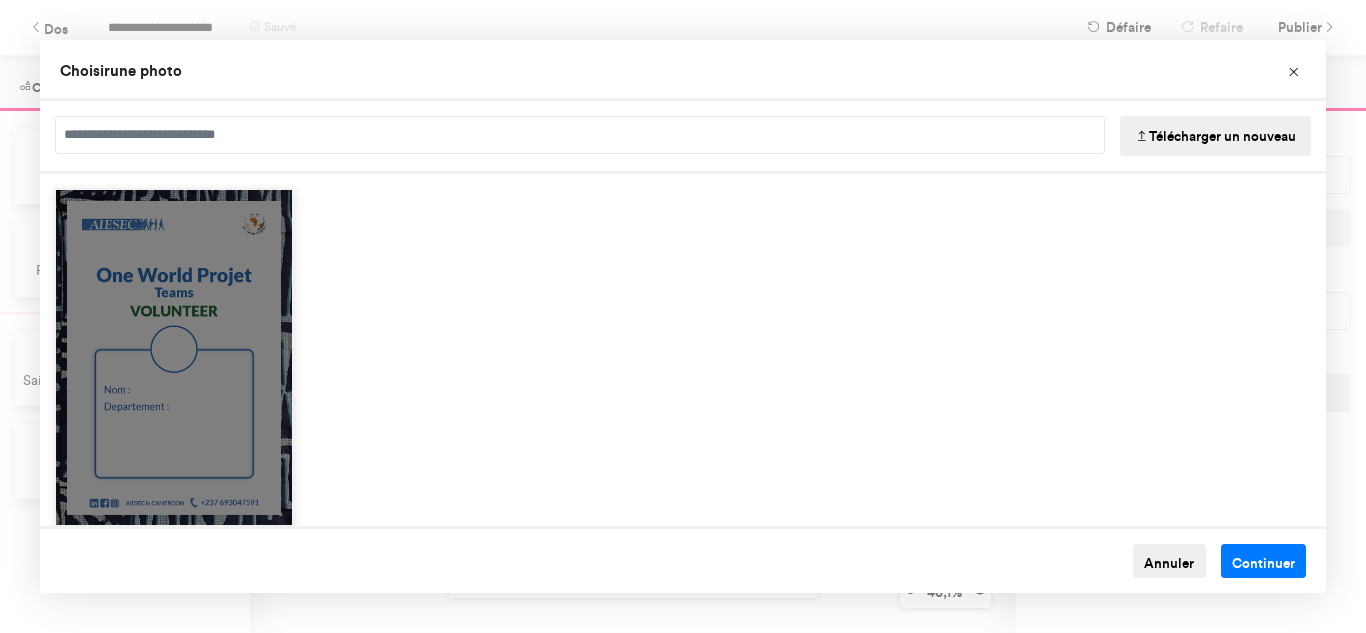 click at bounding box center (174, 357) 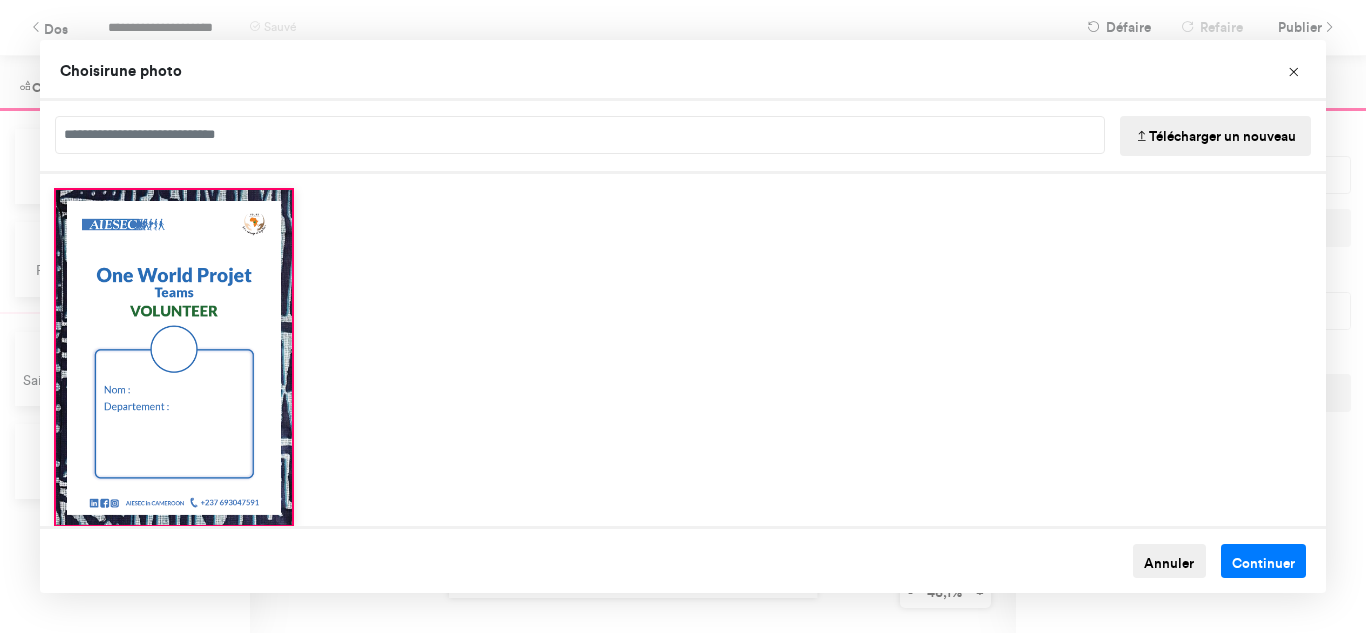 click on "Télécharger un nouveau" at bounding box center [1215, 136] 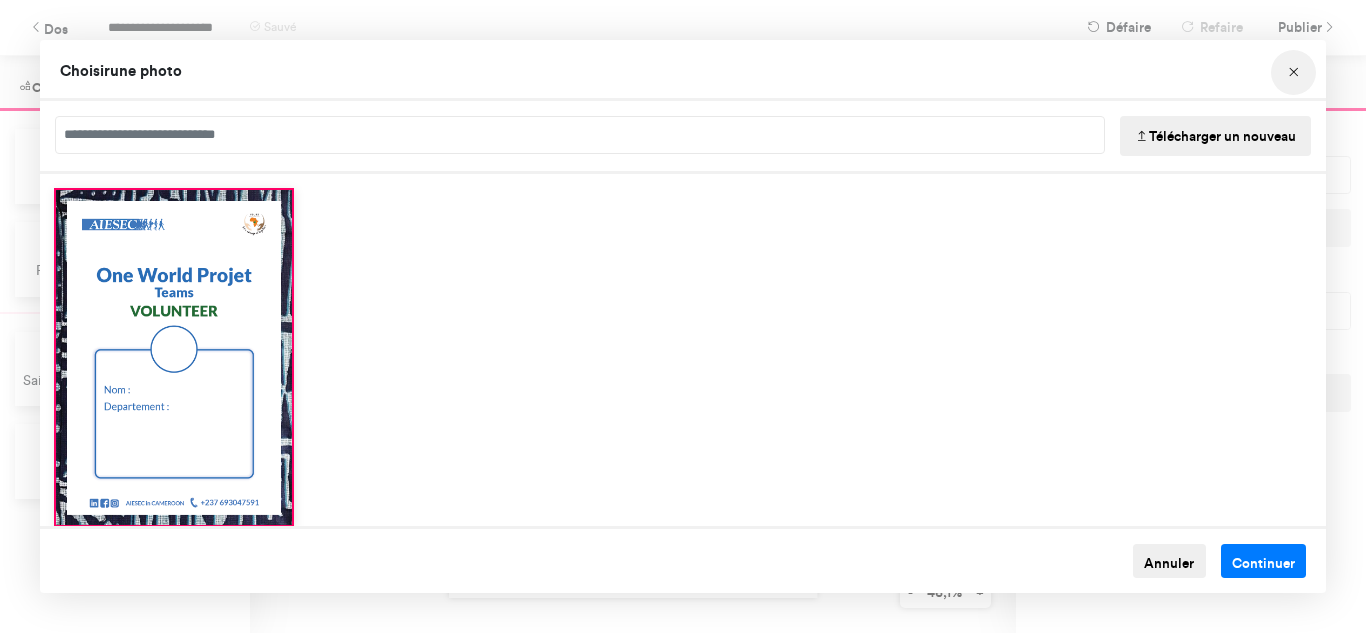 click at bounding box center [1294, 73] 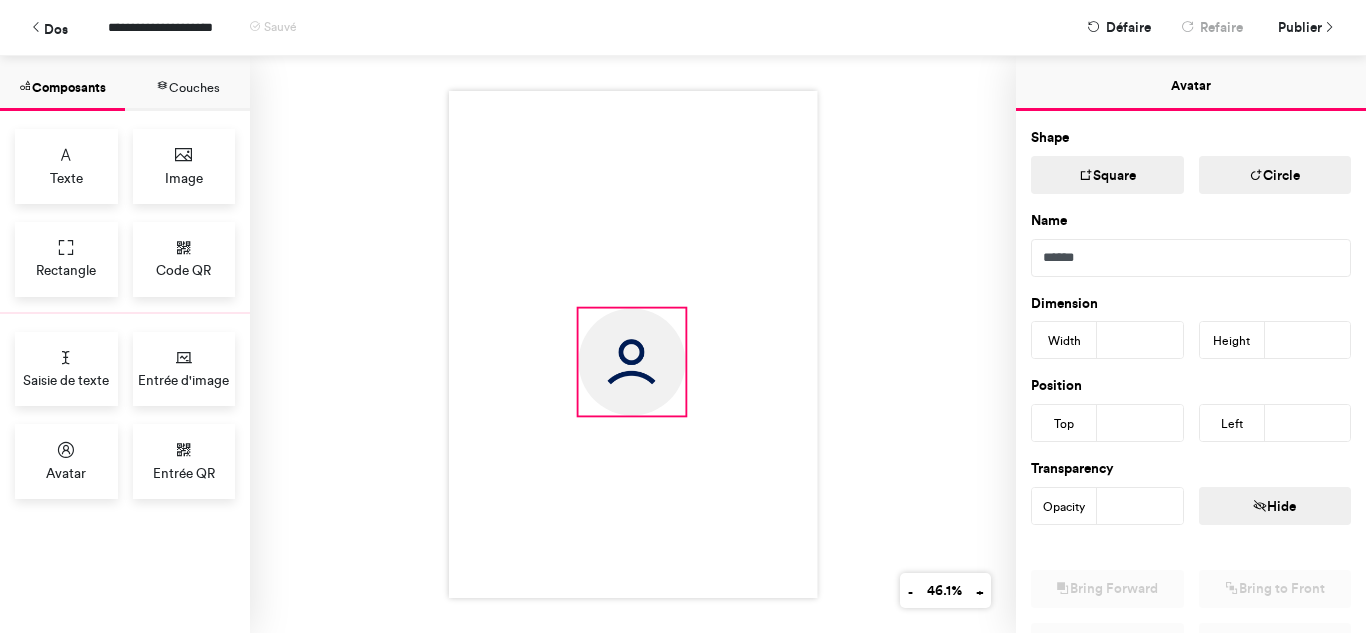 click at bounding box center [631, 362] 